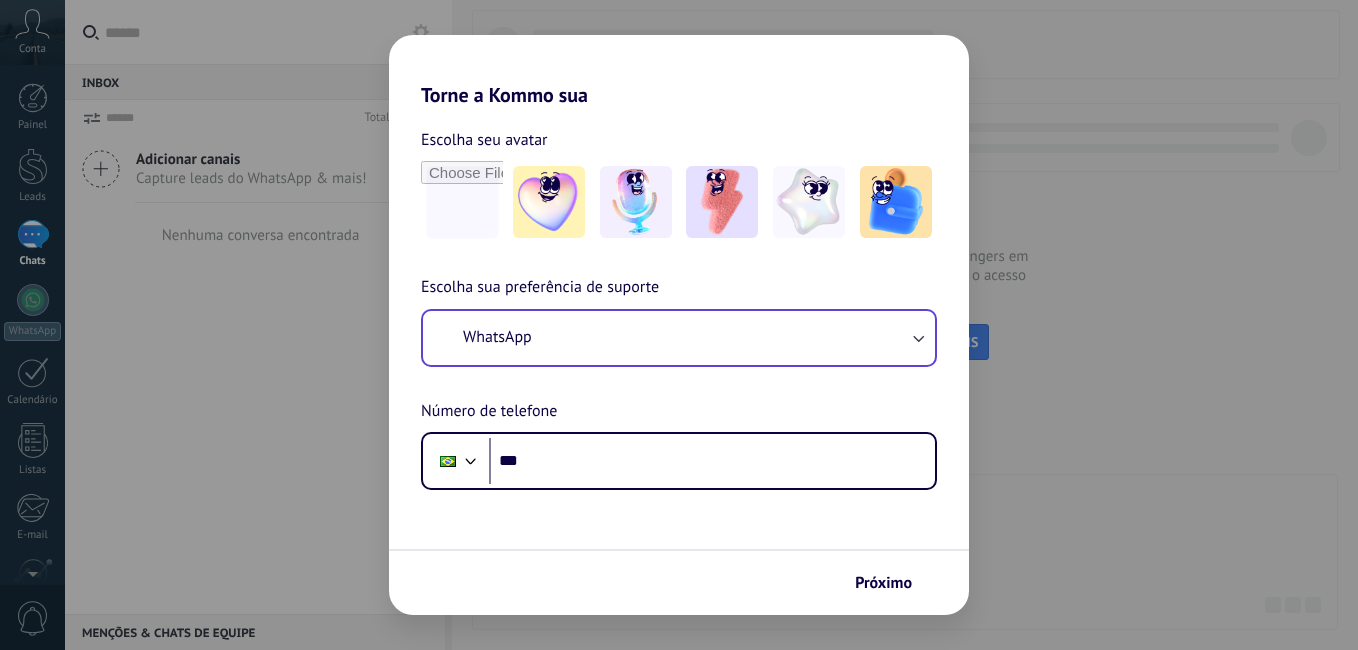 scroll, scrollTop: 0, scrollLeft: 0, axis: both 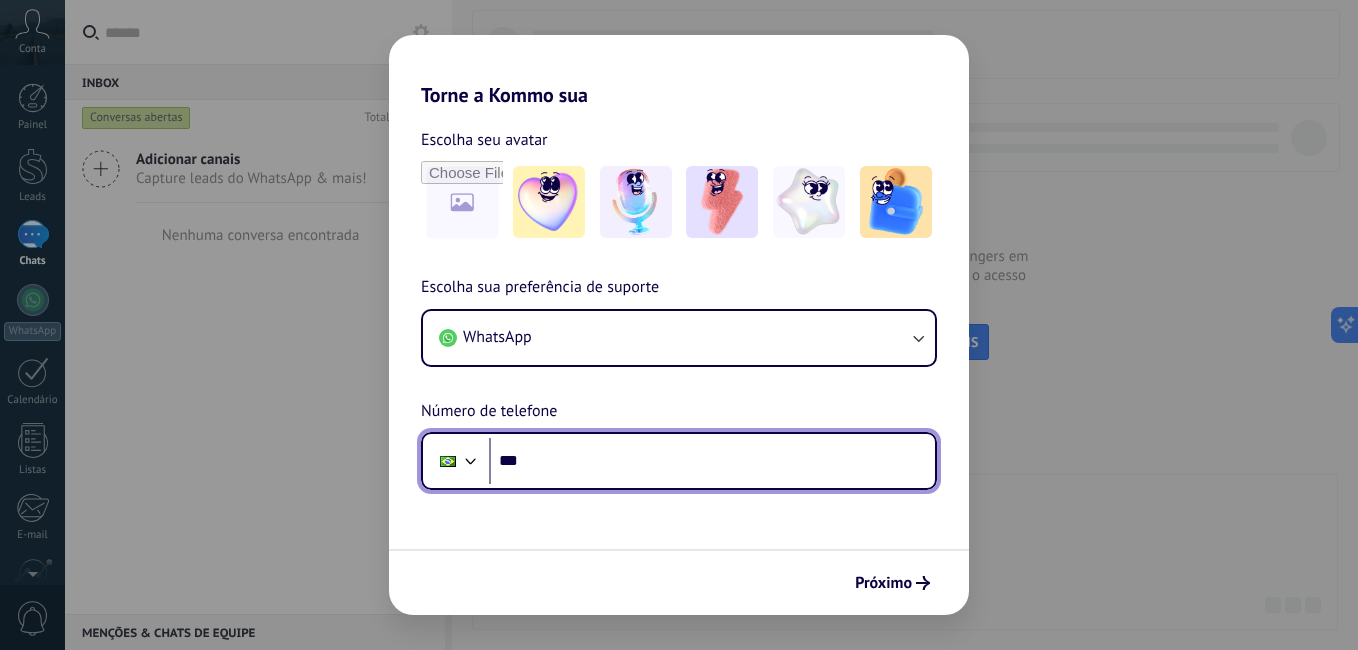 click on "***" at bounding box center [712, 461] 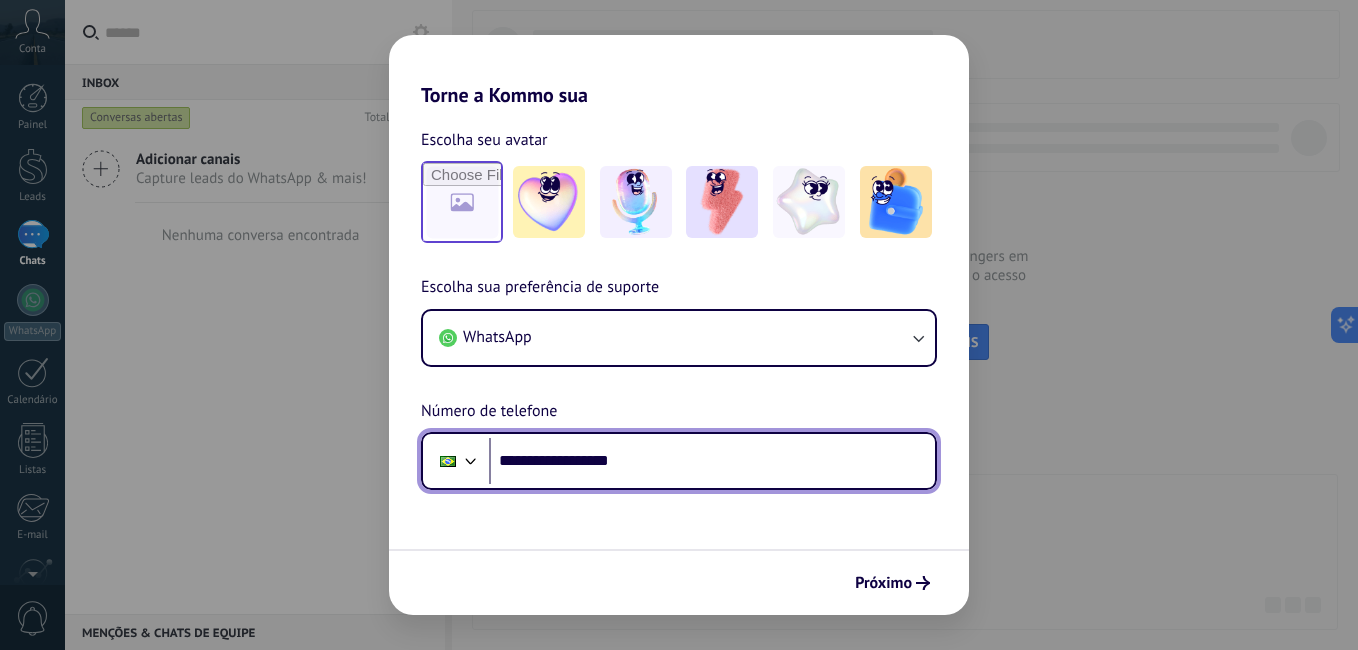 type on "**********" 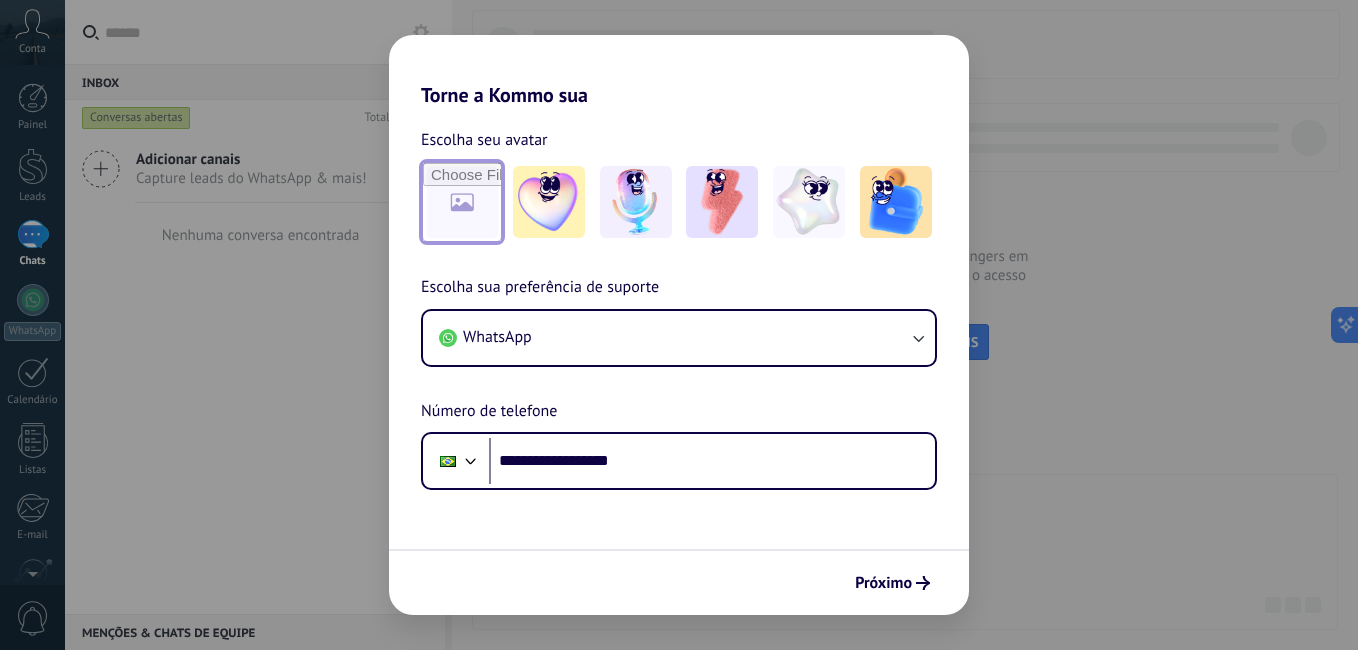 click at bounding box center (462, 202) 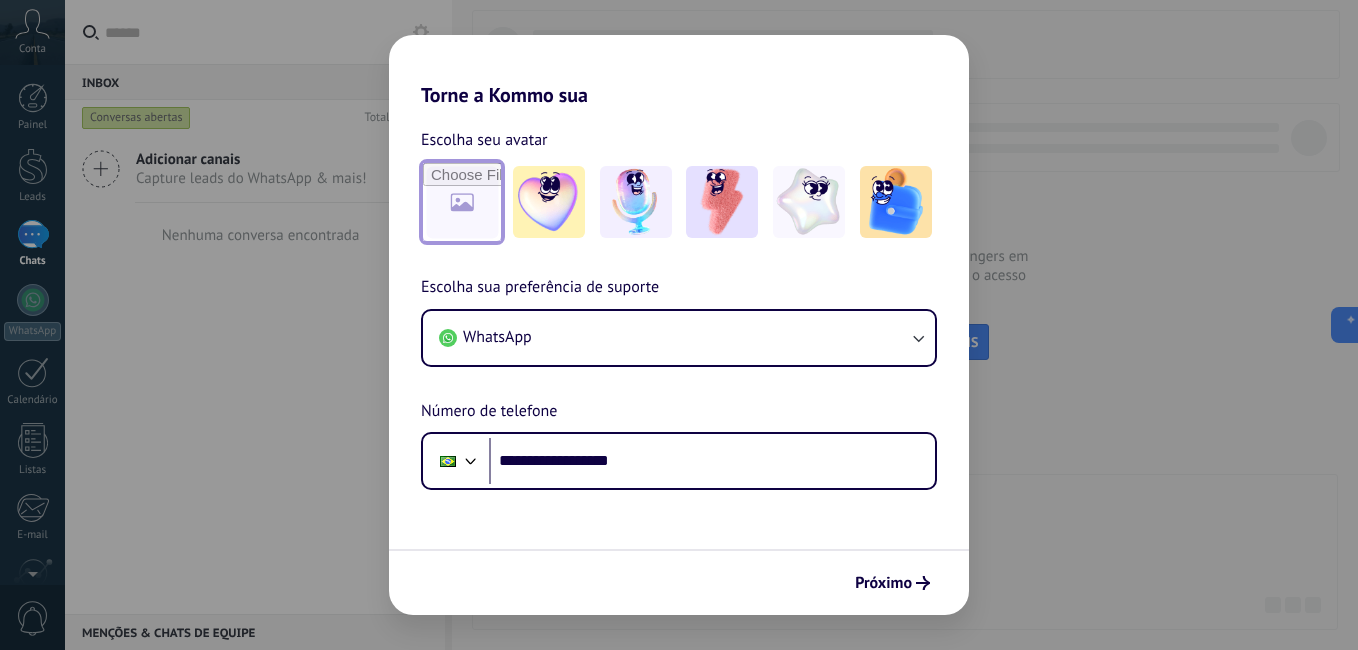 click at bounding box center [462, 202] 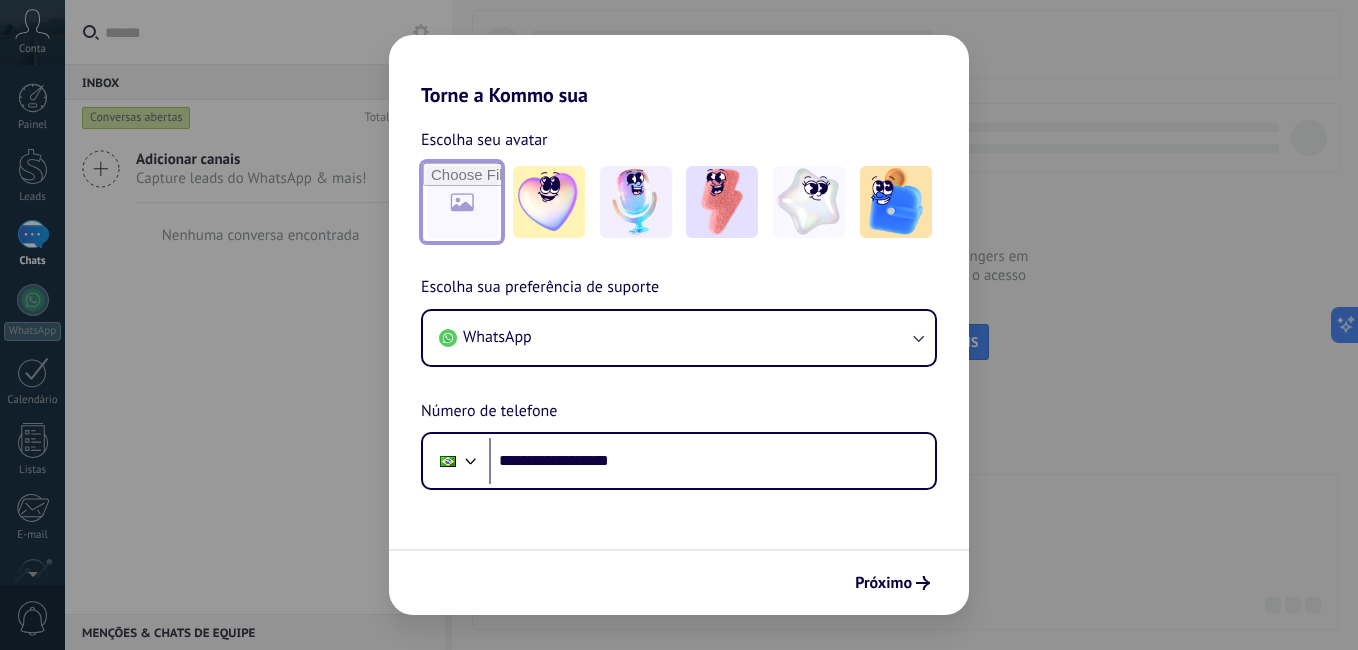 type on "**********" 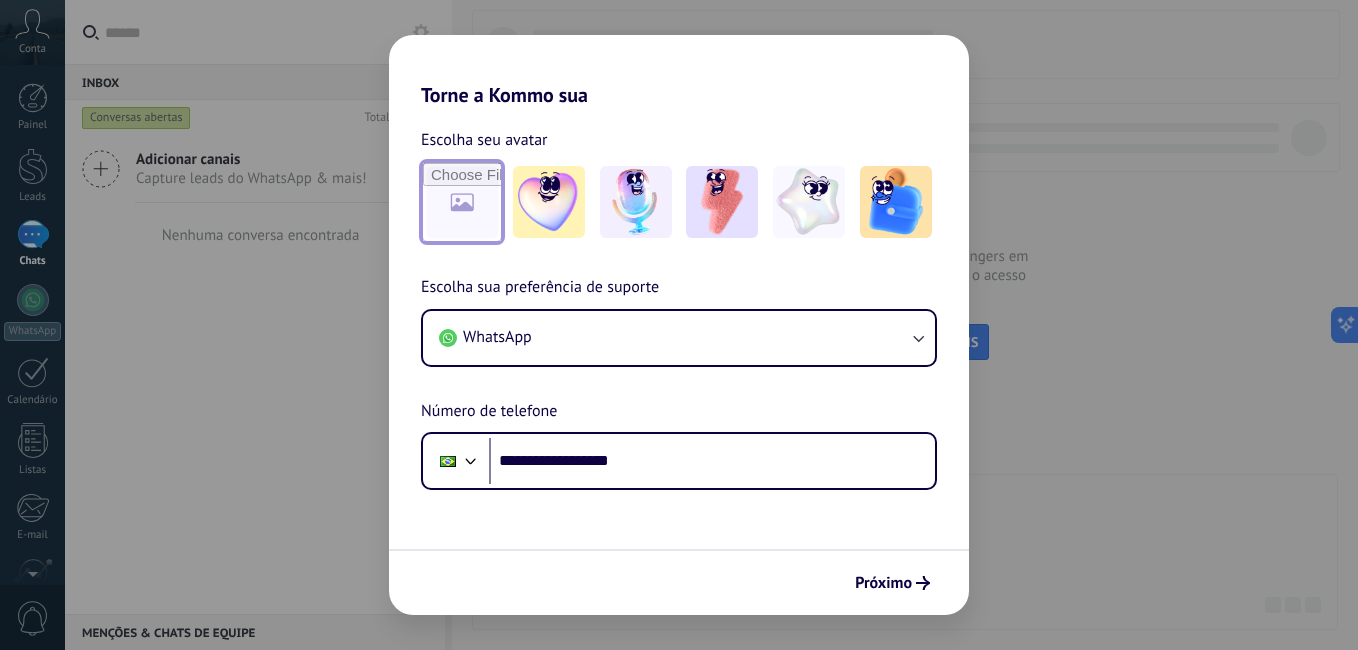 click at bounding box center [462, 202] 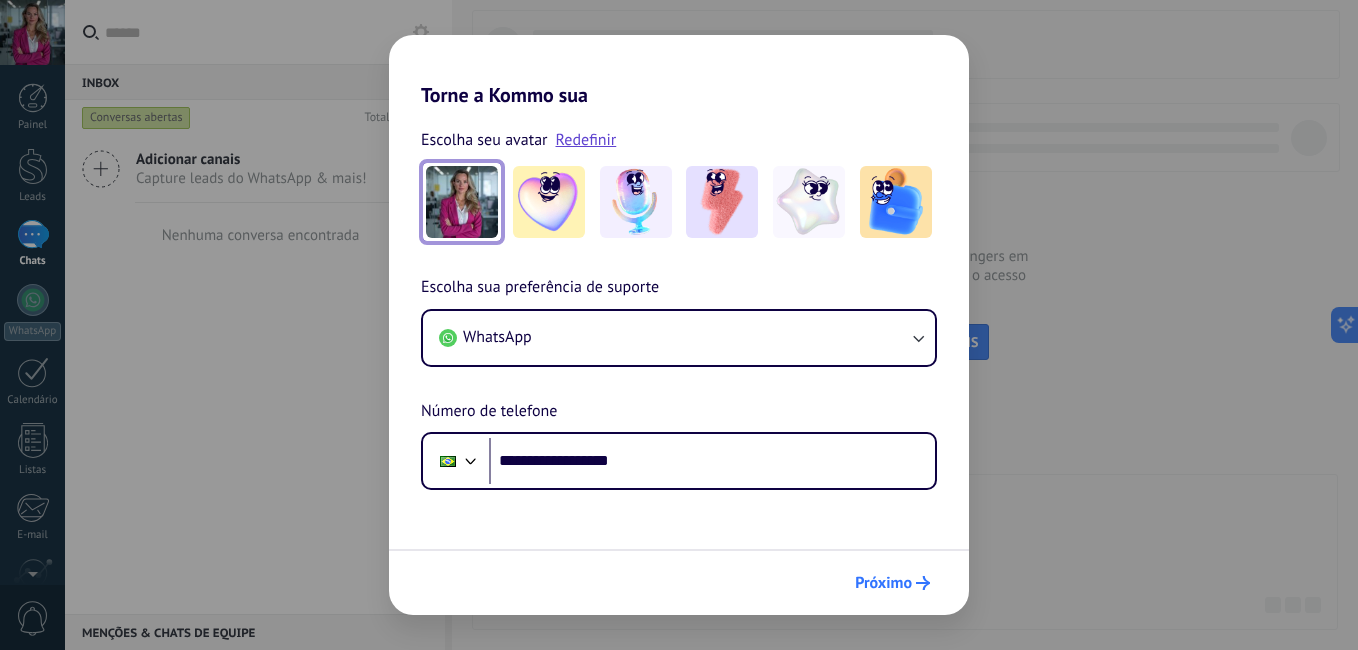 click on "Próximo" at bounding box center (883, 583) 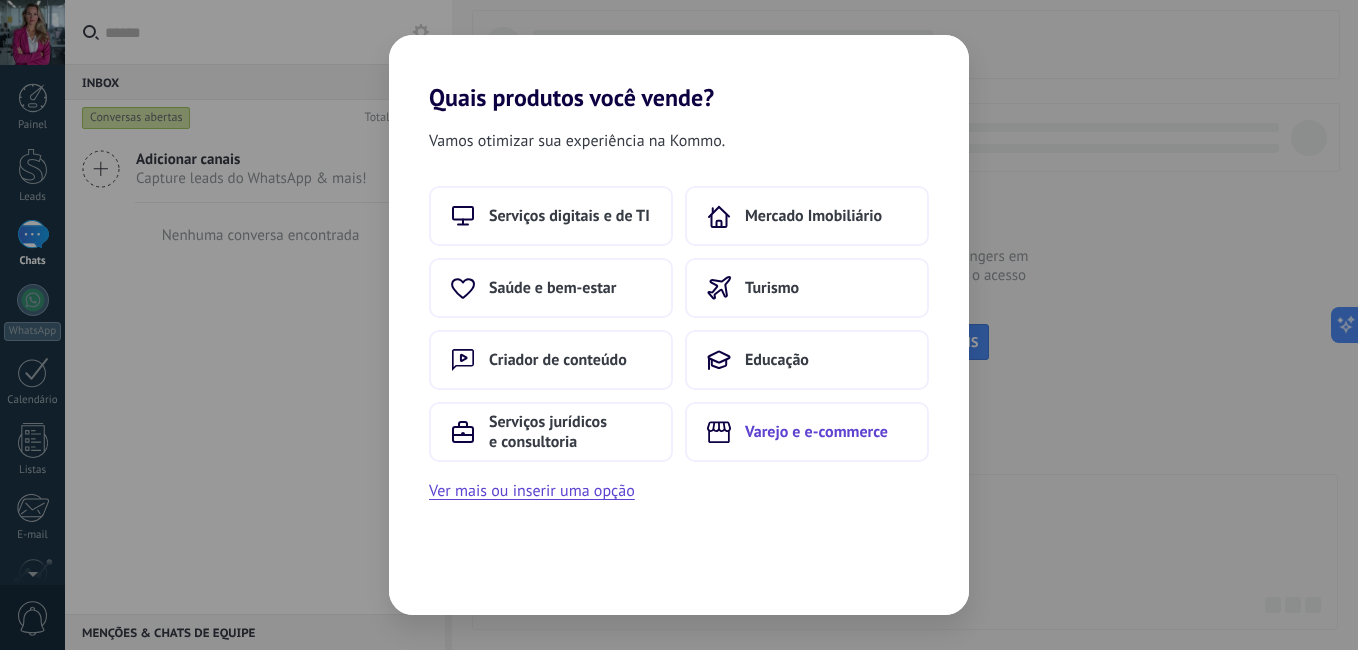 click on "Varejo e e-commerce" at bounding box center (816, 432) 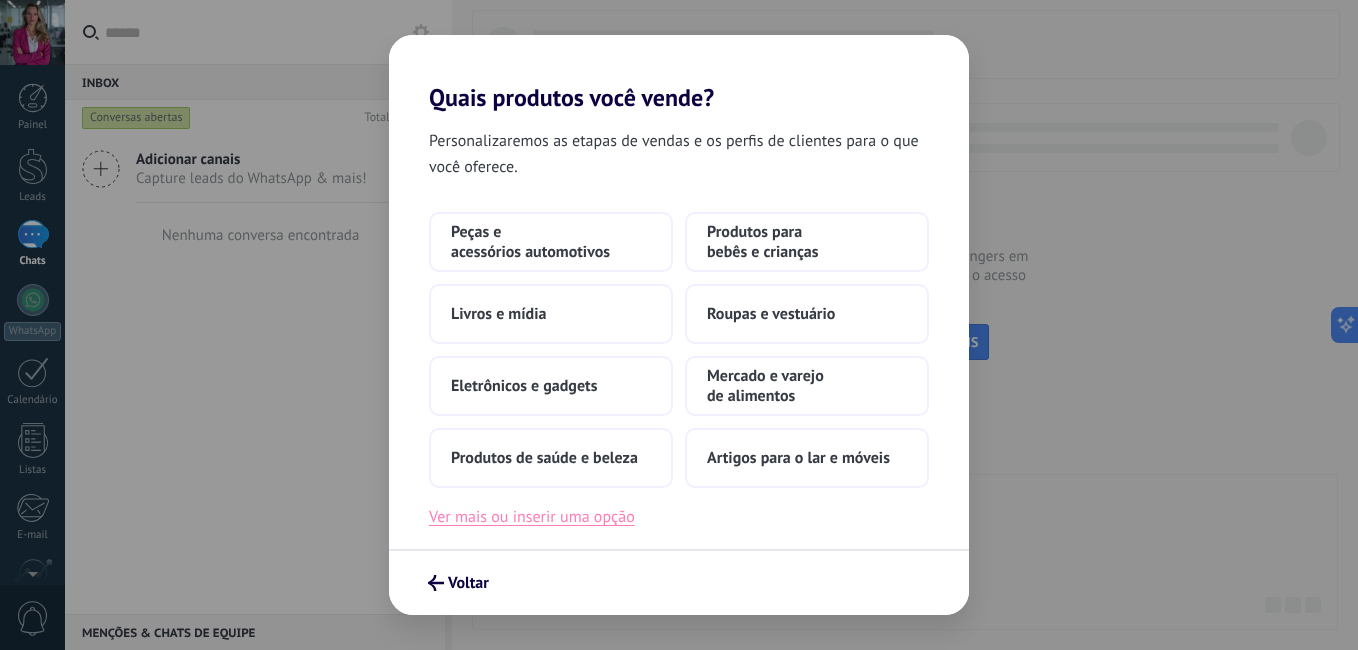 click on "Ver mais ou inserir uma opção" at bounding box center [532, 517] 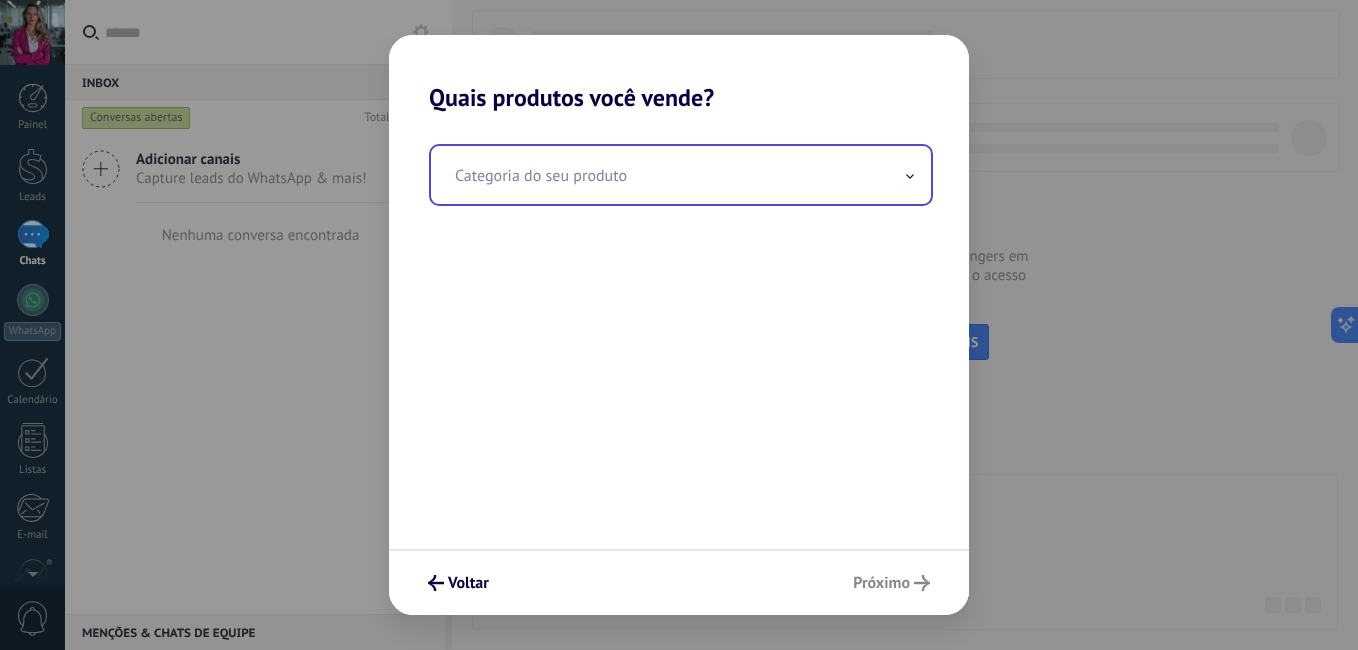 click at bounding box center (681, 175) 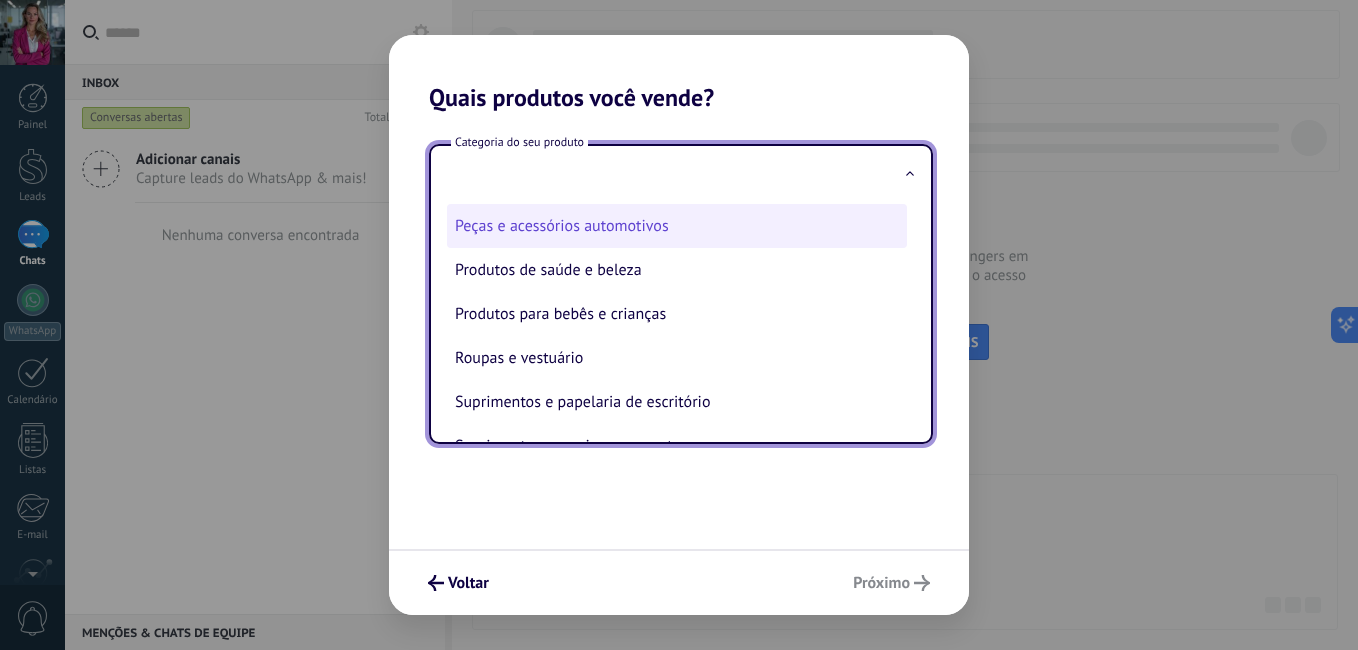 scroll, scrollTop: 442, scrollLeft: 0, axis: vertical 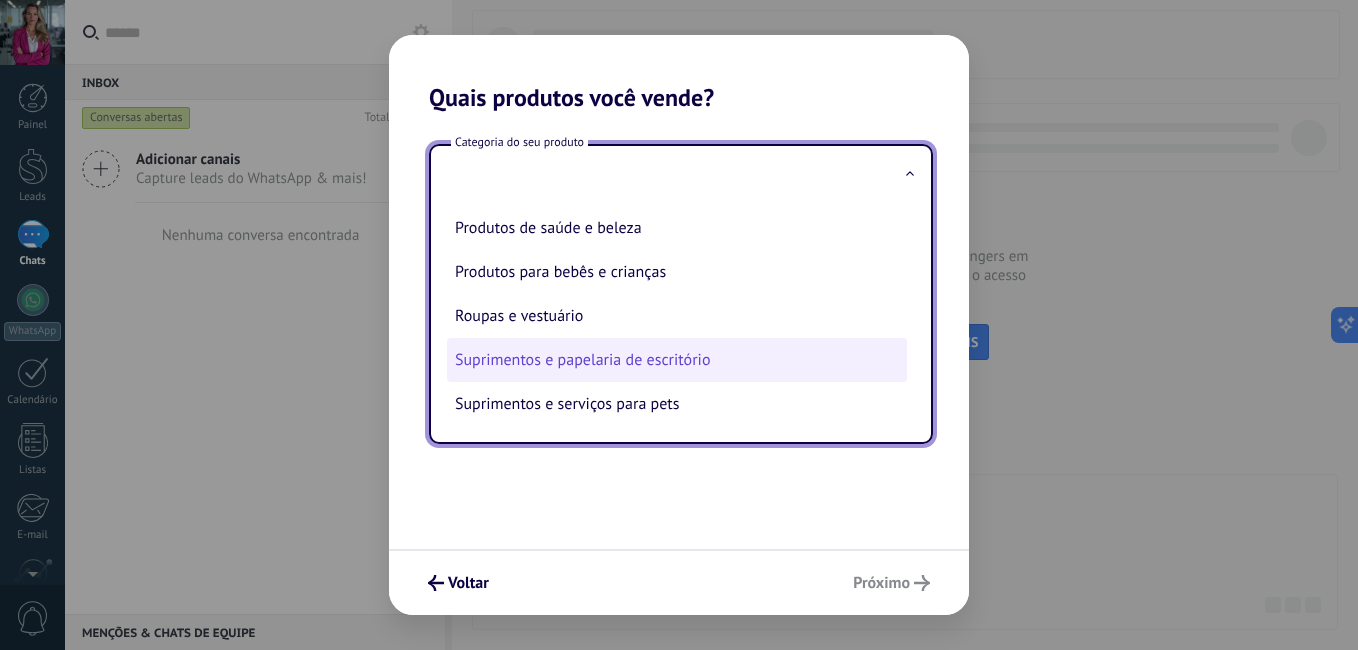 click on "Suprimentos e papelaria de escritório" at bounding box center [677, 360] 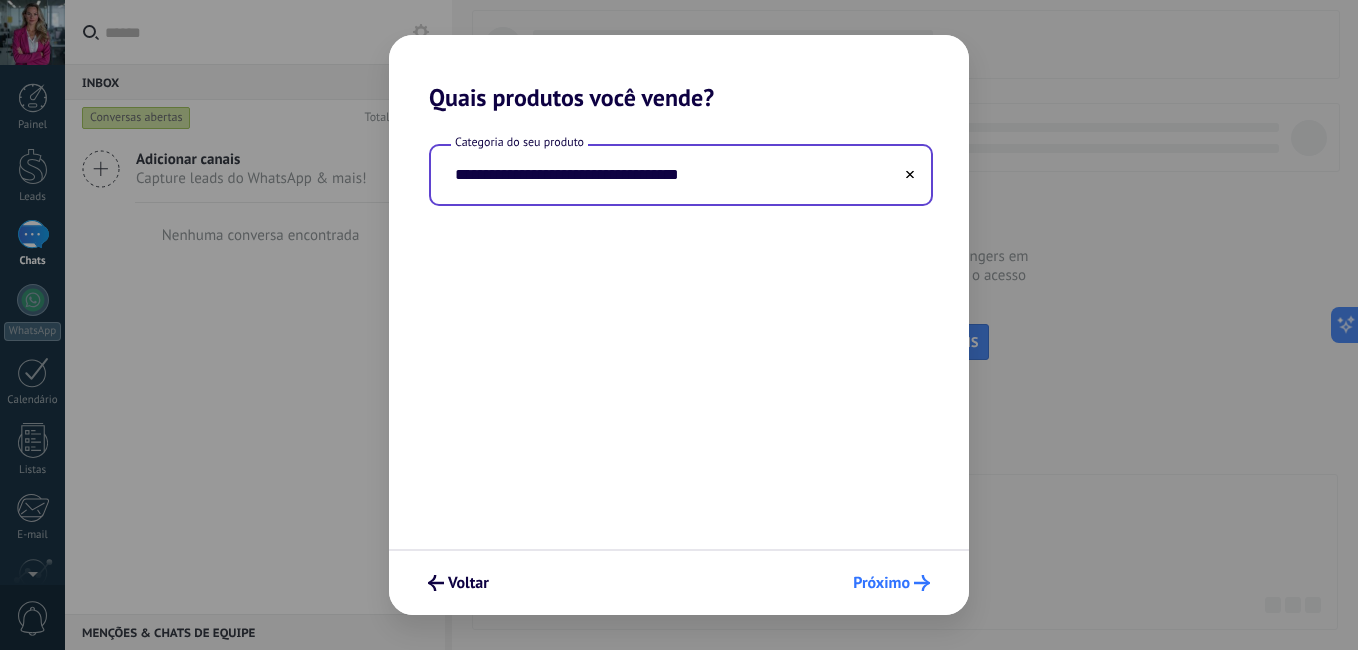 click on "Próximo" at bounding box center (881, 583) 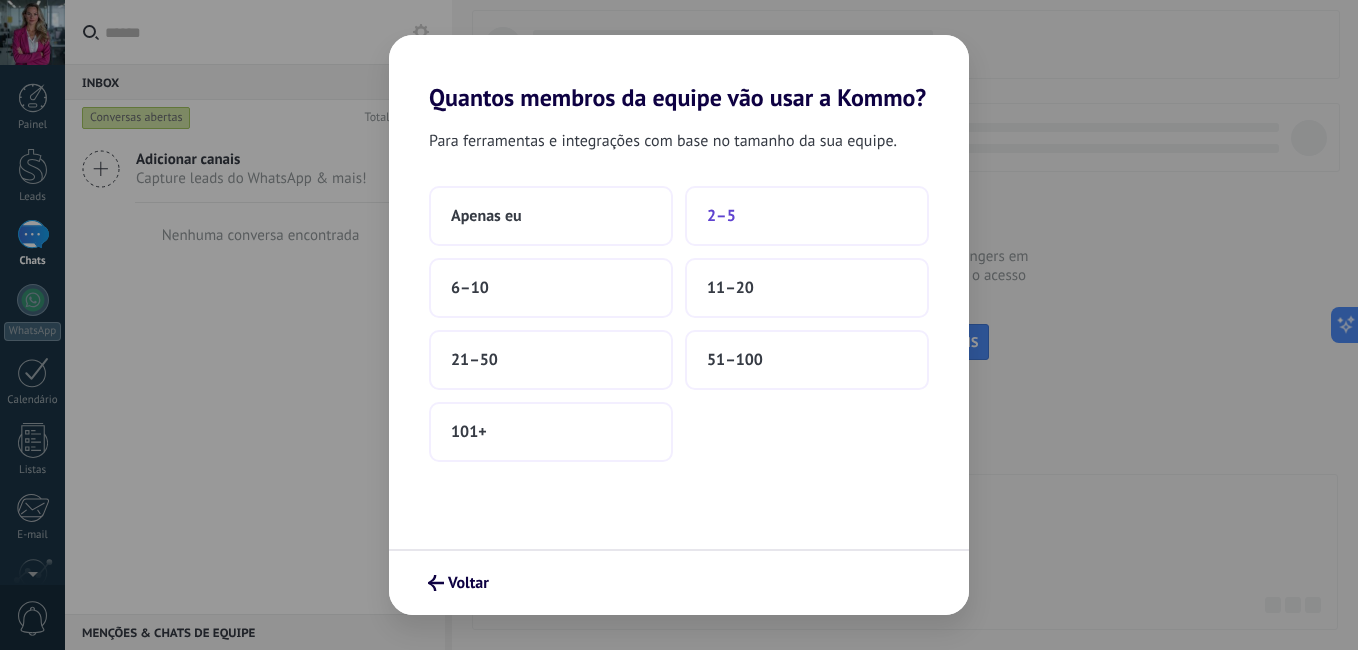 click on "2–5" at bounding box center (721, 216) 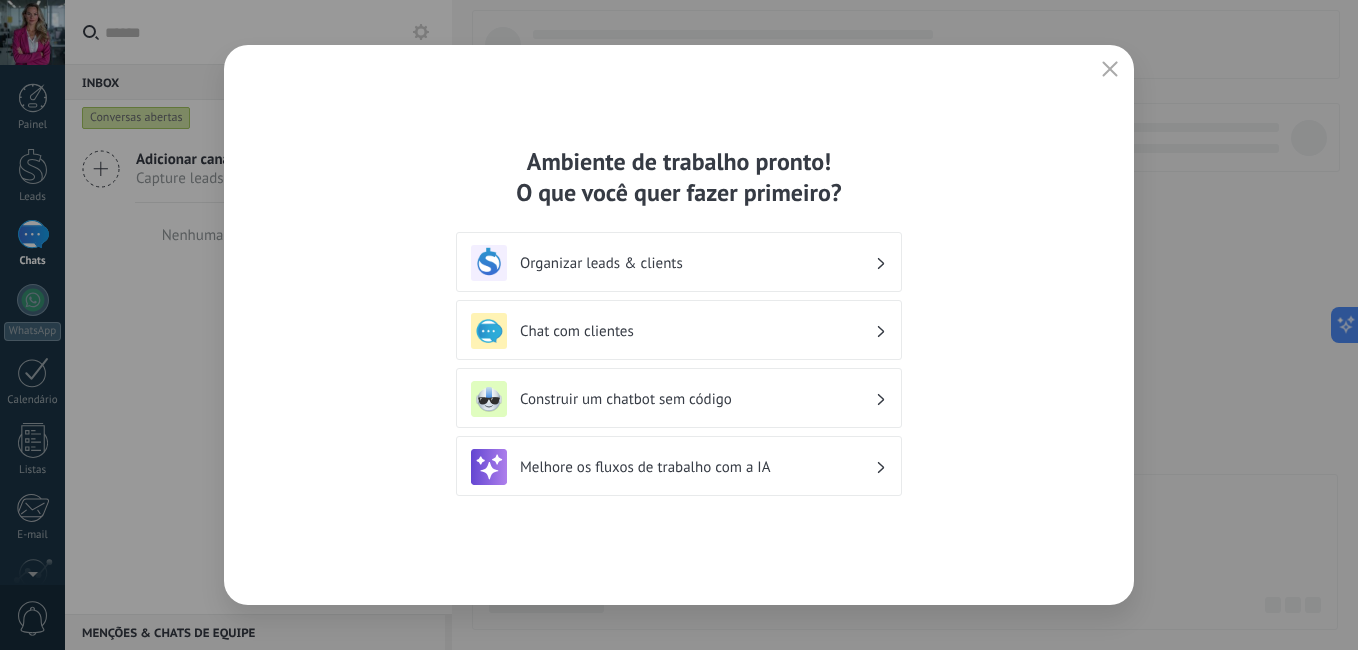 click on "Organizar leads & clients" at bounding box center [697, 263] 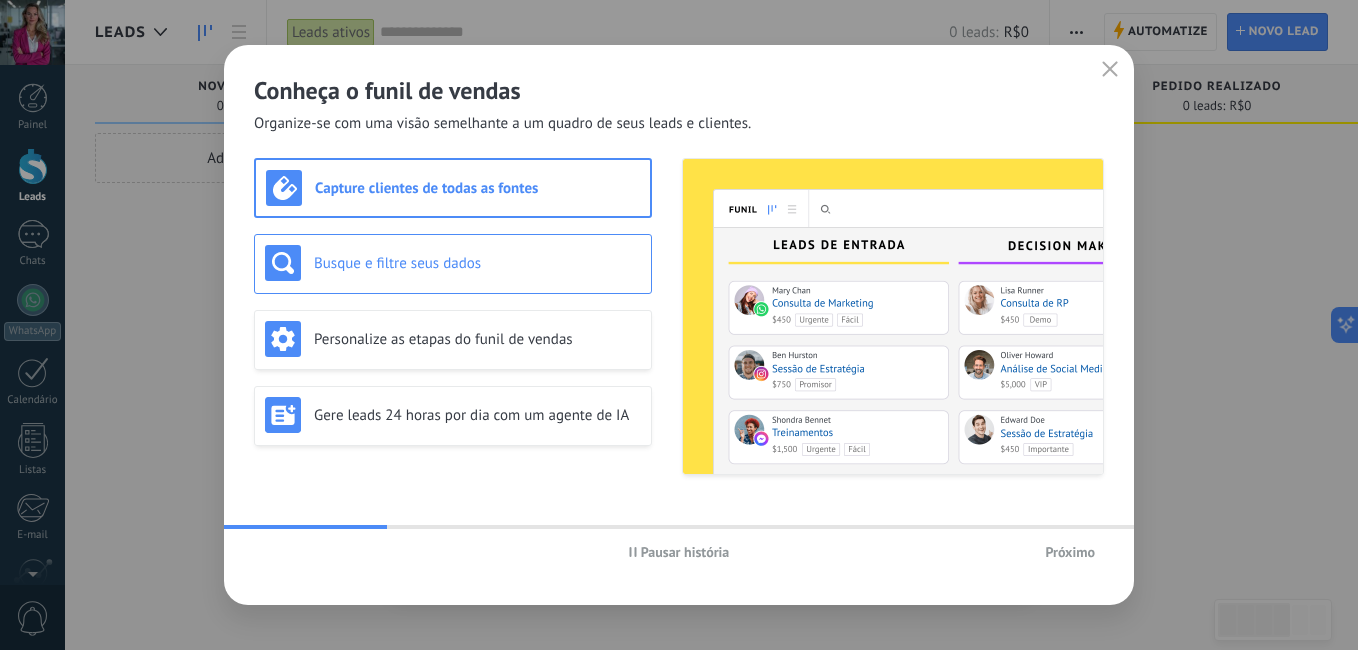click on "Busque e filtre seus dados" at bounding box center [477, 263] 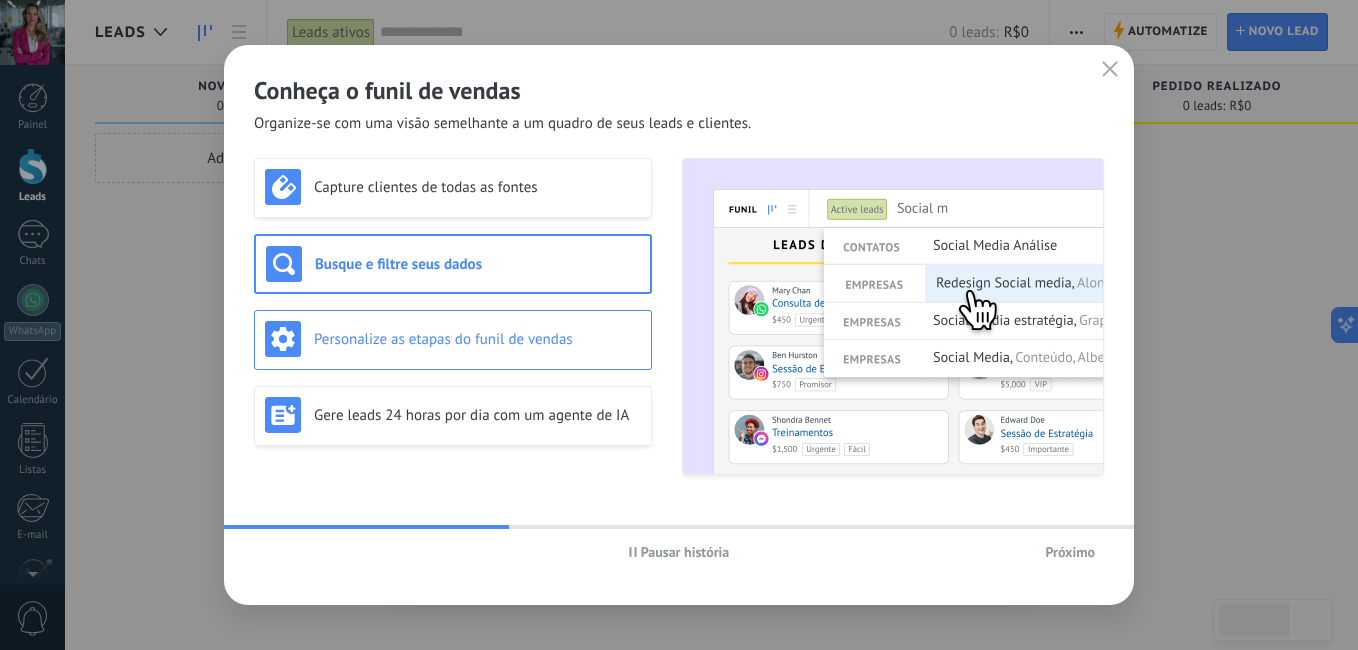 click on "Personalize as etapas do funil de vendas" at bounding box center (477, 339) 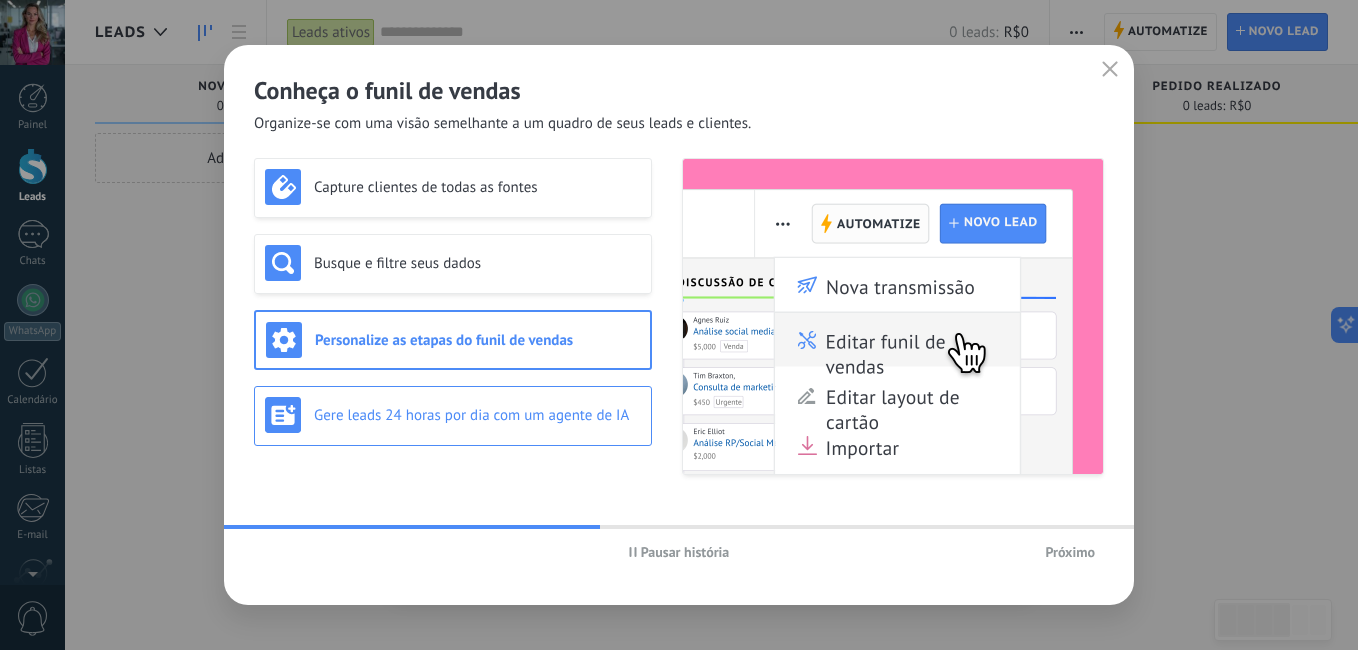 click on "Gere leads 24 horas por dia com um agente de IA" at bounding box center [477, 415] 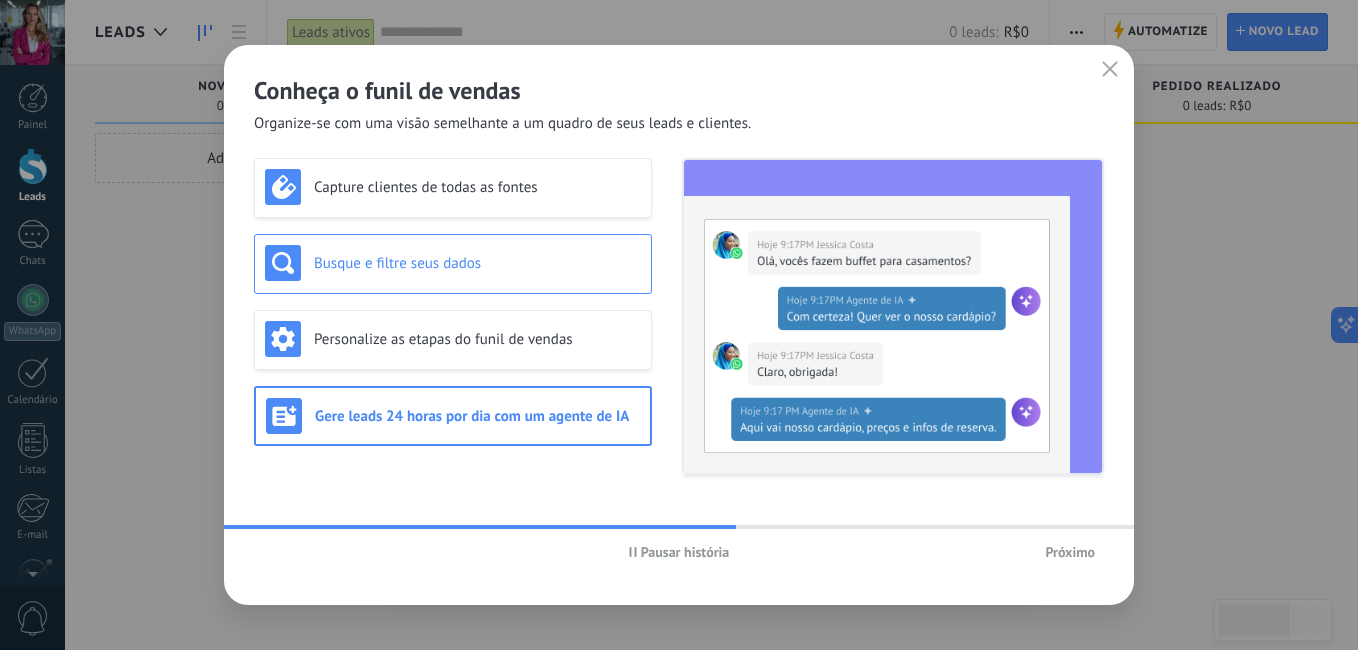 click on "Busque e filtre seus dados" at bounding box center [477, 263] 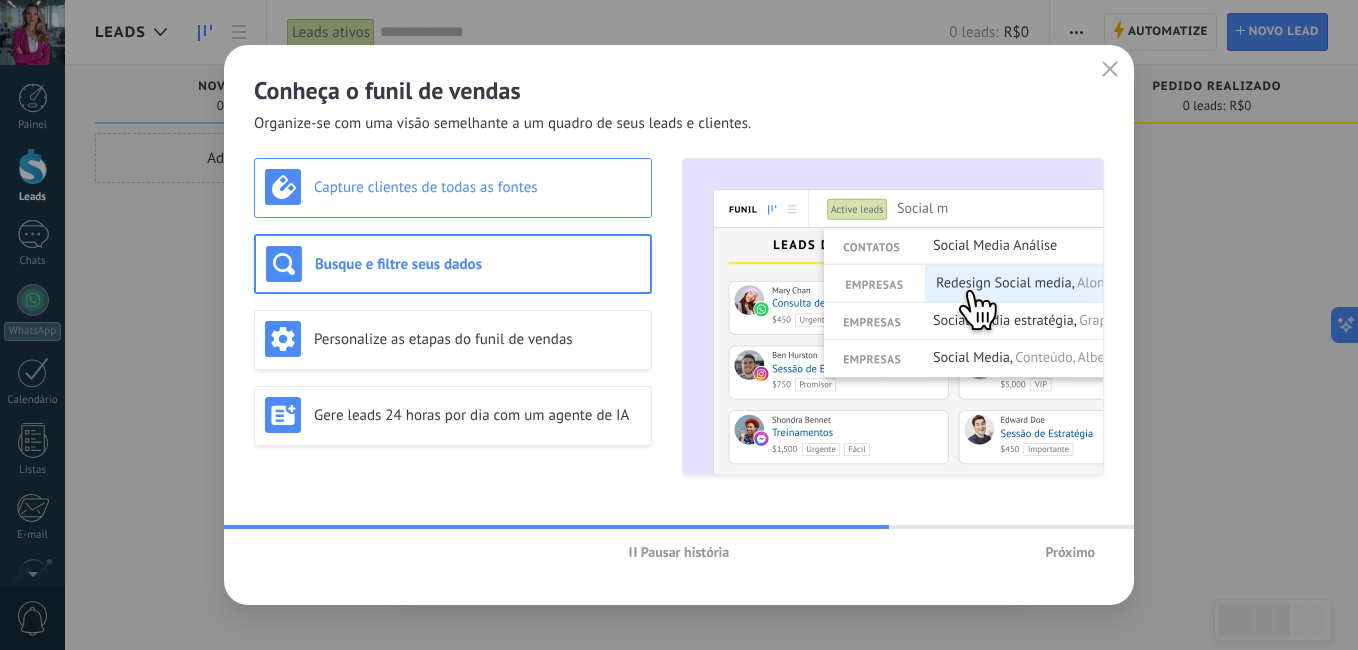 click on "Capture clientes de todas as fontes" at bounding box center (453, 187) 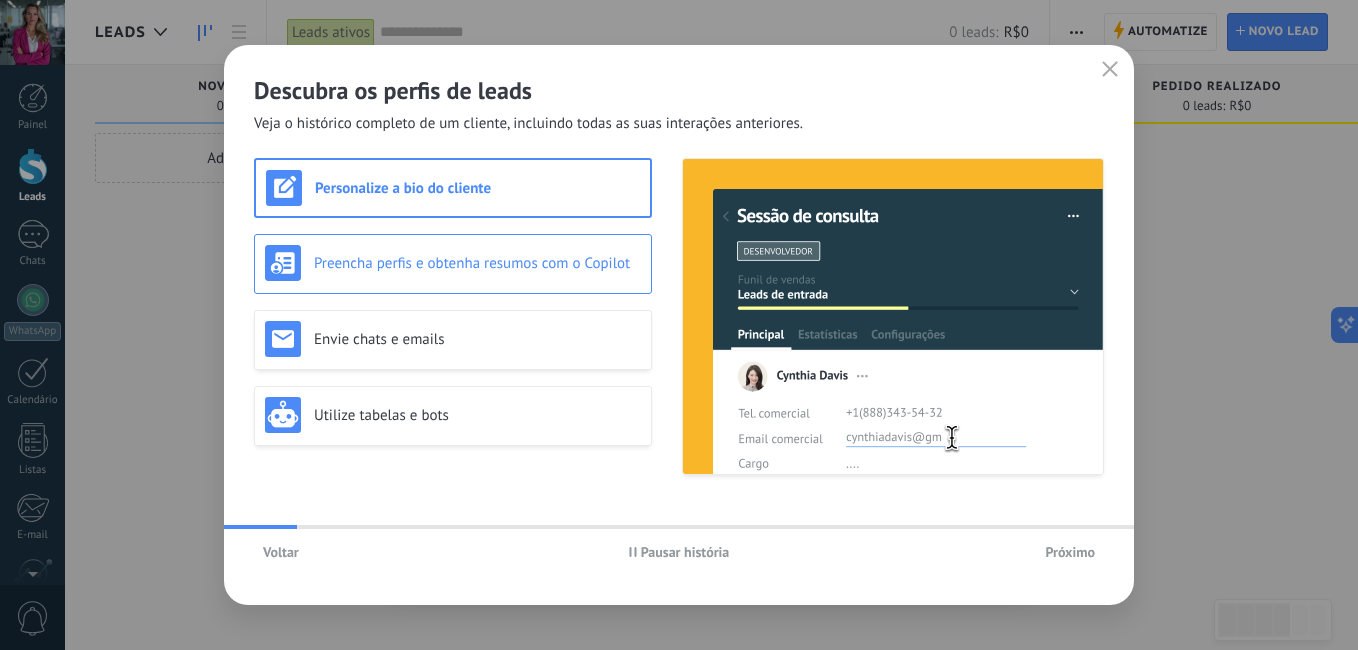 click on "Preencha perfis e obtenha resumos com o Copilot" at bounding box center (477, 263) 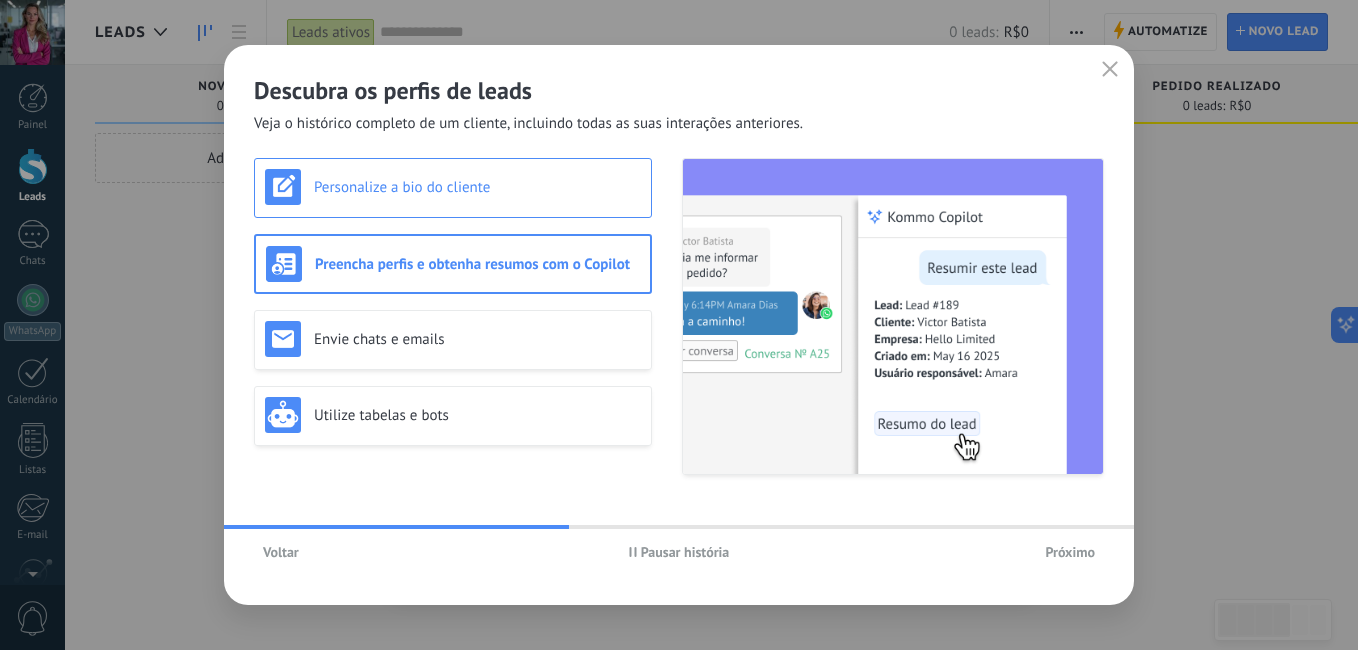 click on "Personalize a bio do cliente" at bounding box center (477, 187) 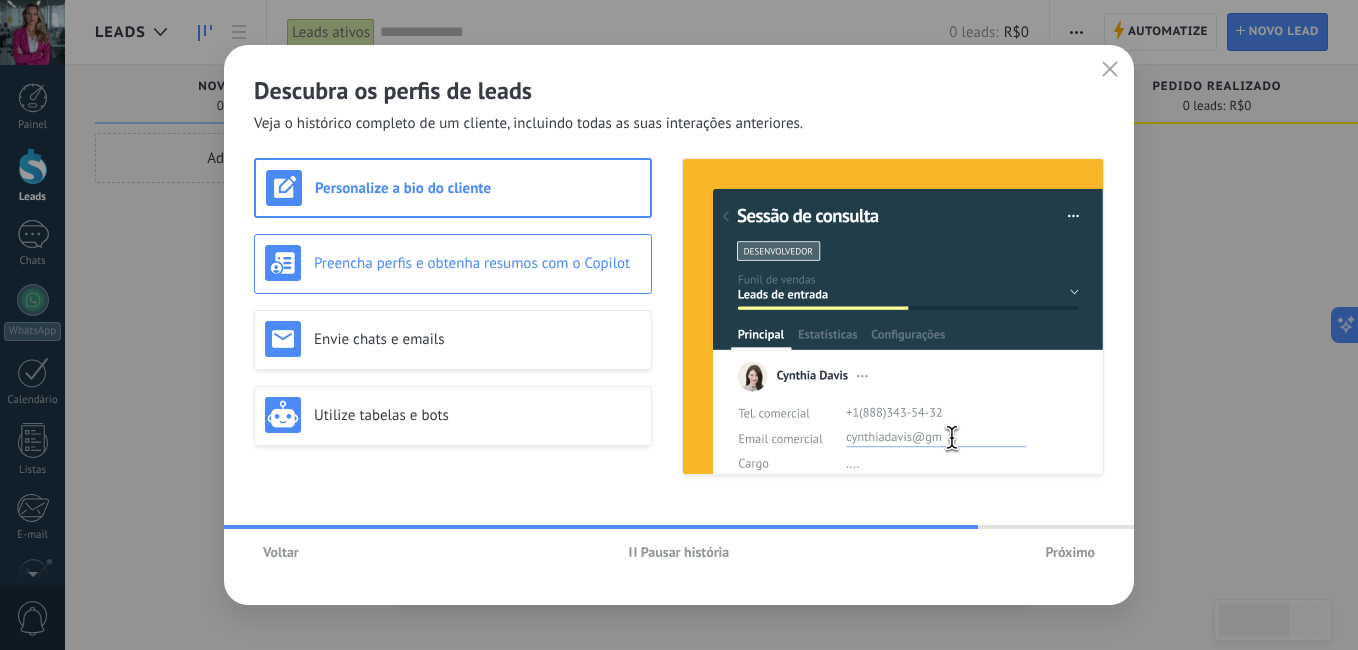 click on "Preencha perfis e obtenha resumos com o Copilot" at bounding box center (453, 263) 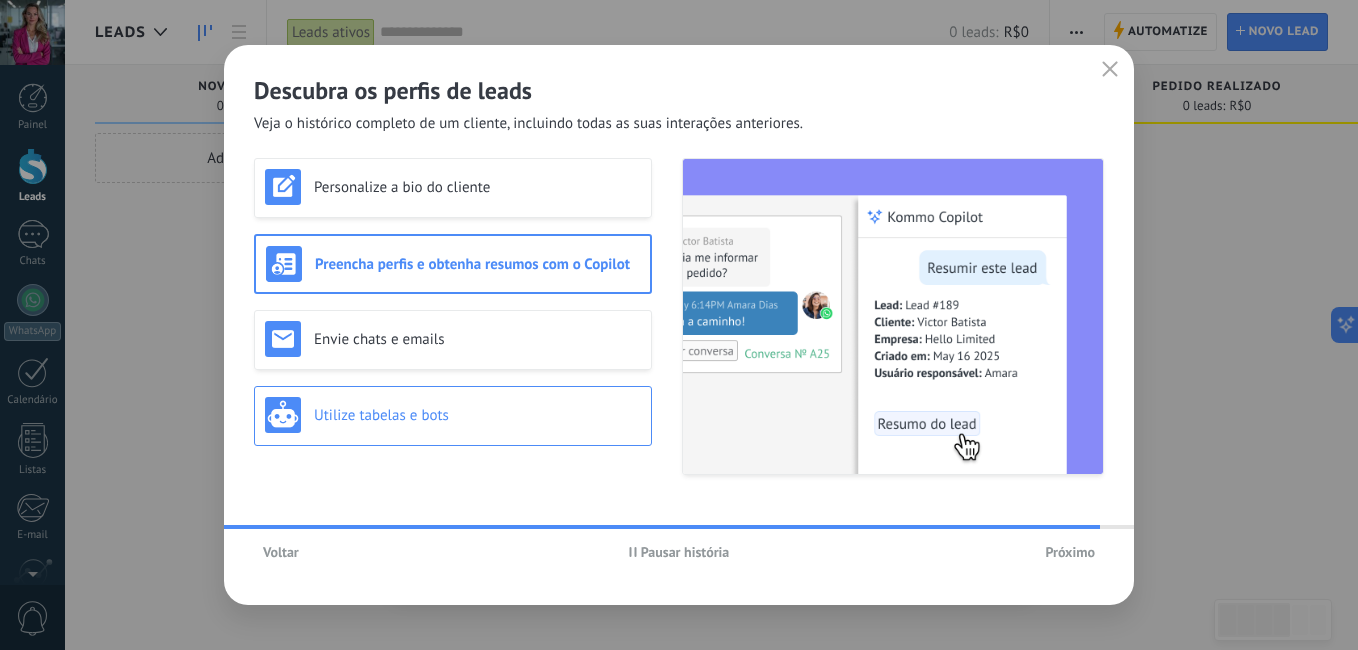 click on "Utilize tabelas e bots" at bounding box center [477, 415] 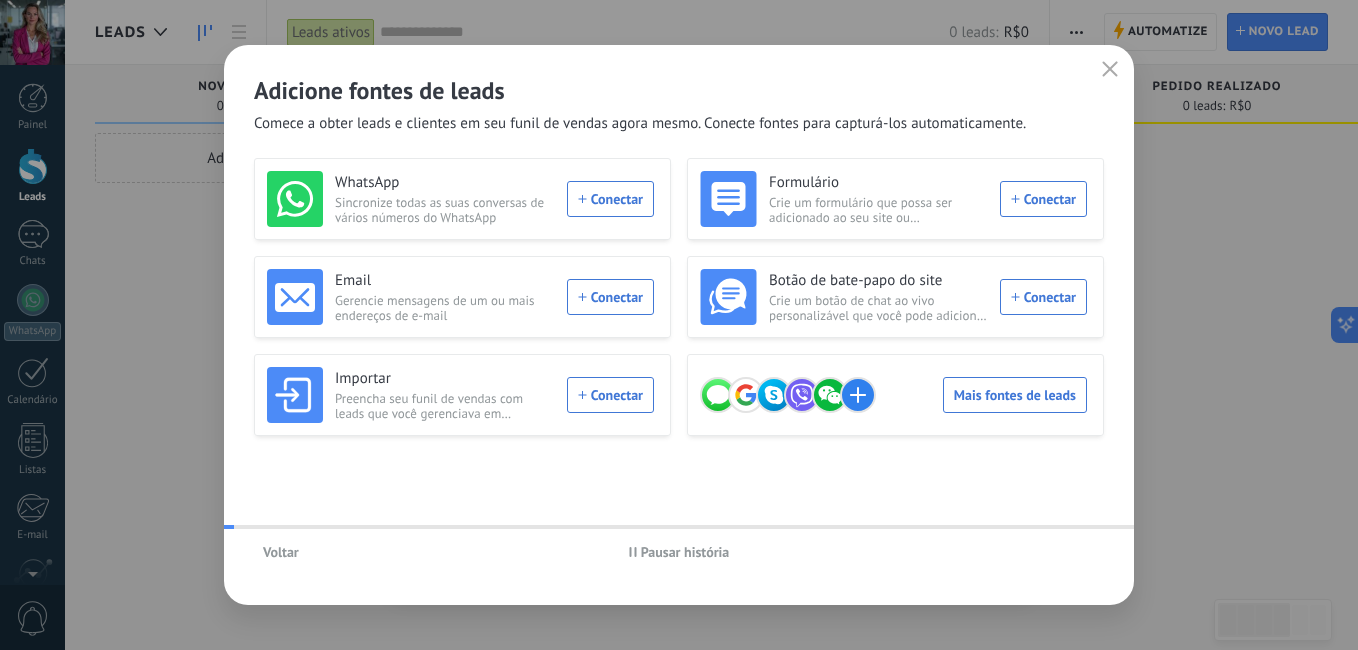 click on "WhatsApp Sincronize todas as suas conversas de vários números do WhatsApp Conectar Formulário Crie um formulário que possa ser adicionado ao seu site ou compartilhado como um link Conectar Email Gerencie mensagens de um ou mais endereços de e-mail Conectar Botão de bate-papo do site Crie um botão de chat ao vivo personalizável que você pode adicionar ao seu site Conectar Importar Preencha seu funil de vendas com leads que você gerenciava em planilhas Conectar Mais fontes de leads" at bounding box center [679, 297] 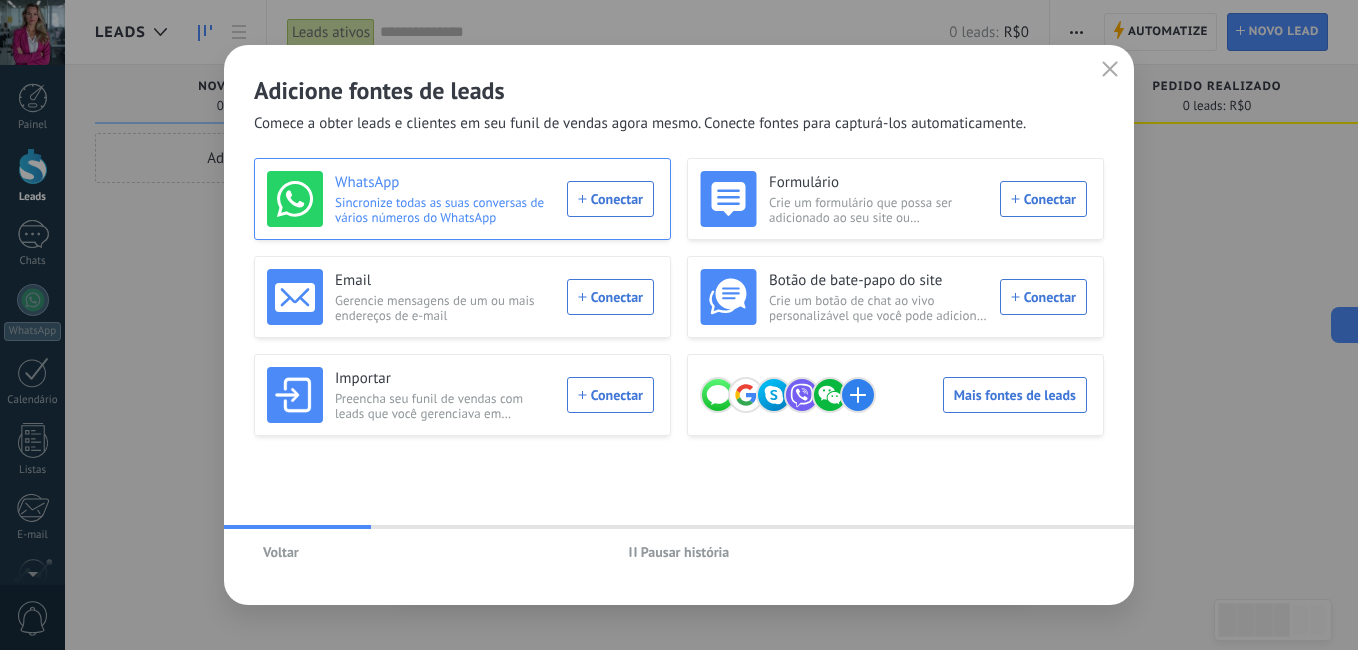 click on "WhatsApp Sincronize todas as suas conversas de vários números do WhatsApp Conectar" at bounding box center (460, 199) 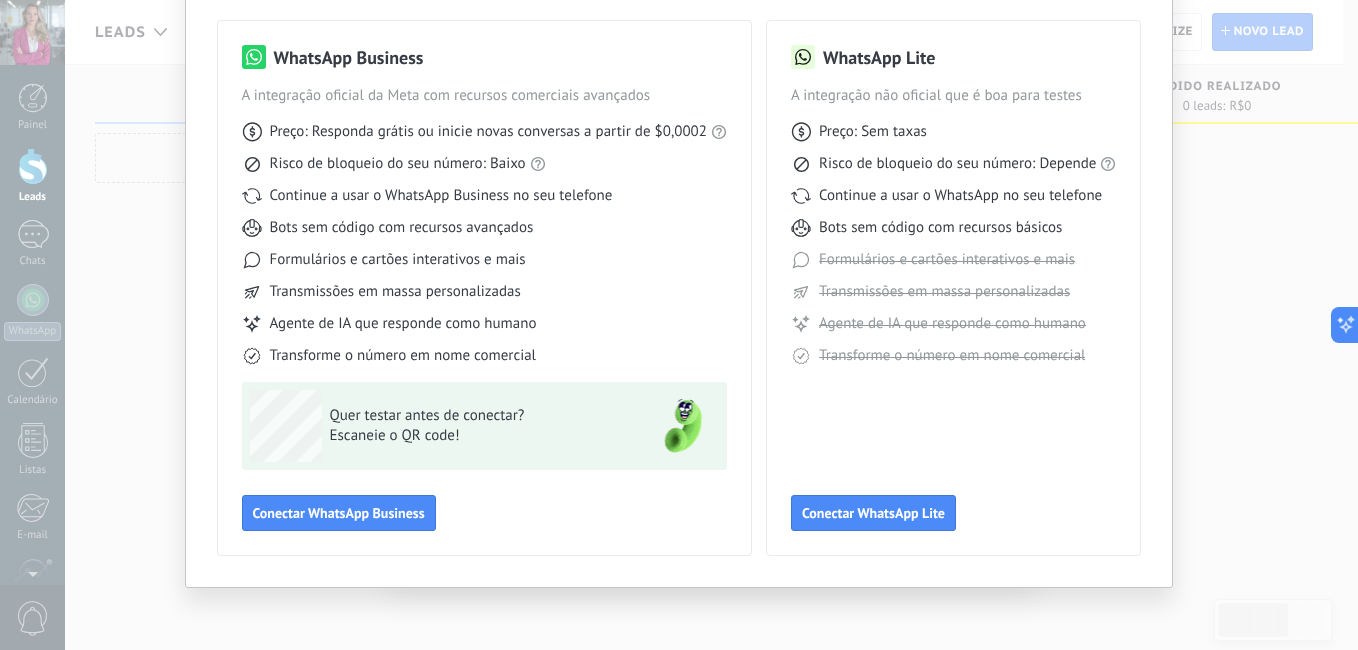 scroll, scrollTop: 135, scrollLeft: 0, axis: vertical 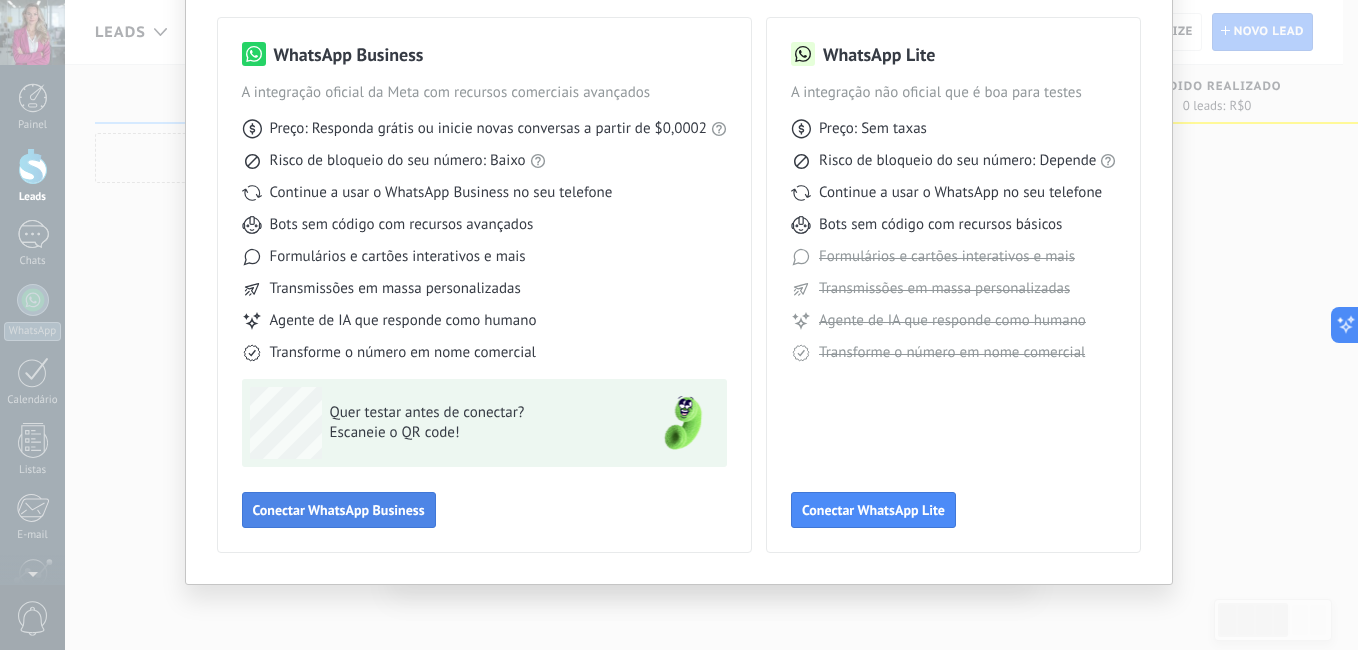 click on "Conectar WhatsApp Business" at bounding box center [339, 510] 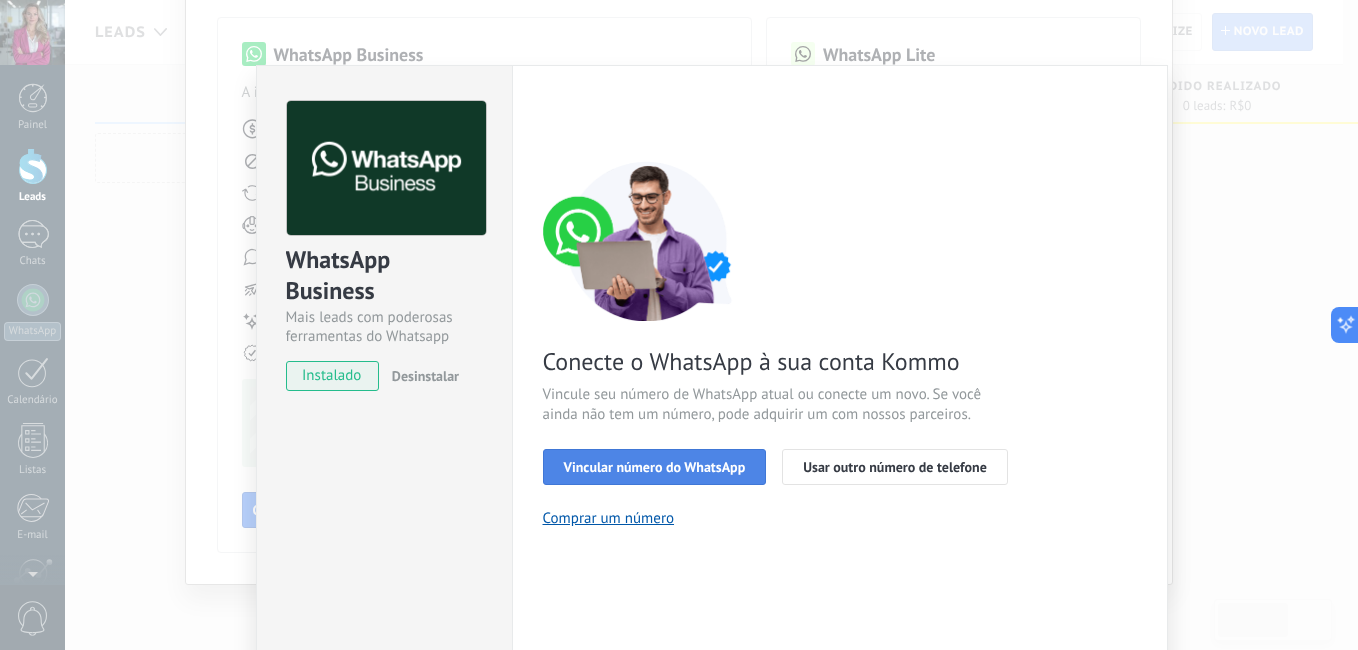 click on "Vincular número do WhatsApp" at bounding box center (655, 467) 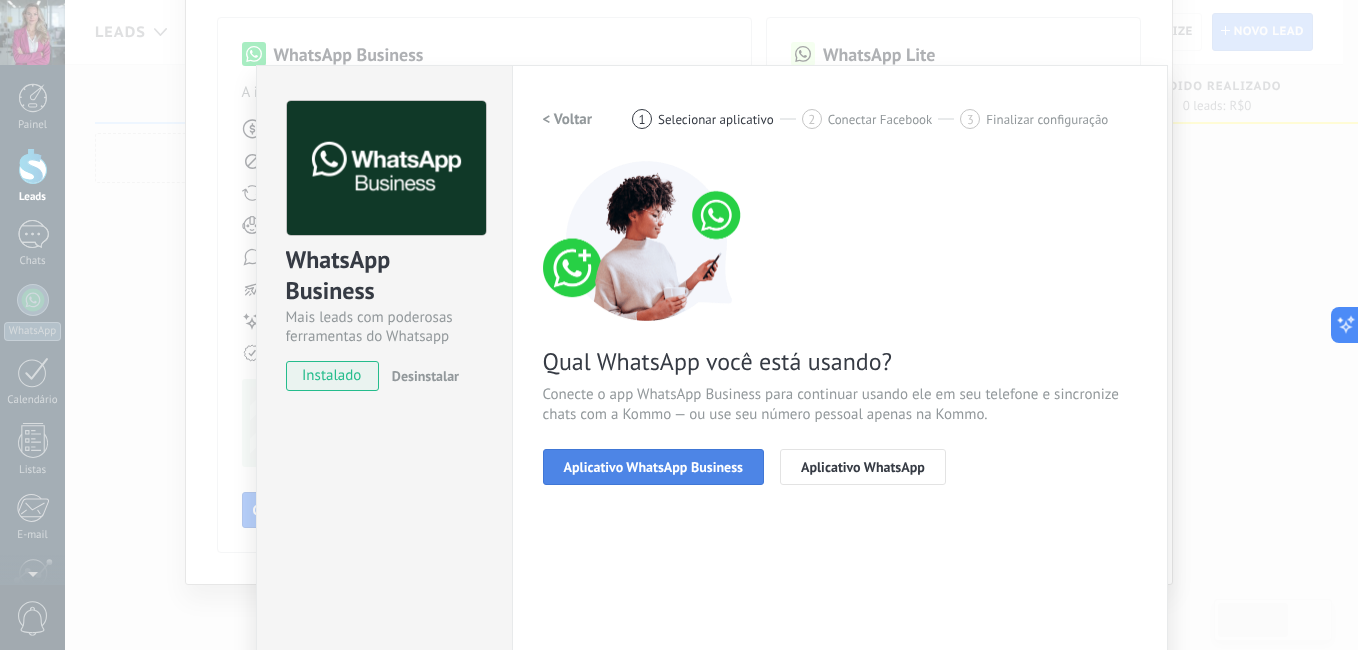 click on "Aplicativo WhatsApp Business" at bounding box center (653, 467) 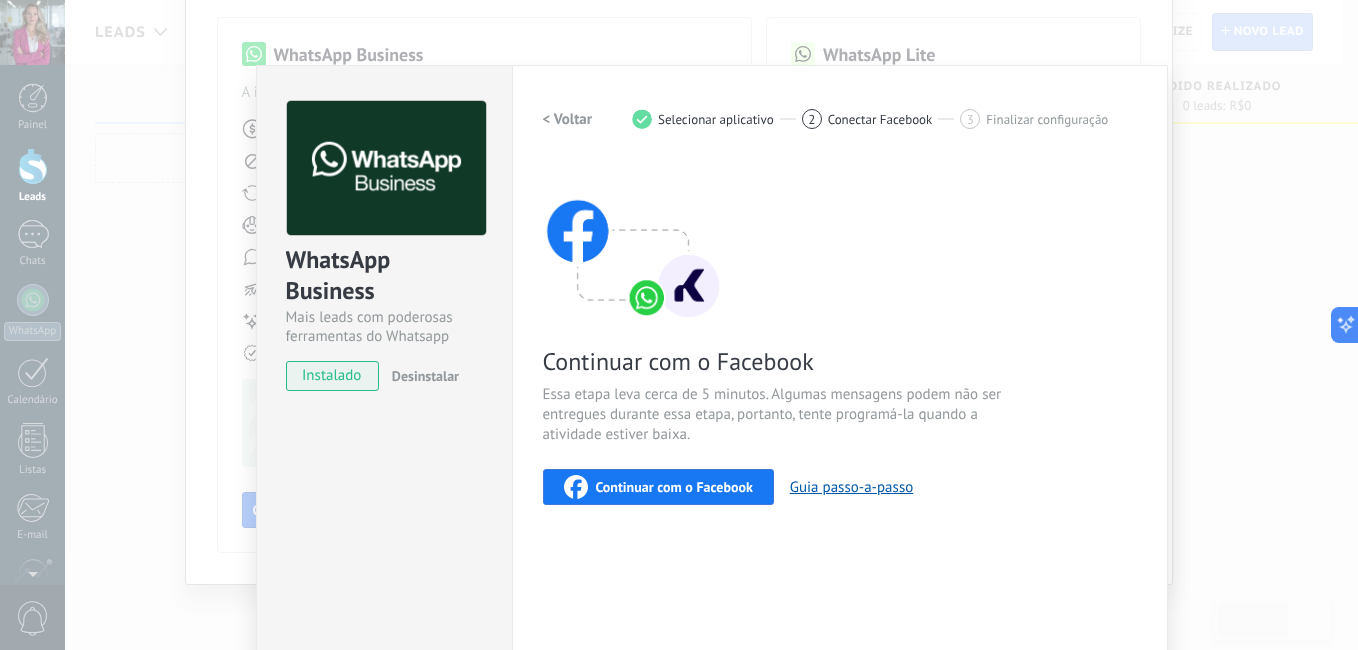 click on "Continuar com o Facebook" at bounding box center (674, 487) 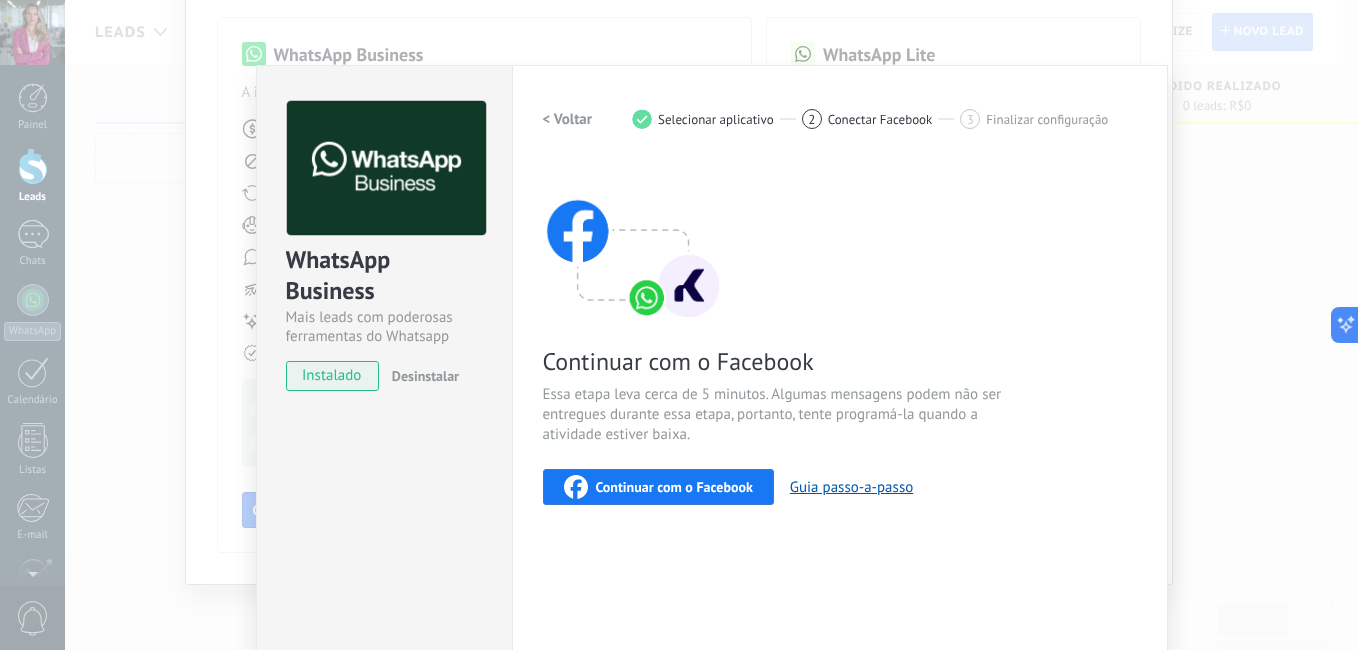 scroll, scrollTop: 180, scrollLeft: 0, axis: vertical 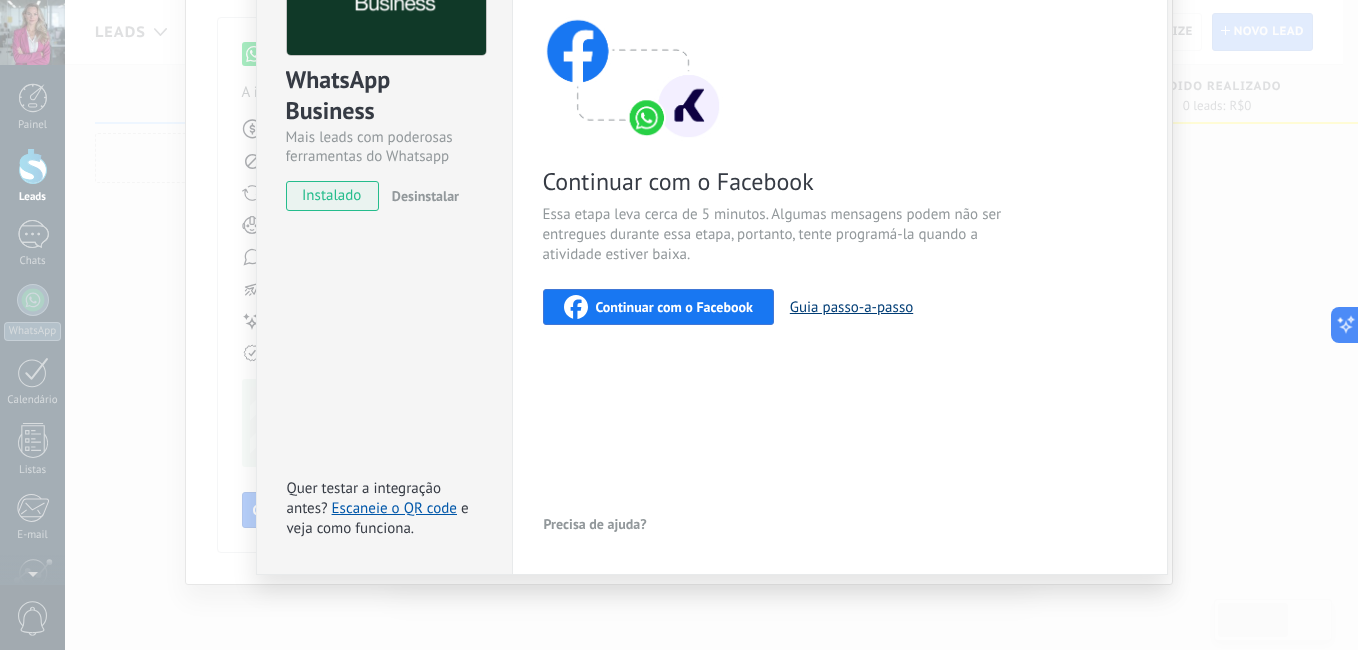click on "Guia passo-a-passo" at bounding box center (851, 307) 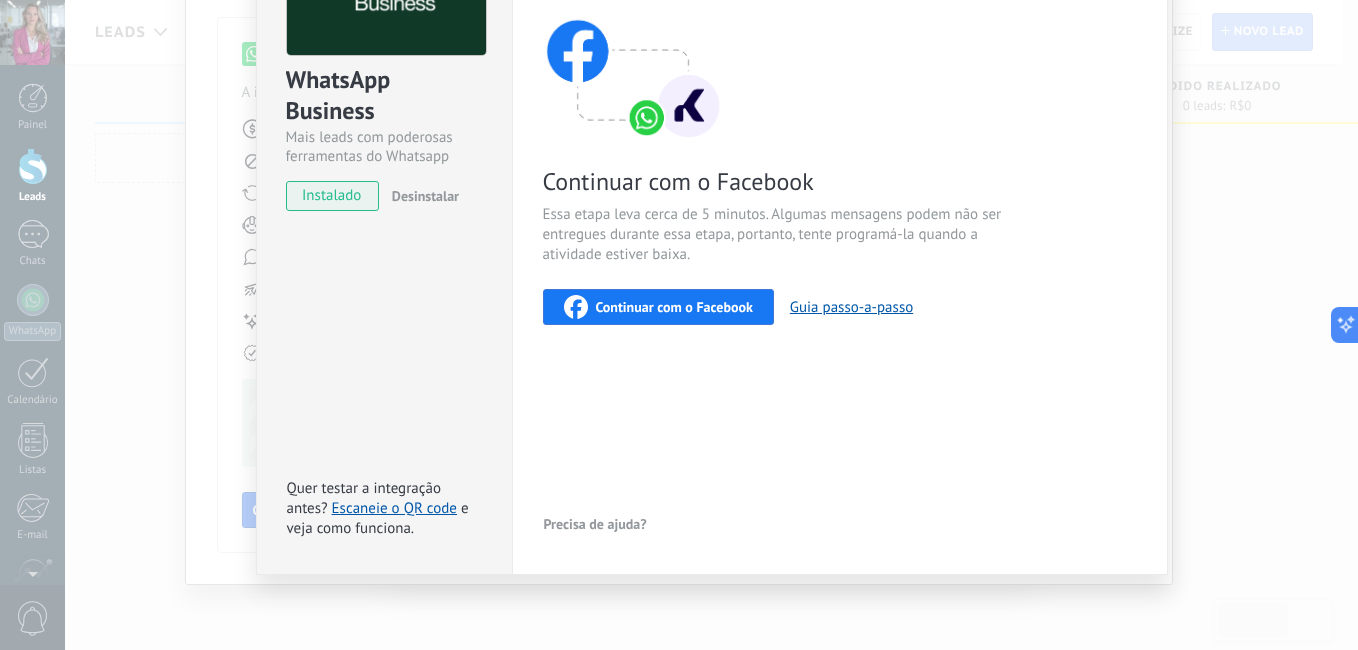 scroll, scrollTop: 0, scrollLeft: 0, axis: both 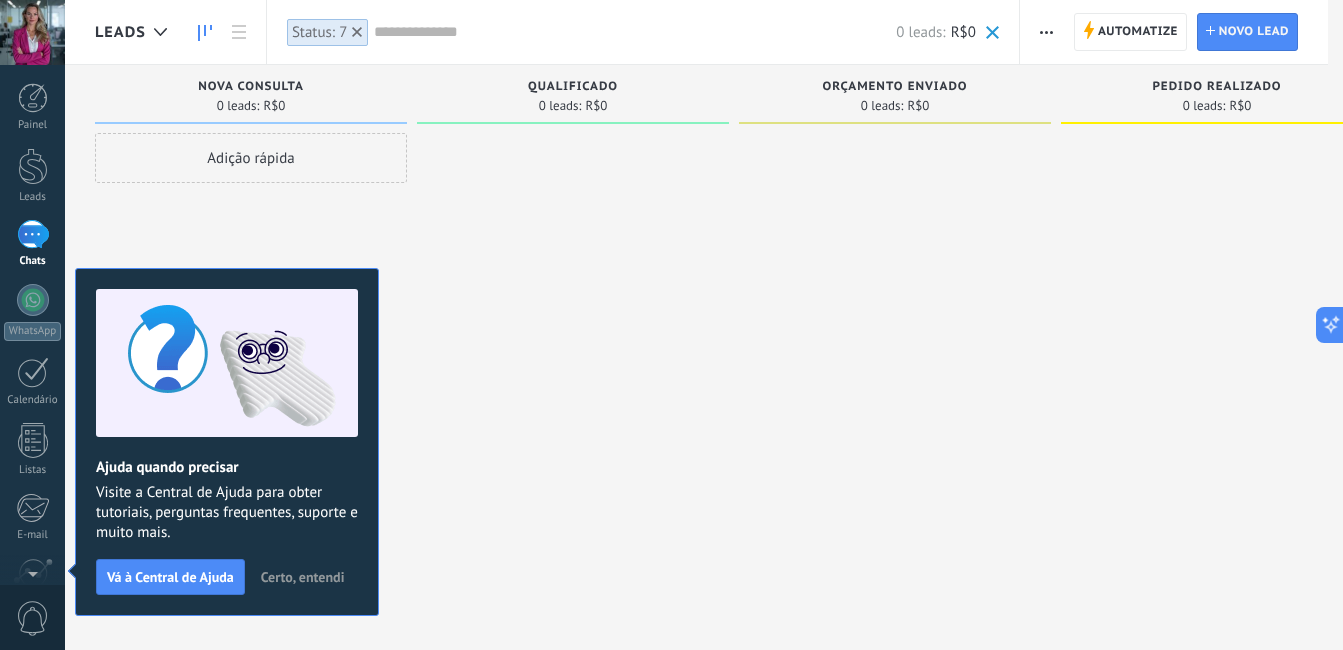 click on "Certo, entendi" at bounding box center [303, 577] 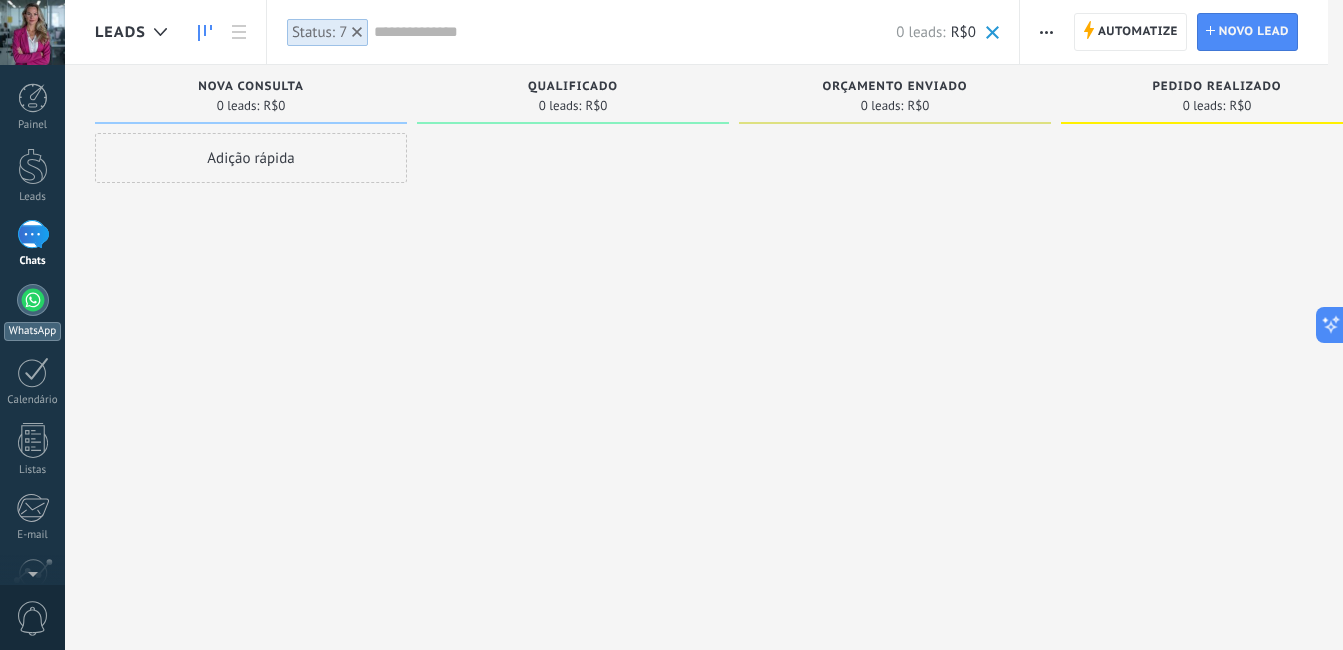 click on "WhatsApp" at bounding box center [32, 312] 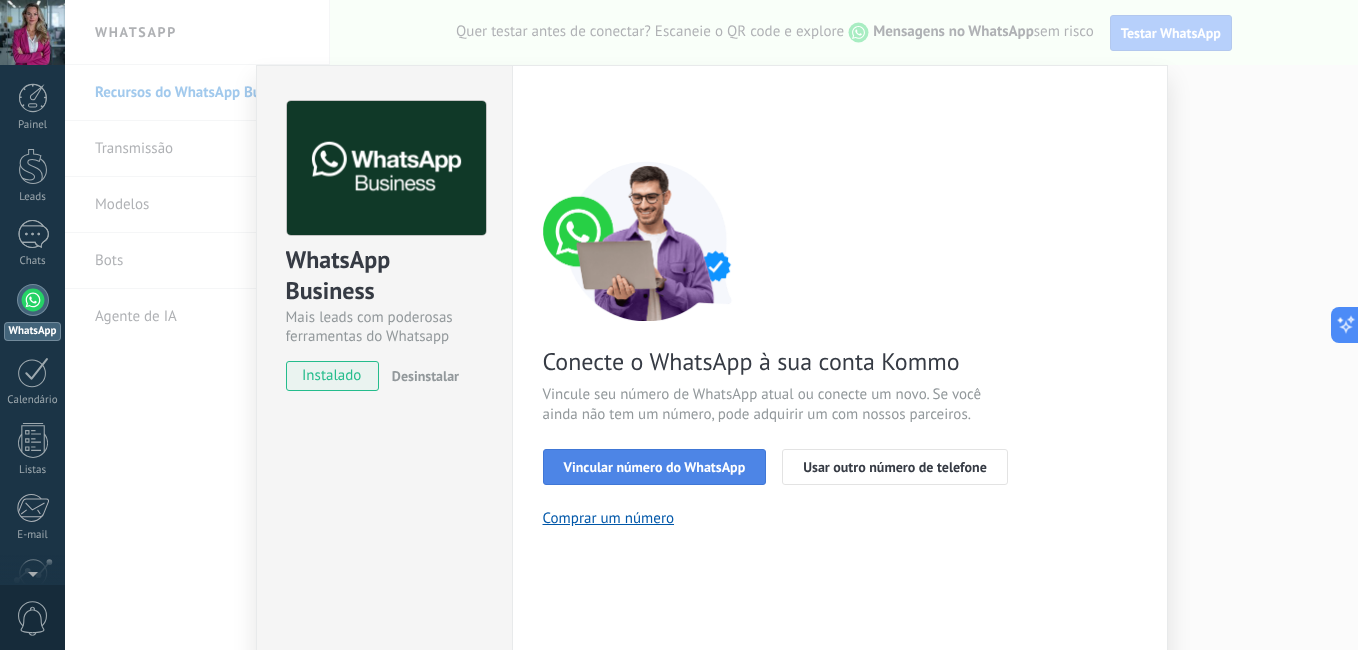 click on "Vincular número do WhatsApp" at bounding box center [655, 467] 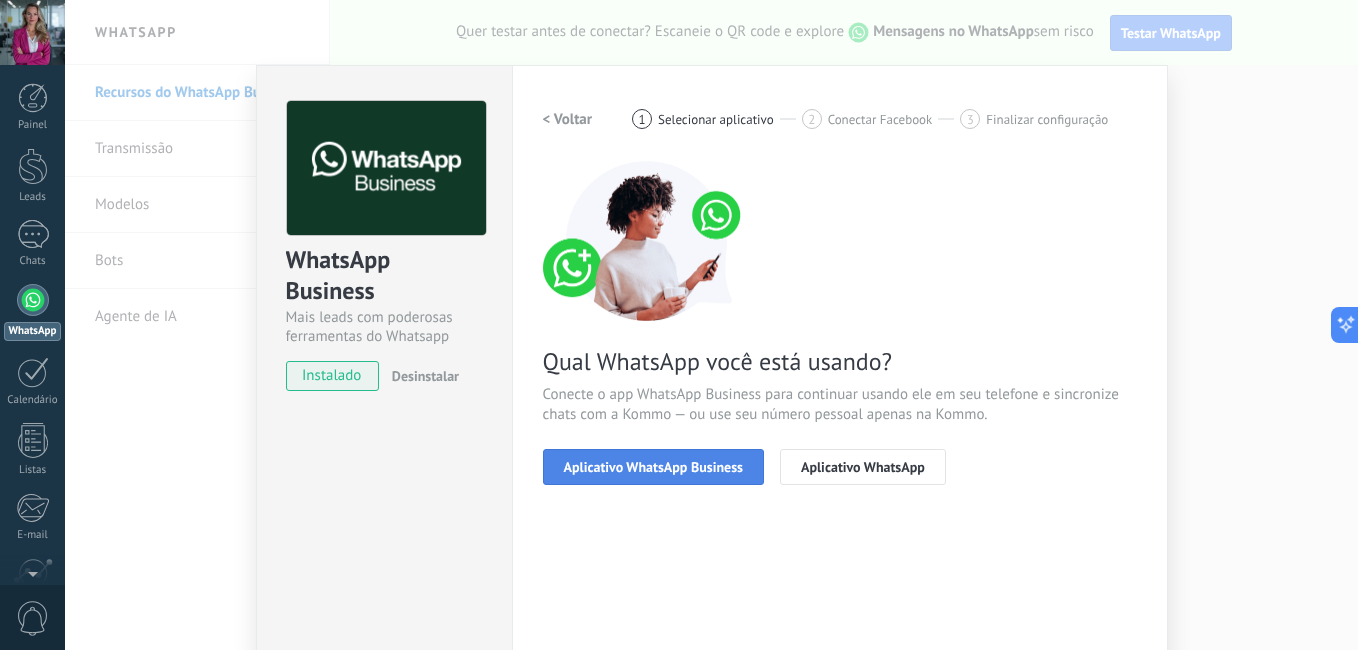 click on "Aplicativo WhatsApp Business" at bounding box center [653, 467] 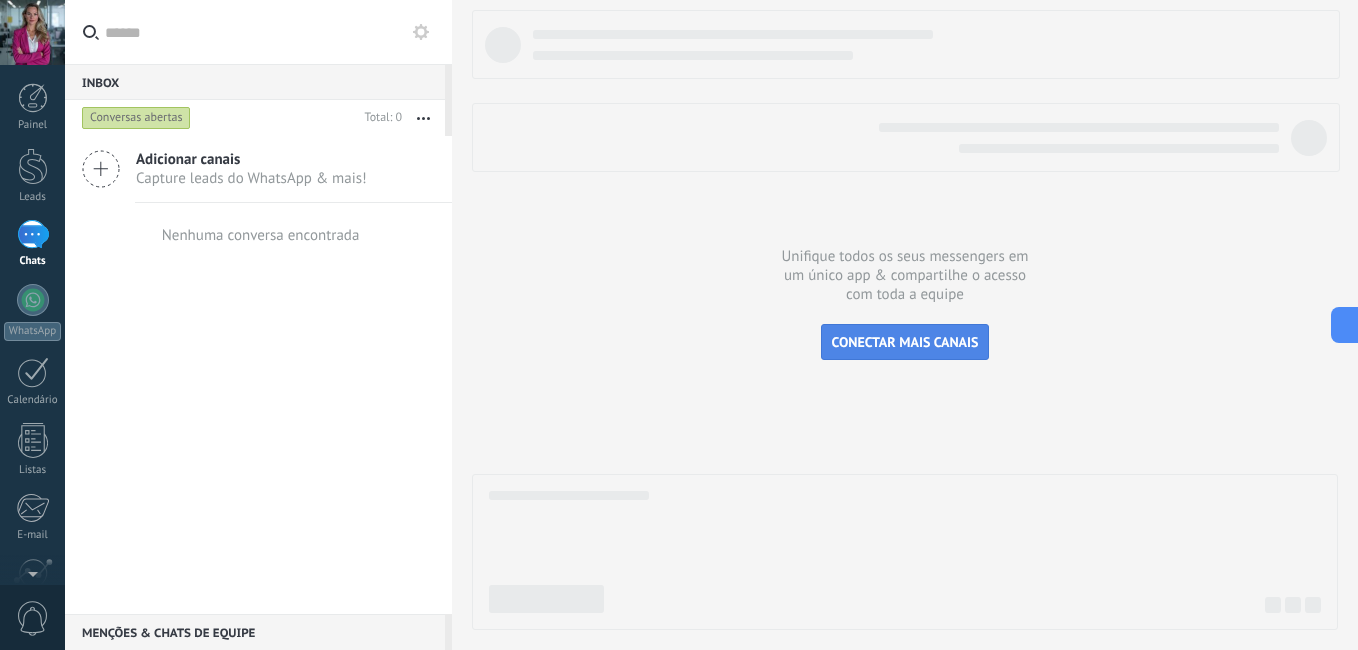click on "CONECTAR MAIS CANAIS" at bounding box center (905, 342) 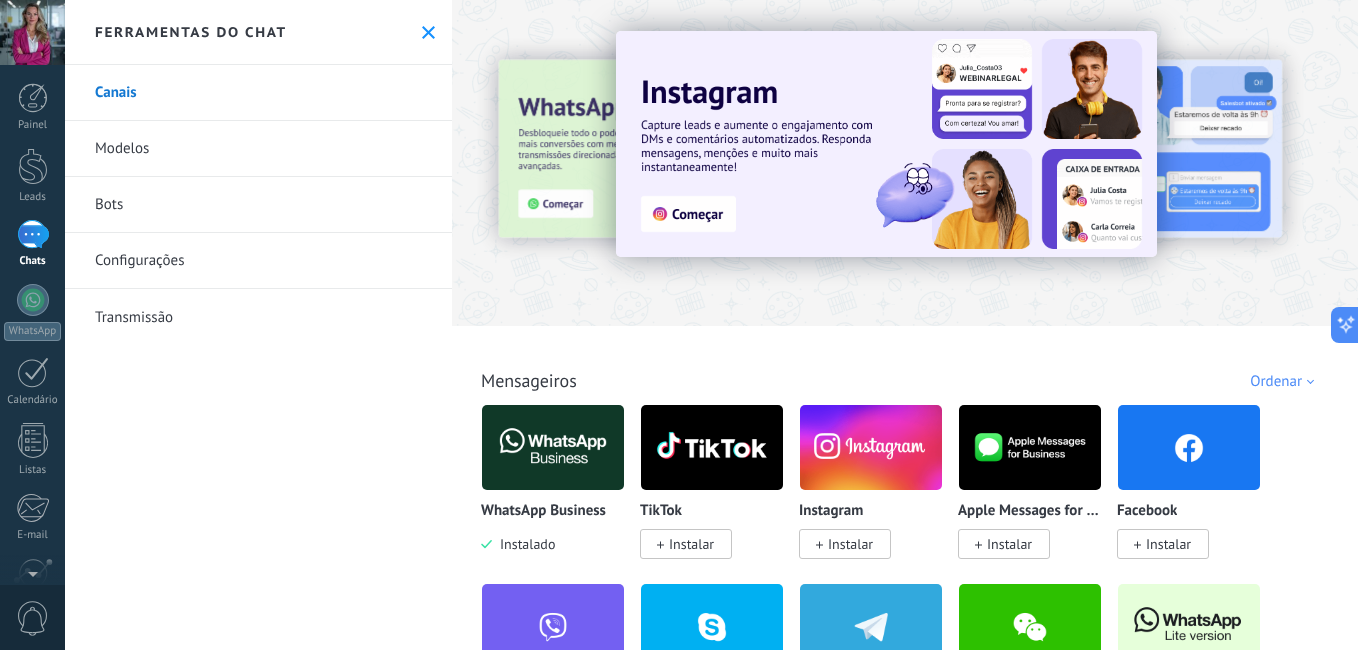click on "Instalar" at bounding box center [850, 544] 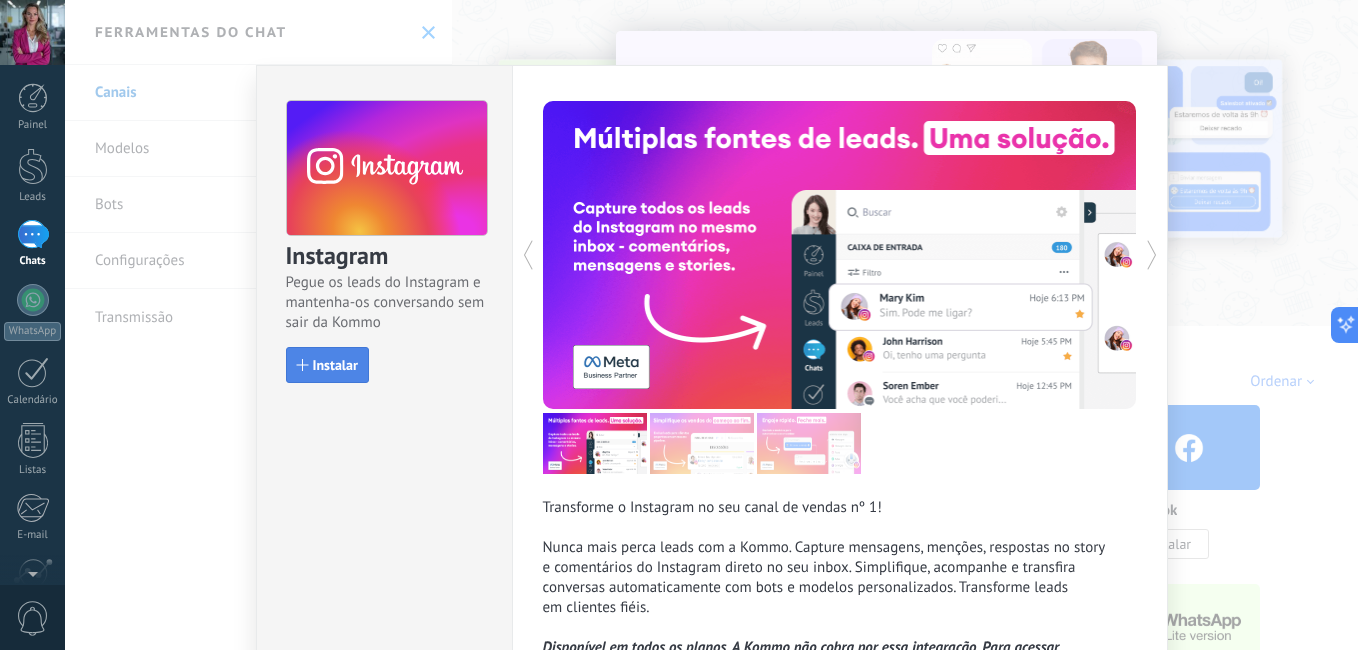 click on "Instalar" at bounding box center [327, 365] 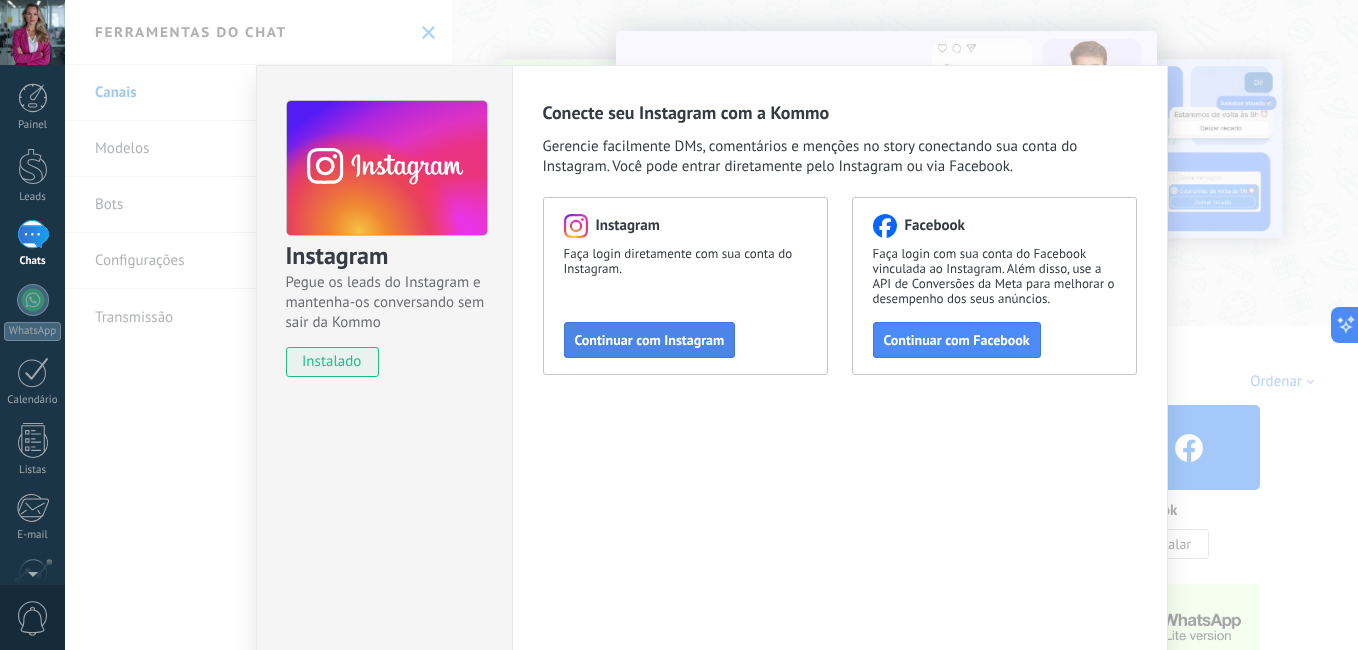 click on "Continuar com Instagram" at bounding box center (650, 340) 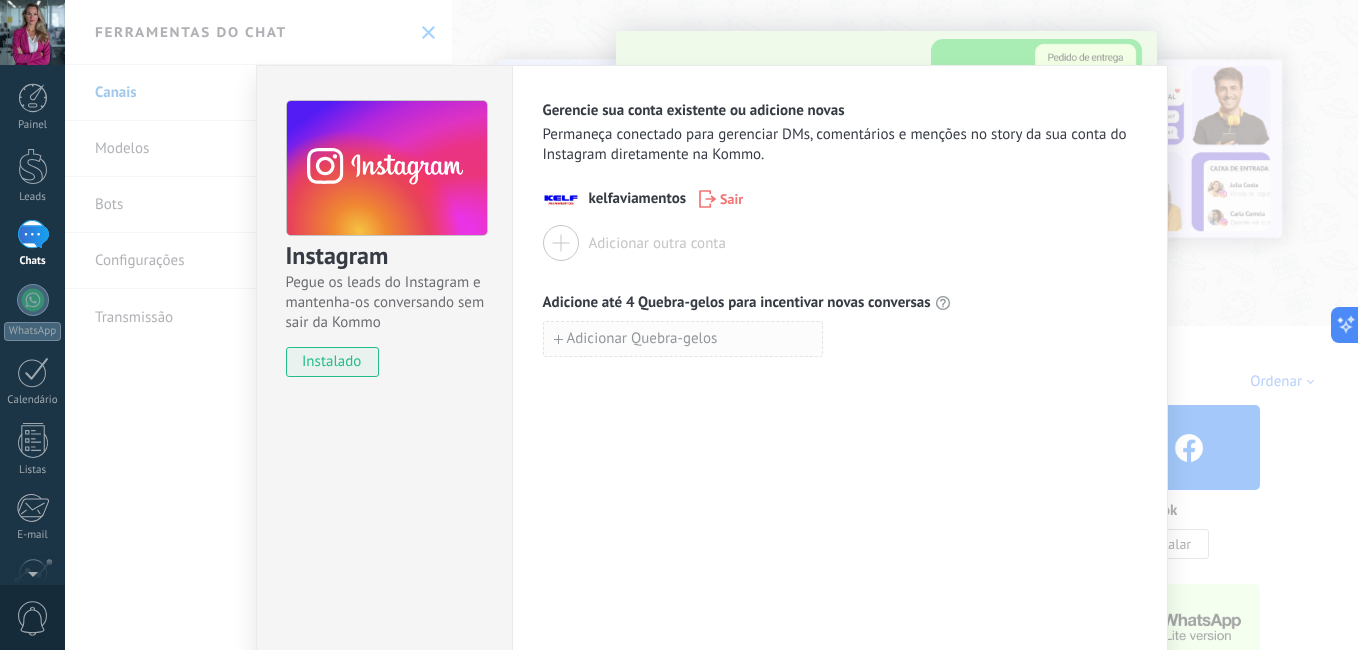click on "Adicionar Quebra-gelos" at bounding box center [642, 339] 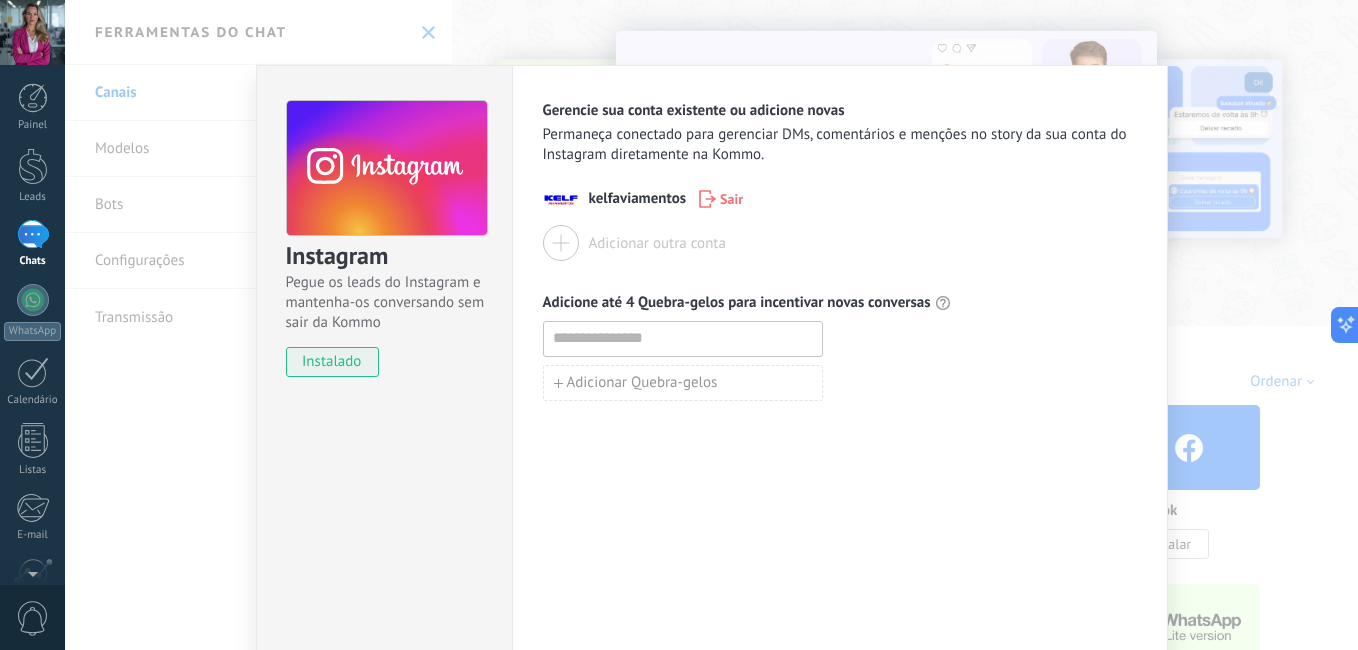 click on "Gerencie sua conta existente ou adicione novas Permaneça conectado para gerenciar DMs, comentários e menções no story da sua conta do Instagram diretamente na Kommo. kelfaviamentos Sair Adicionar outra conta Adicione até 4 Quebra-gelos para incentivar novas conversas Adicionar Quebra-gelos" at bounding box center [840, 362] 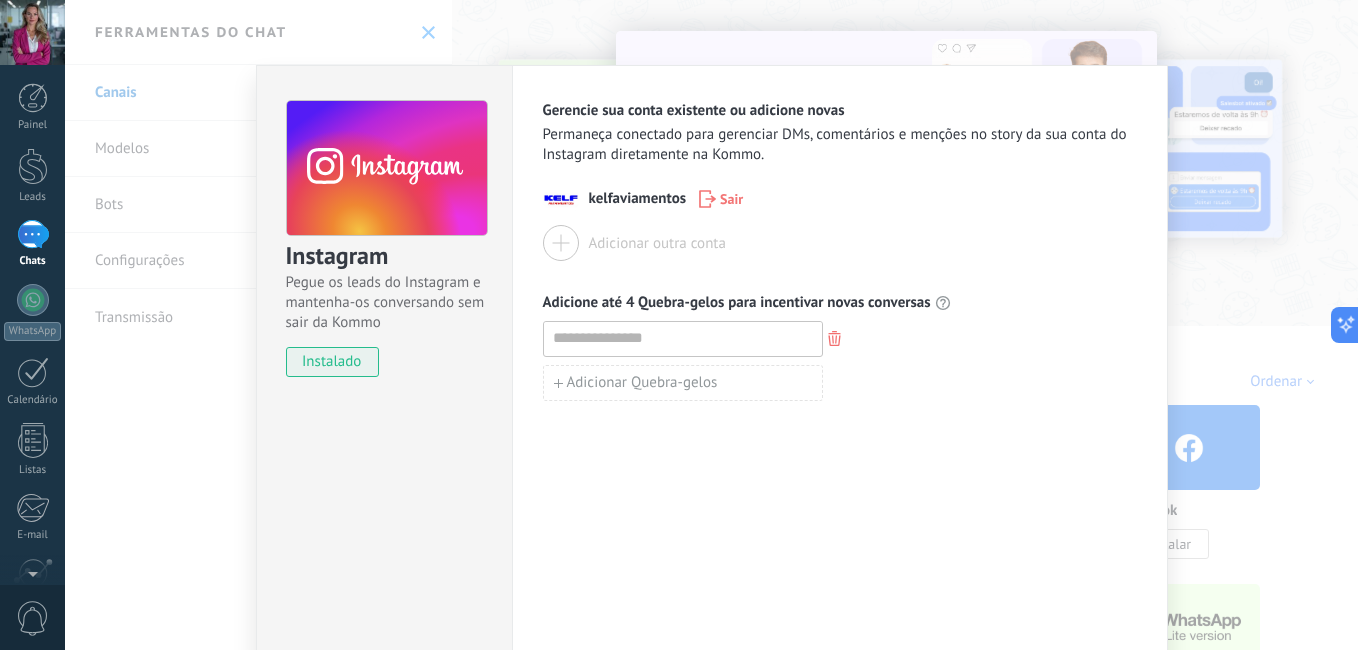click 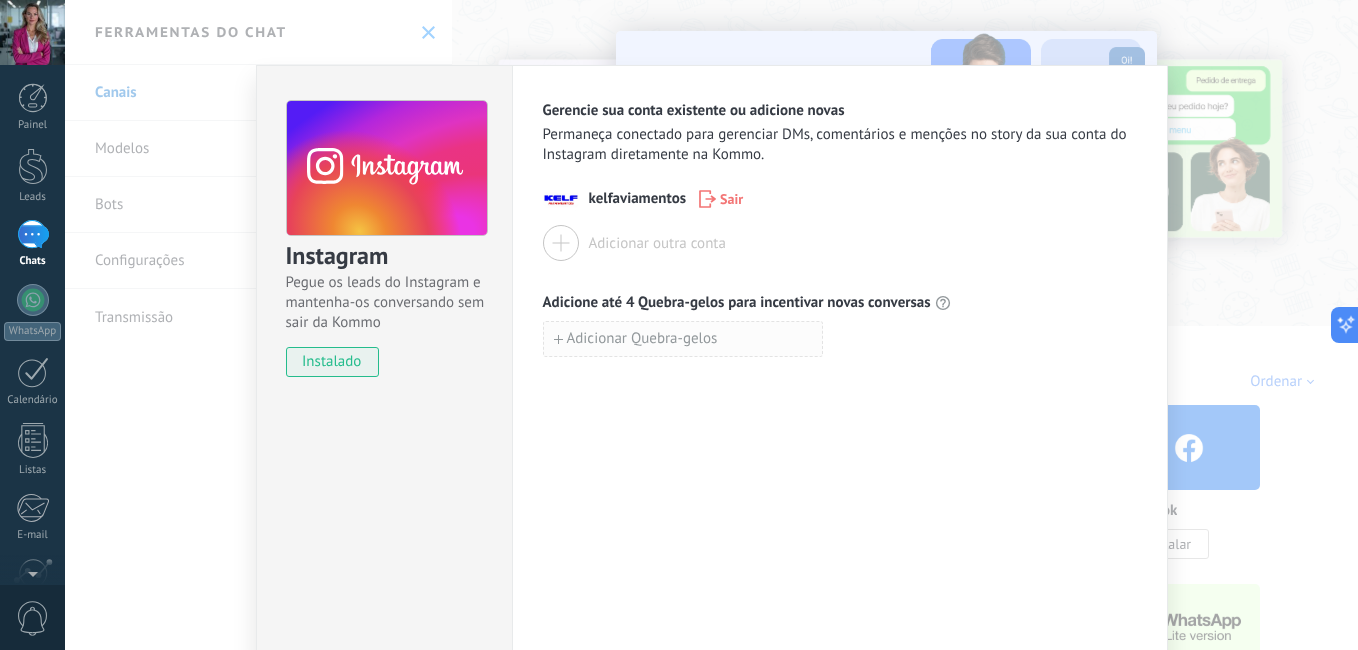 click on "Adicionar Quebra-gelos" at bounding box center [642, 339] 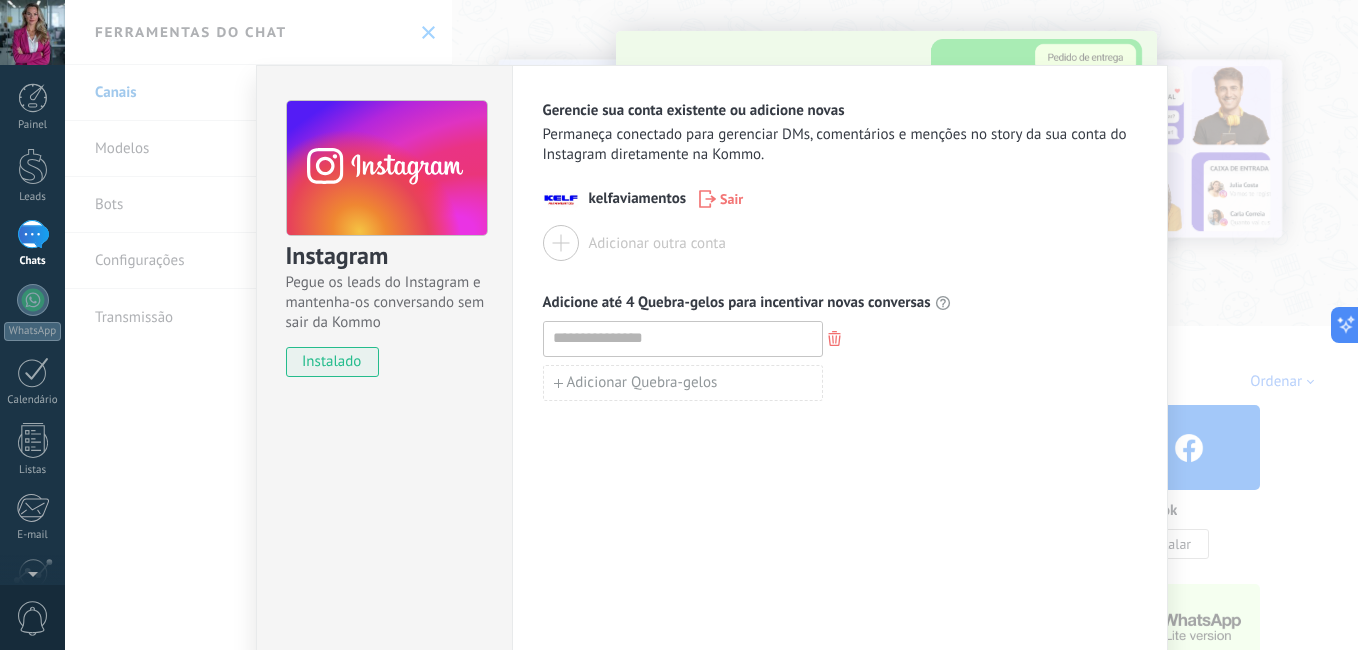 click on "Adicionar outra conta" at bounding box center [657, 243] 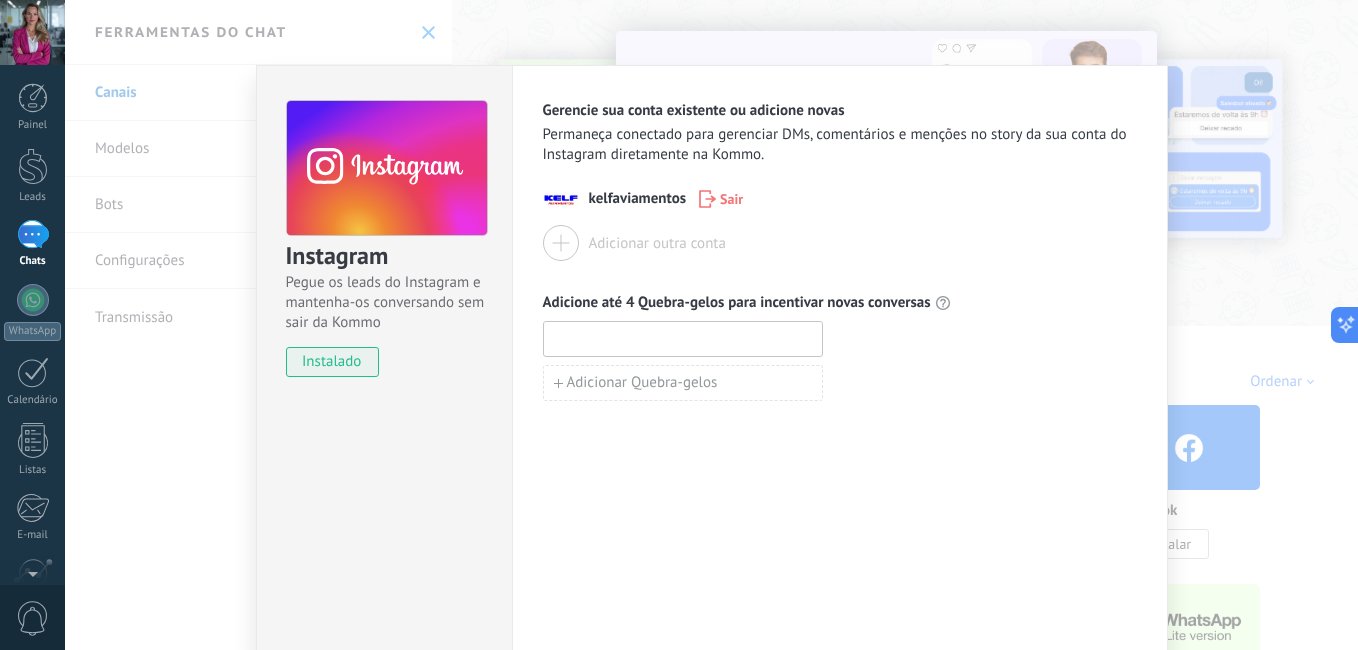 click at bounding box center (683, 338) 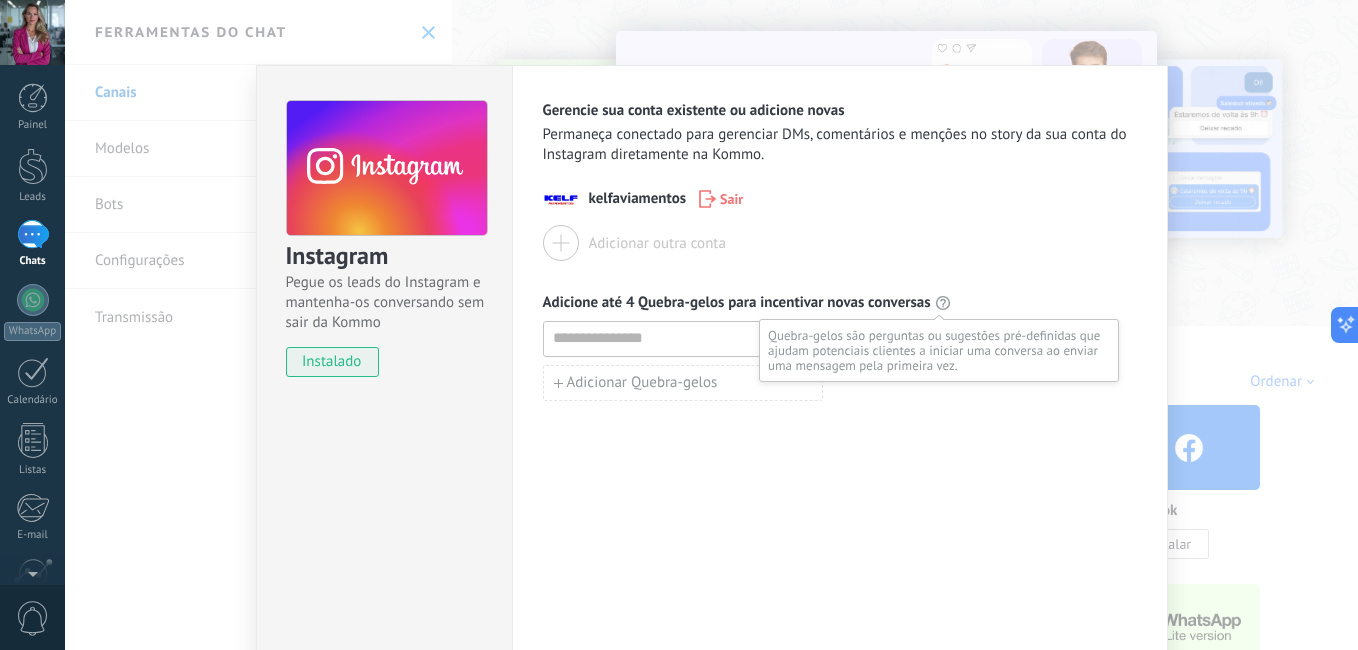 click 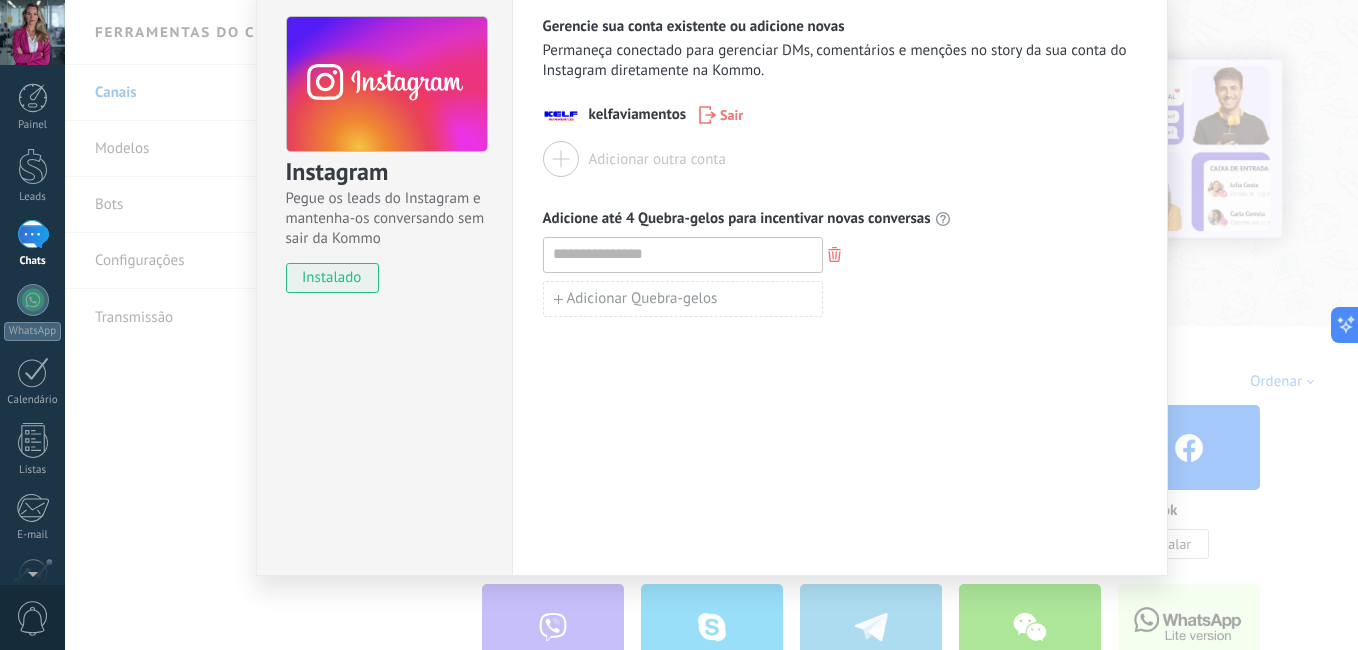 scroll, scrollTop: 85, scrollLeft: 0, axis: vertical 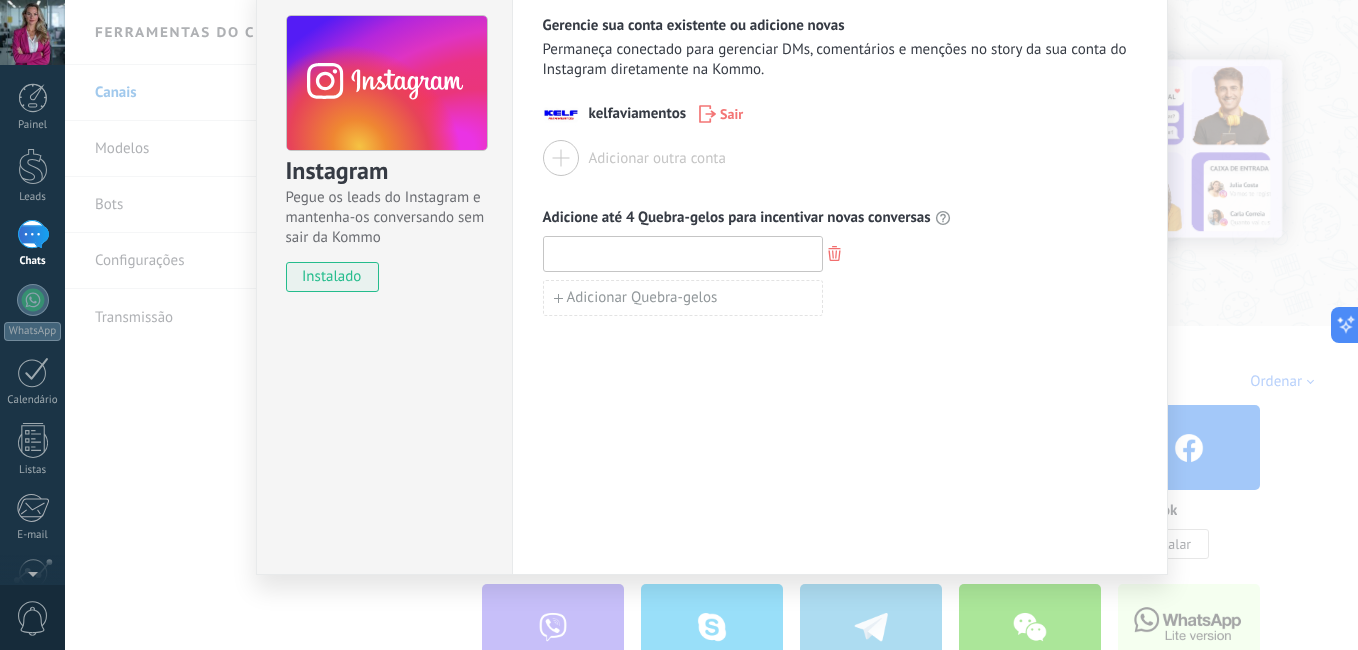 click at bounding box center [683, 253] 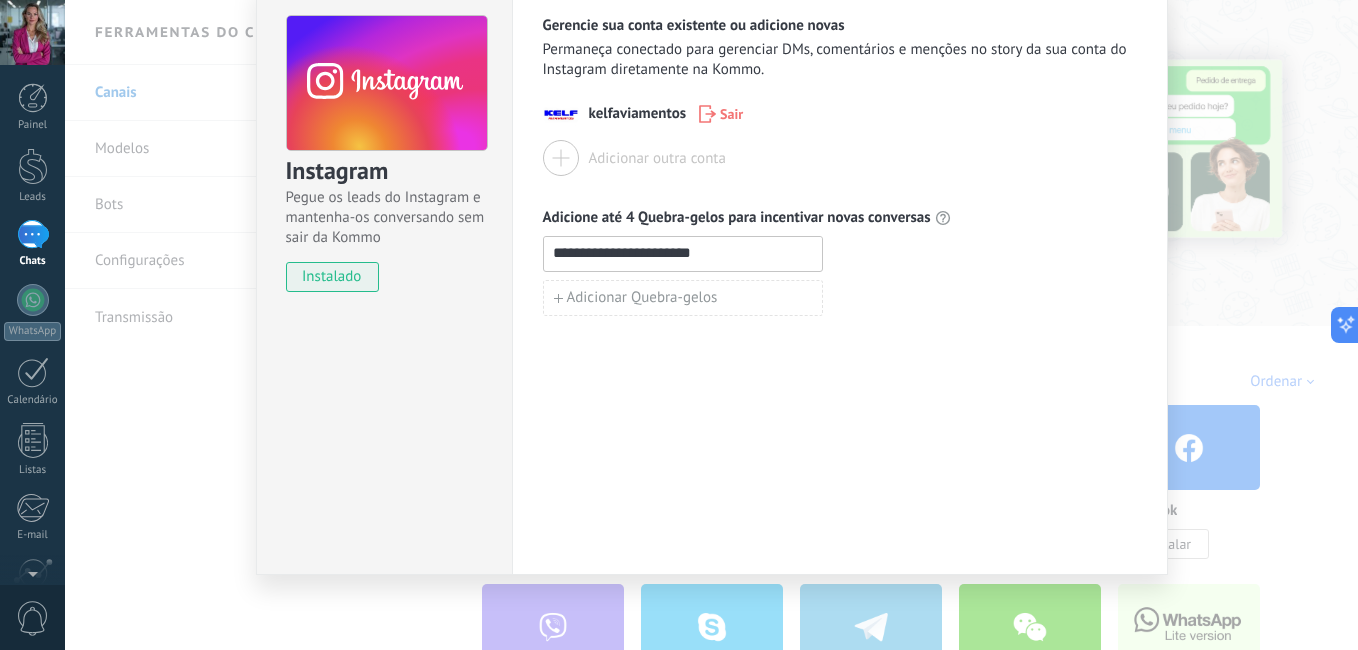 type on "**********" 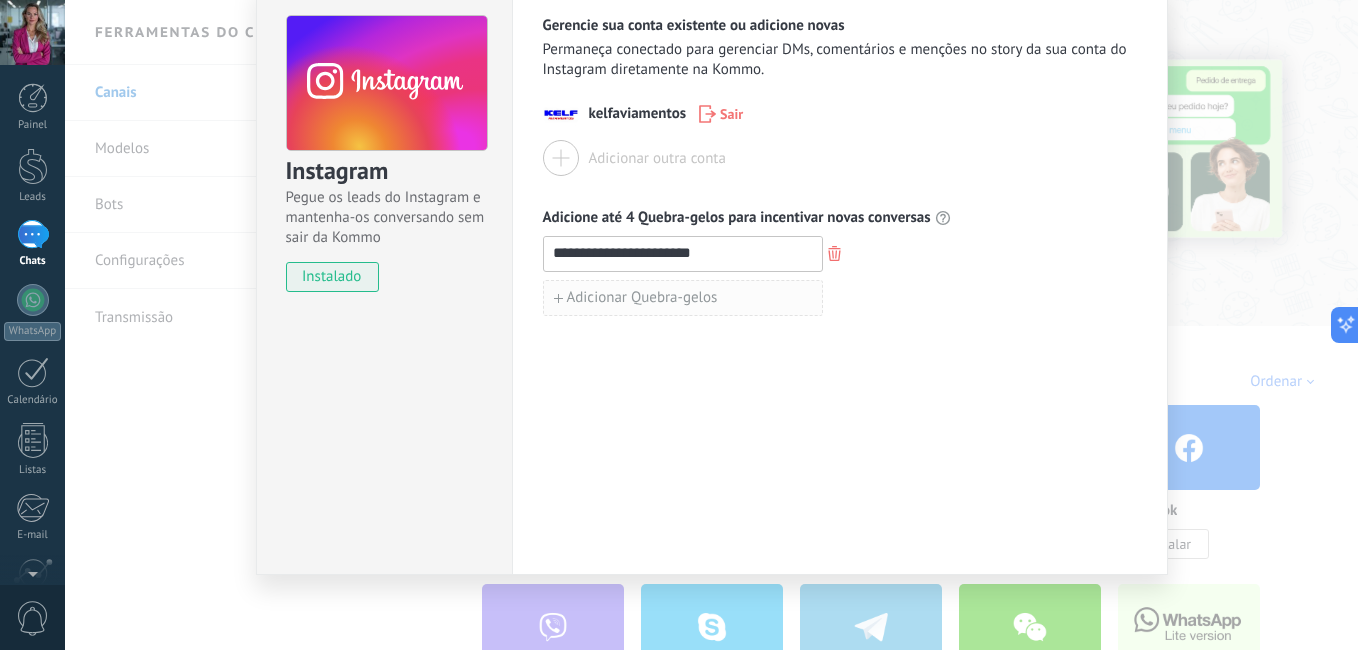 click on "Adicionar Quebra-gelos" at bounding box center [683, 298] 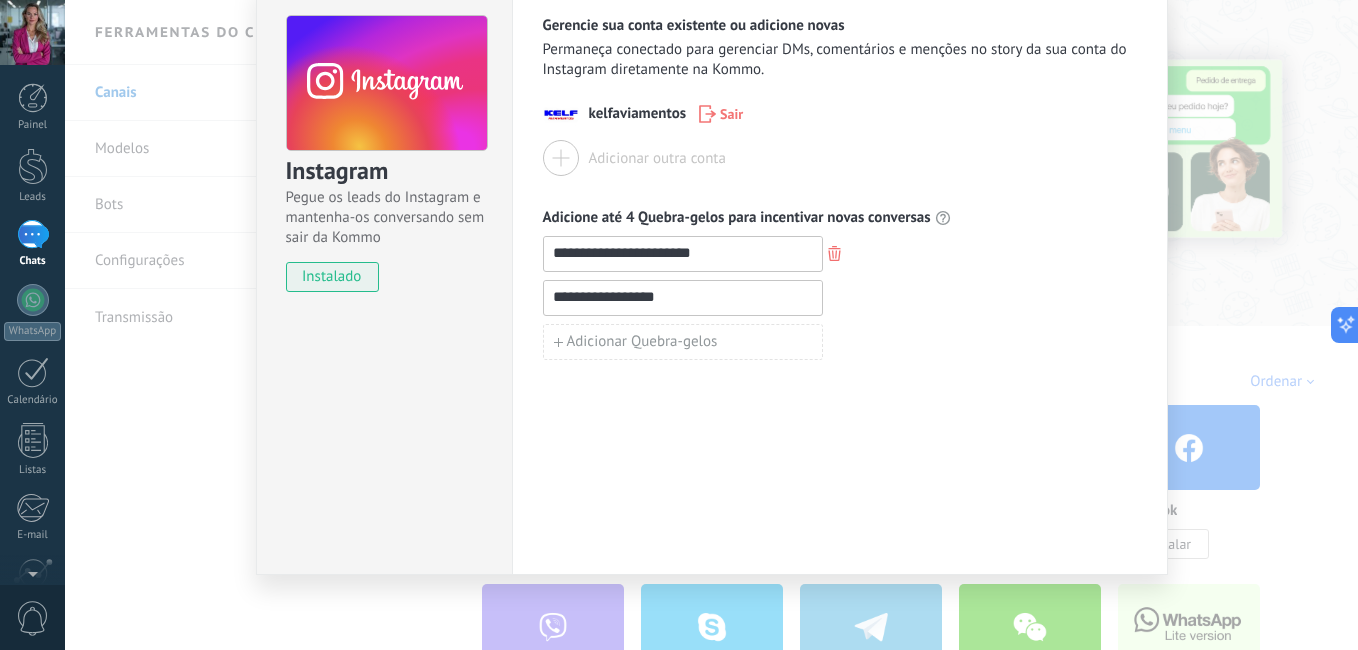 type on "**********" 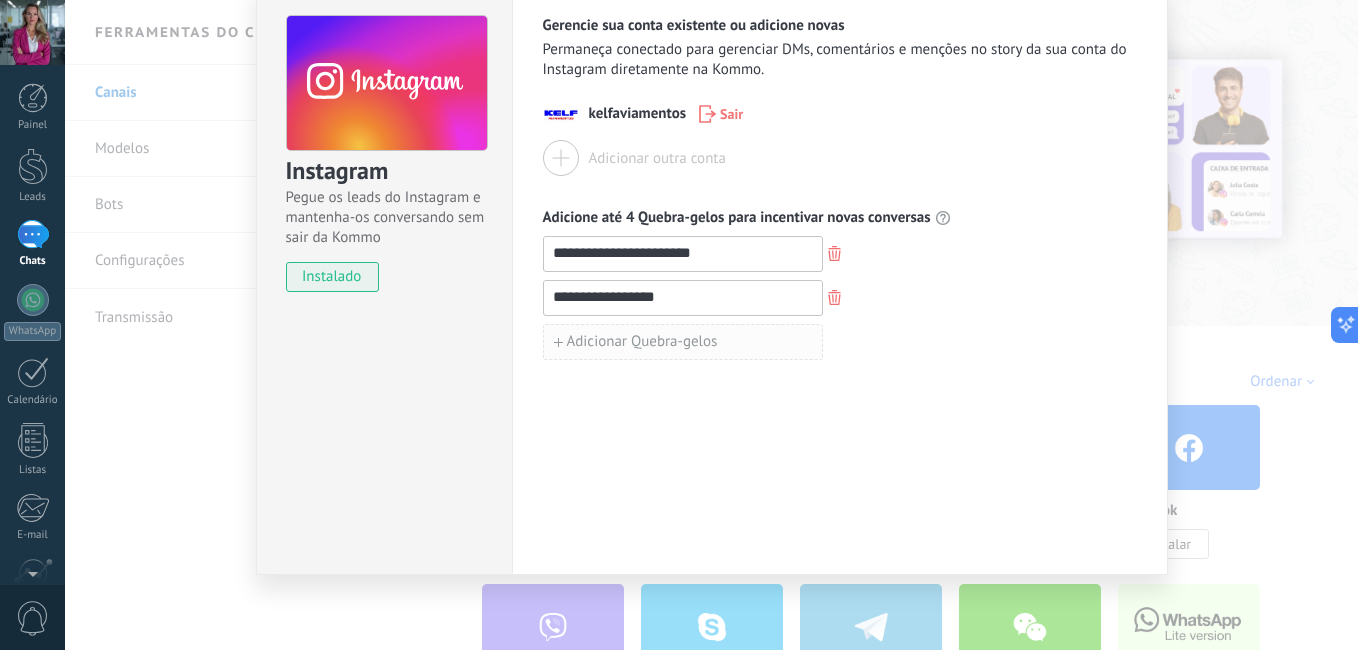 click on "Adicionar Quebra-gelos" at bounding box center [683, 342] 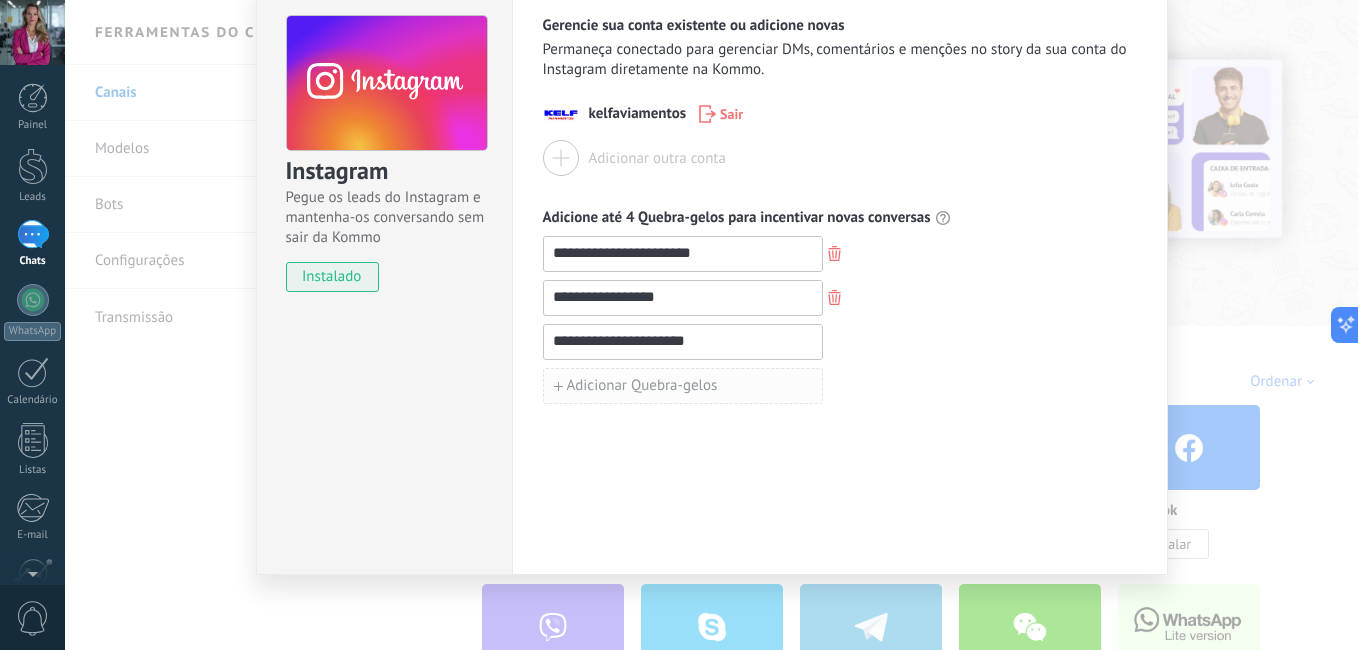 type on "**********" 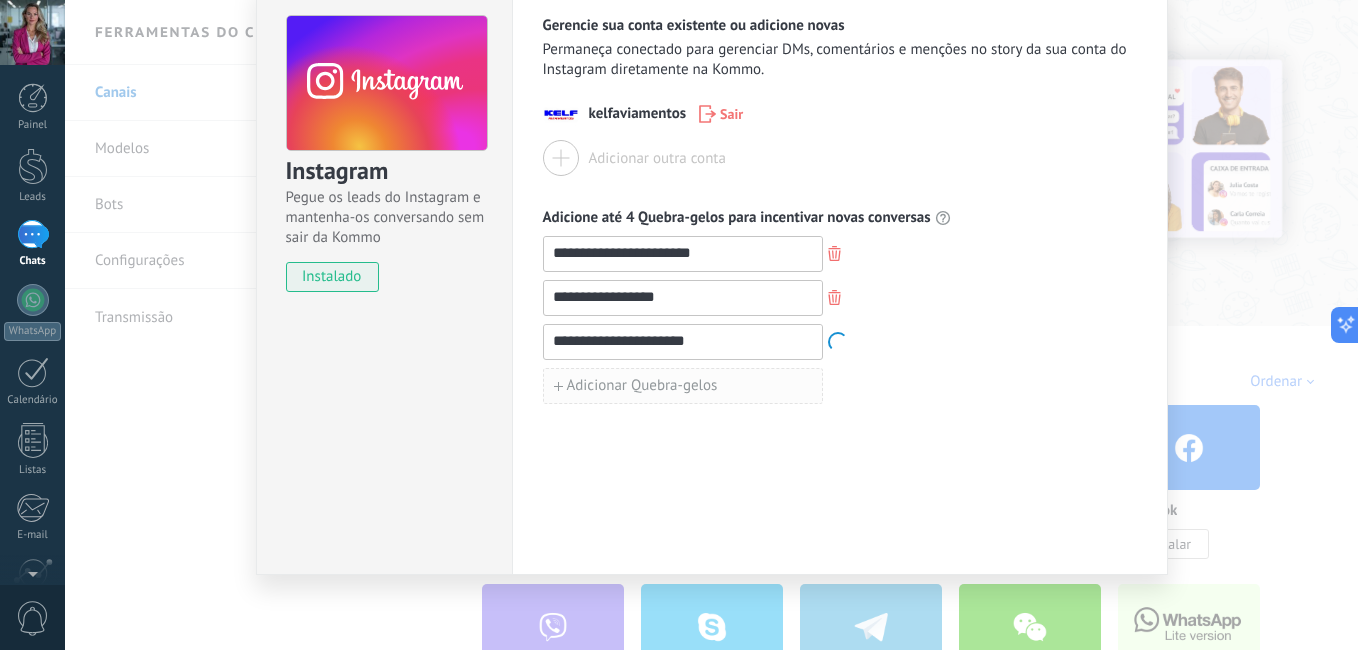click on "Adicionar Quebra-gelos" at bounding box center (683, 386) 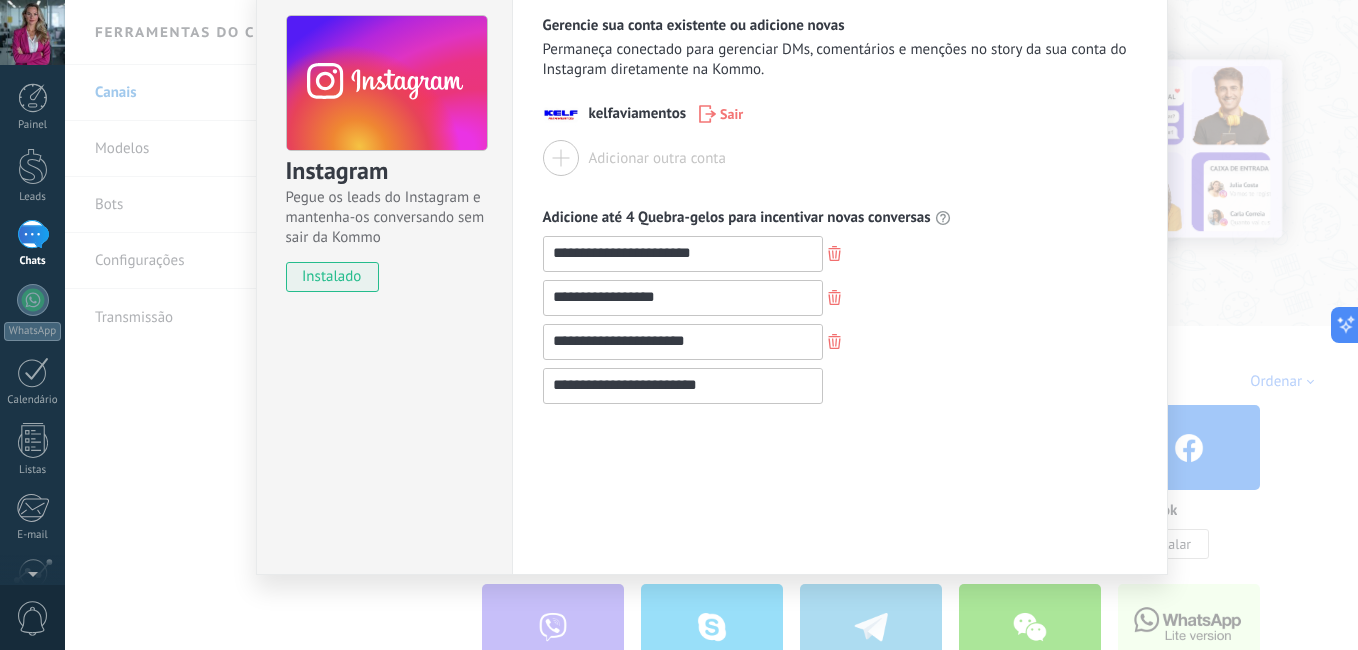 type on "**********" 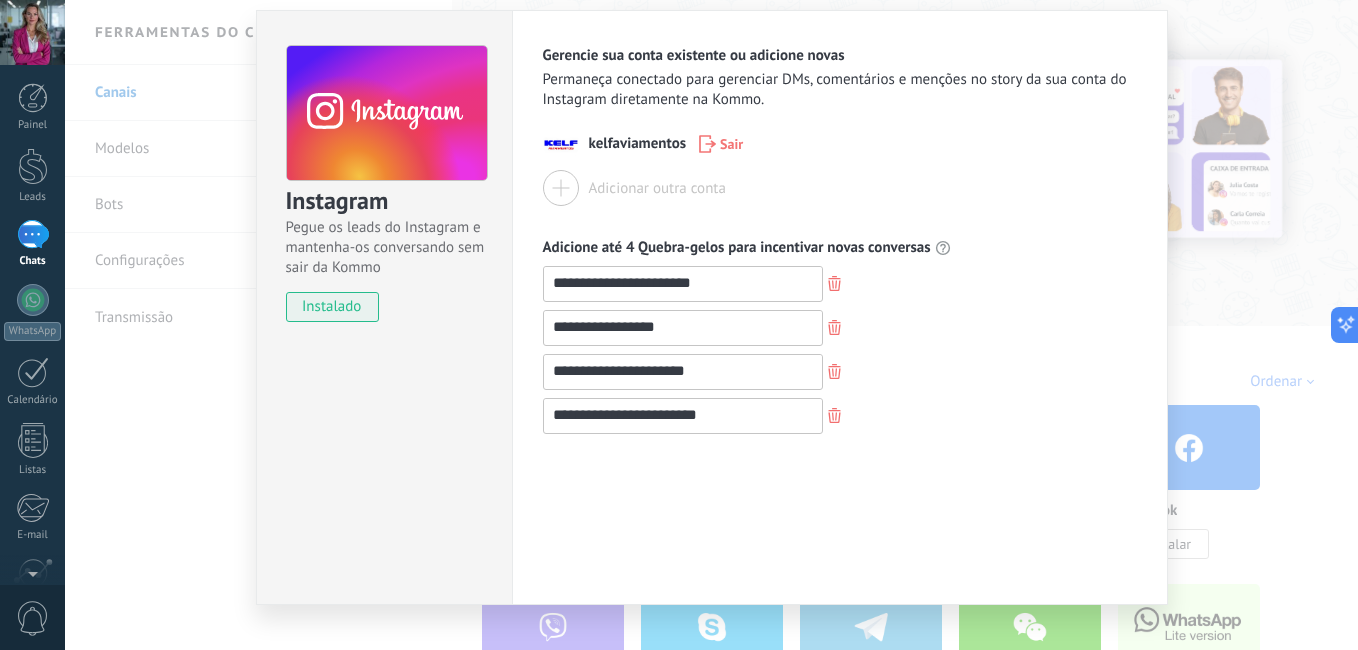 scroll, scrollTop: 85, scrollLeft: 0, axis: vertical 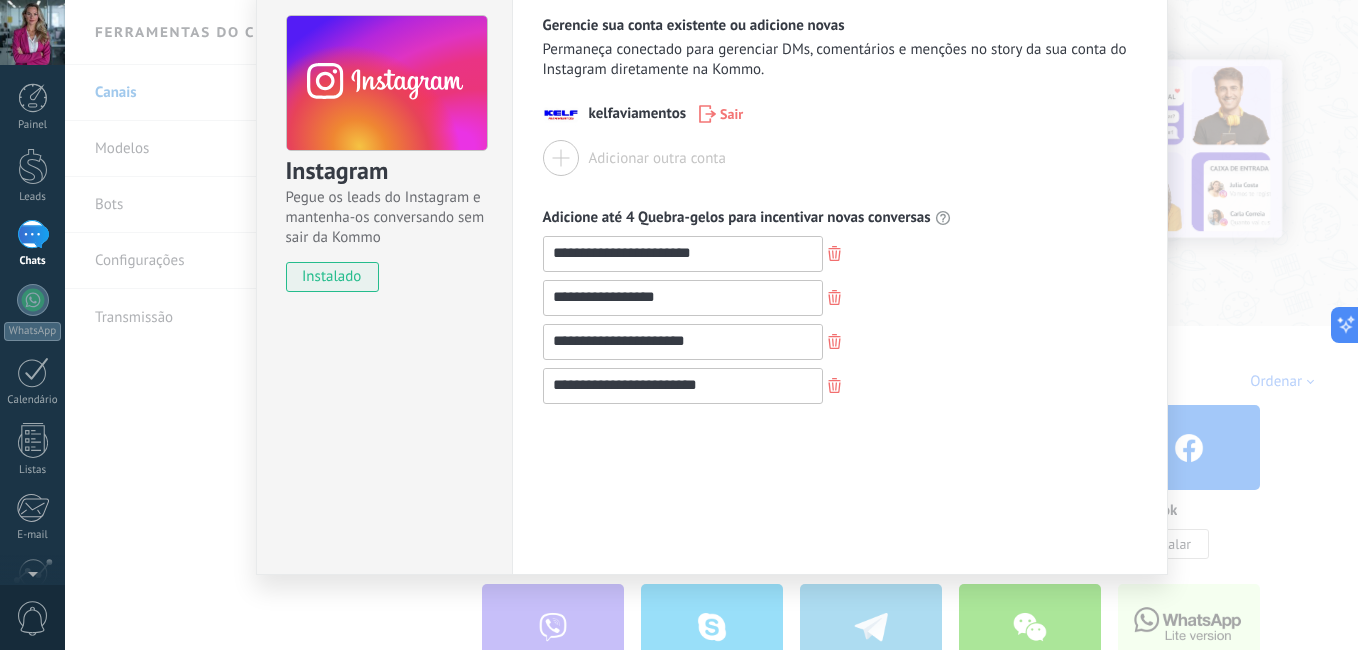 click on "Instagram Pegue os leads do Instagram e mantenha-os conversando sem sair da Kommo instalado" at bounding box center (384, 277) 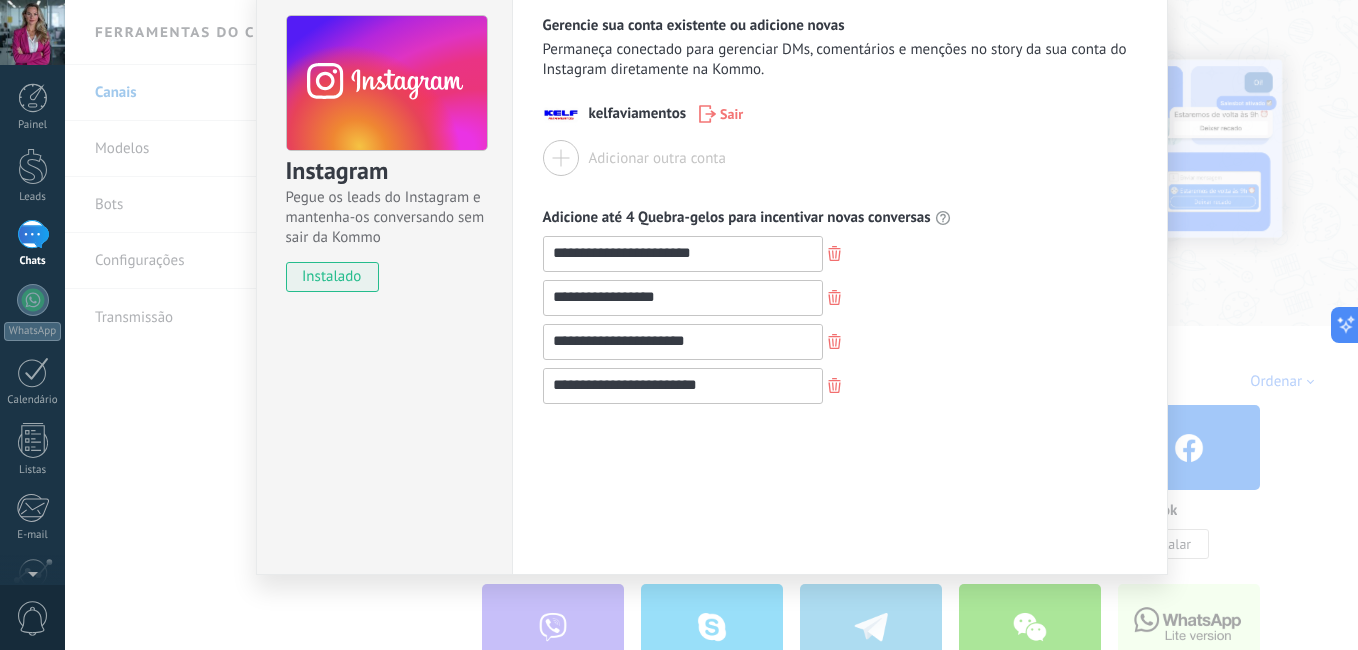 click on "instalado" at bounding box center (332, 277) 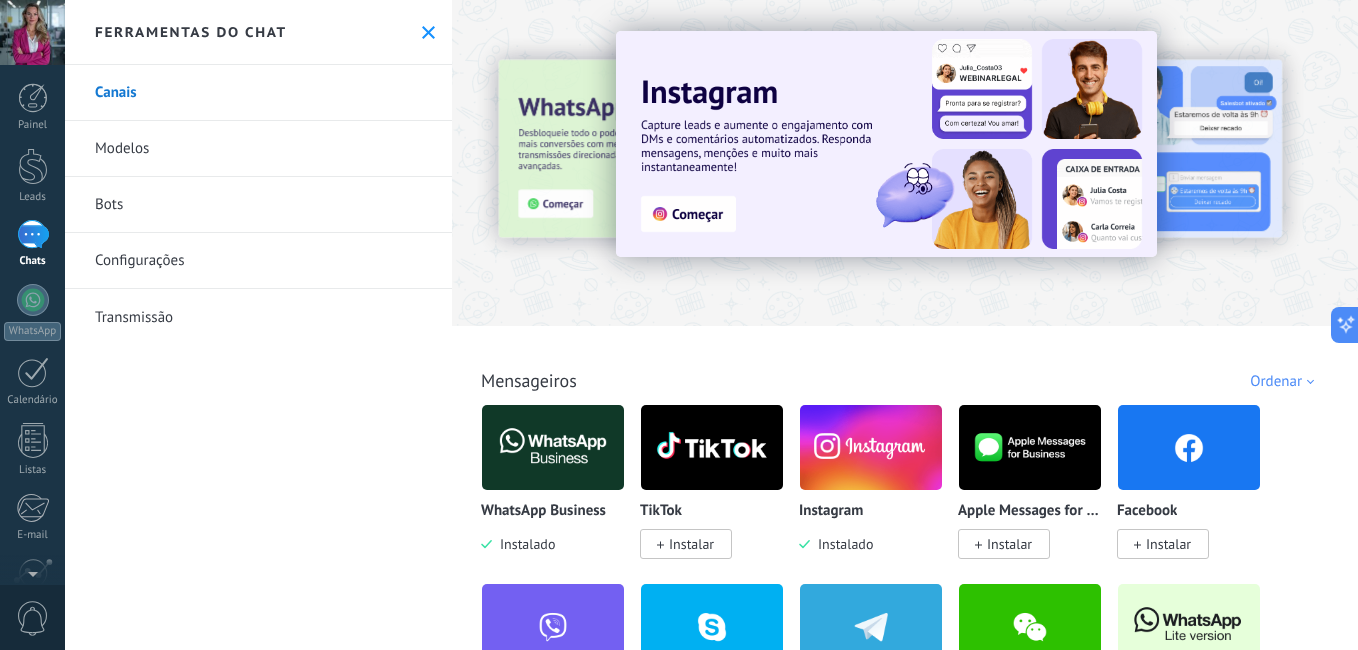 scroll, scrollTop: 0, scrollLeft: 0, axis: both 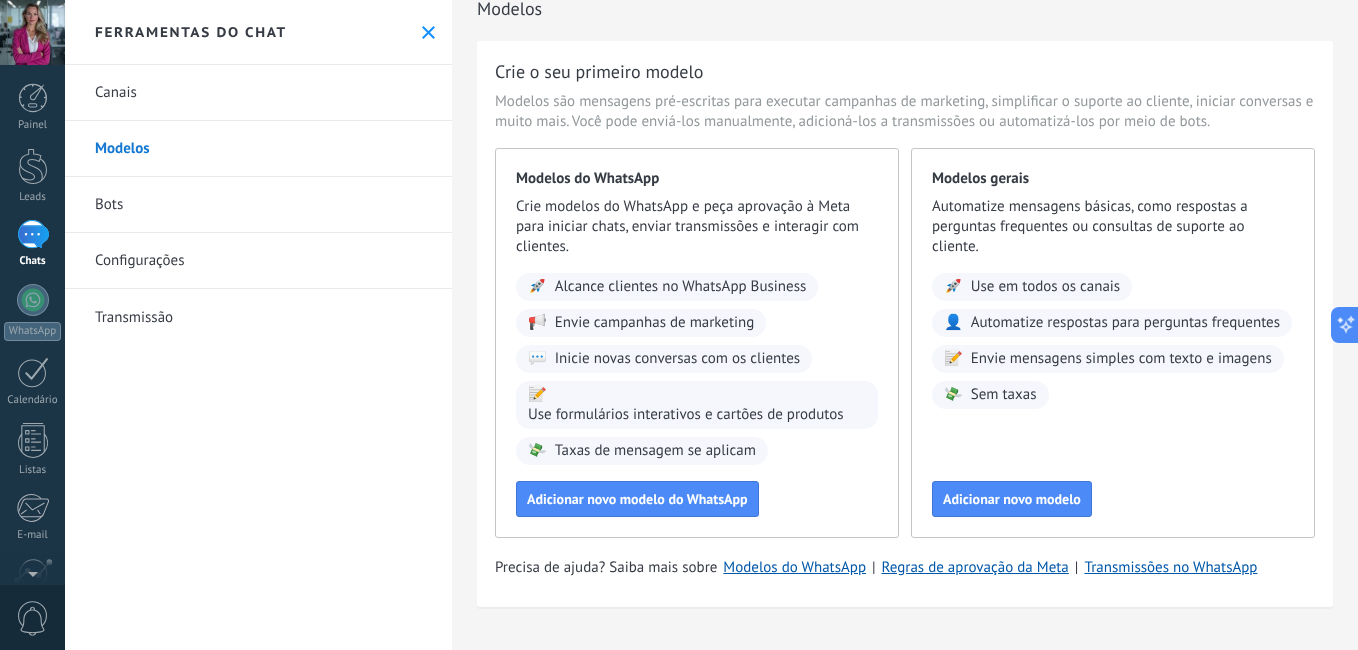 click on "Bots" at bounding box center [258, 205] 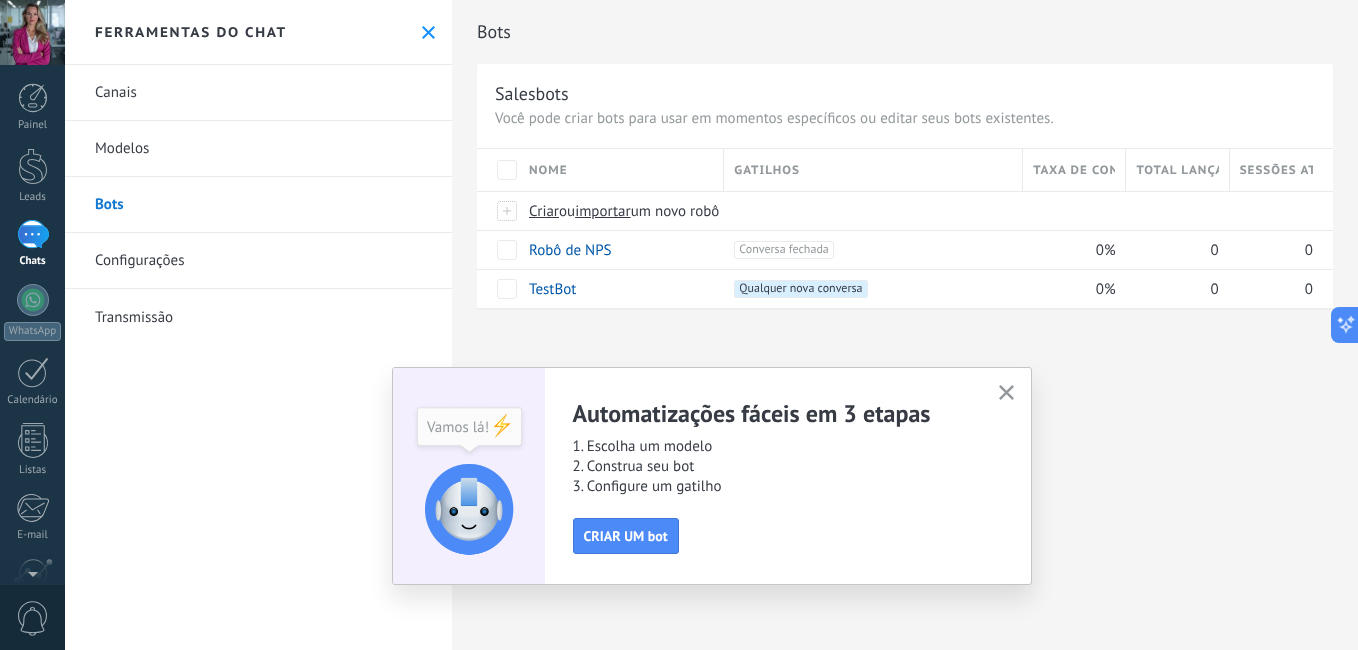 click 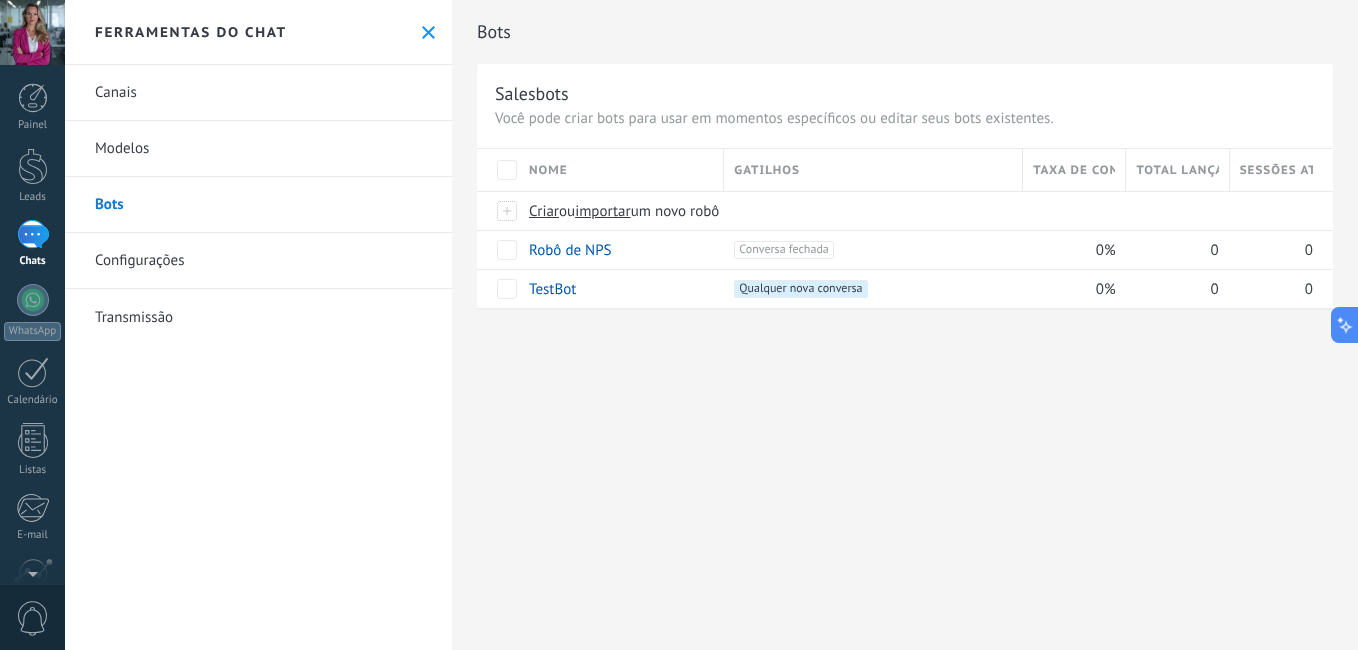 click on "Configurações" at bounding box center (258, 261) 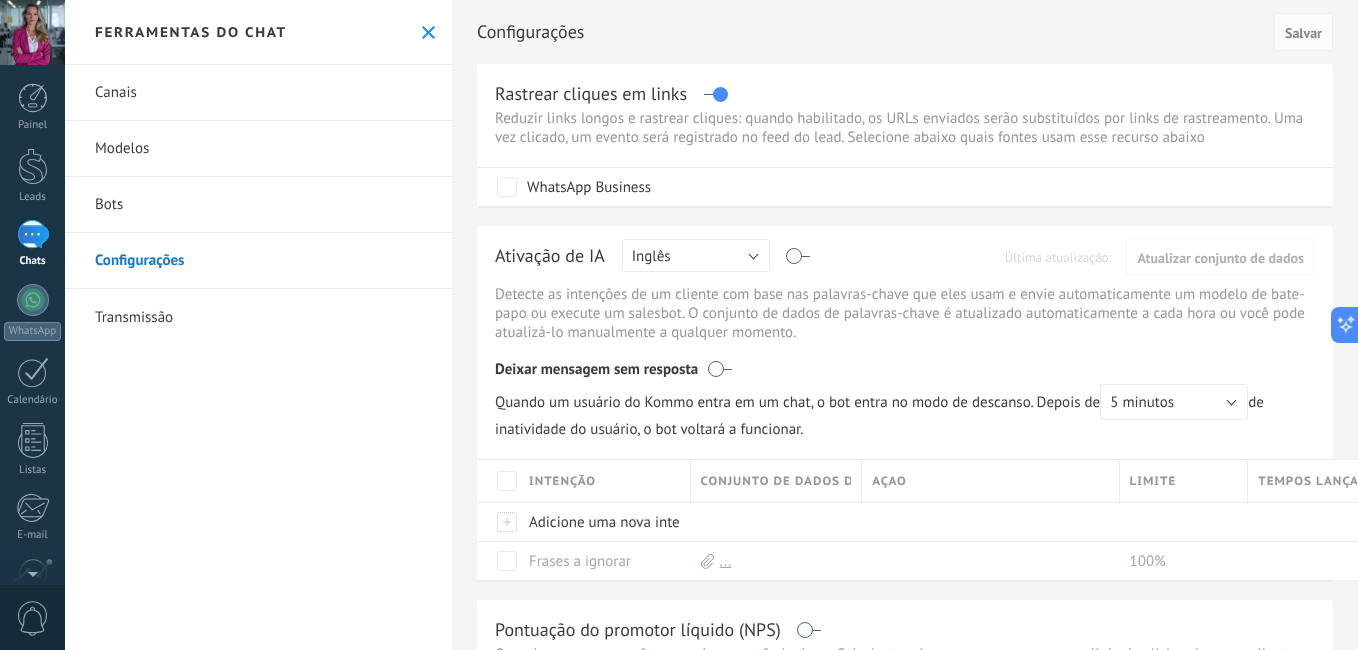 click on "Transmissão" at bounding box center (258, 317) 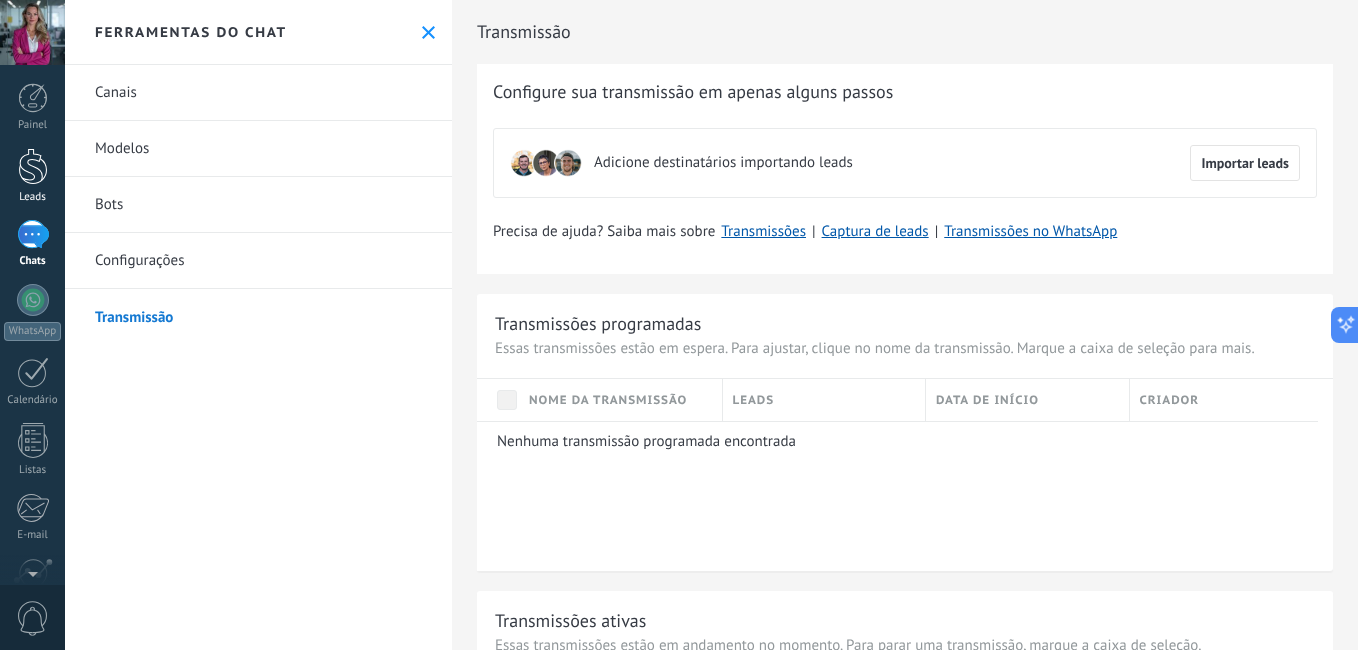 click at bounding box center [33, 166] 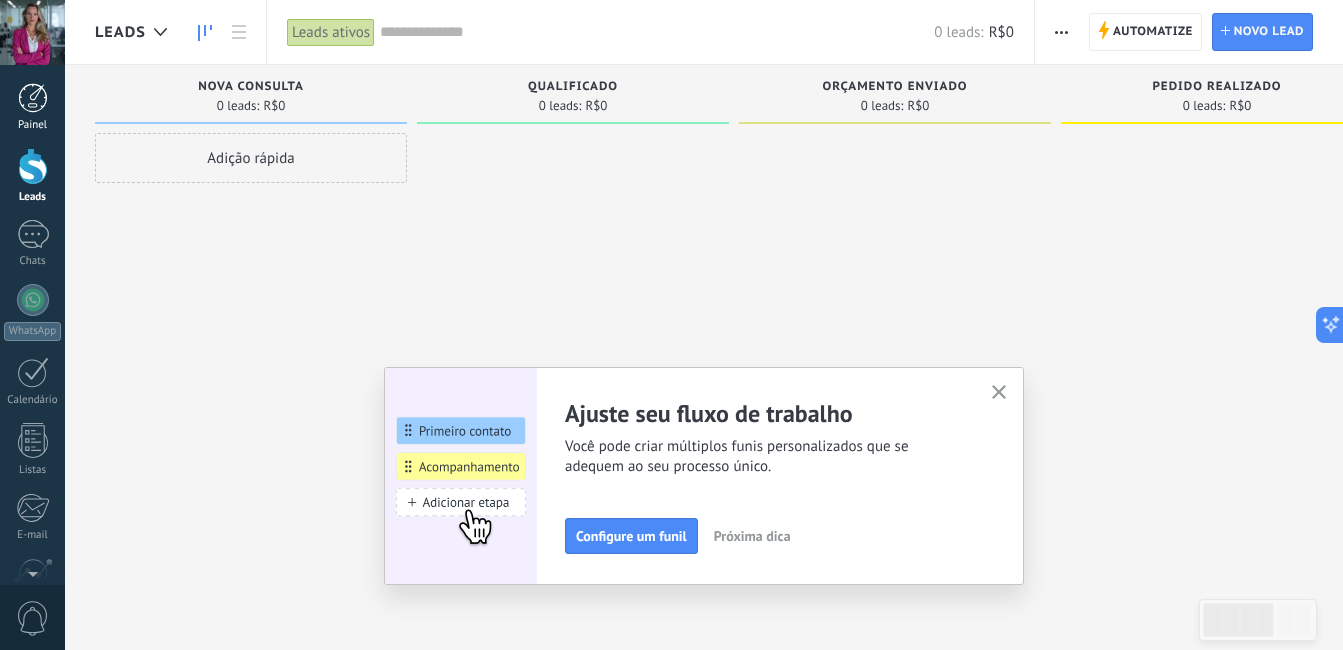 click at bounding box center (33, 98) 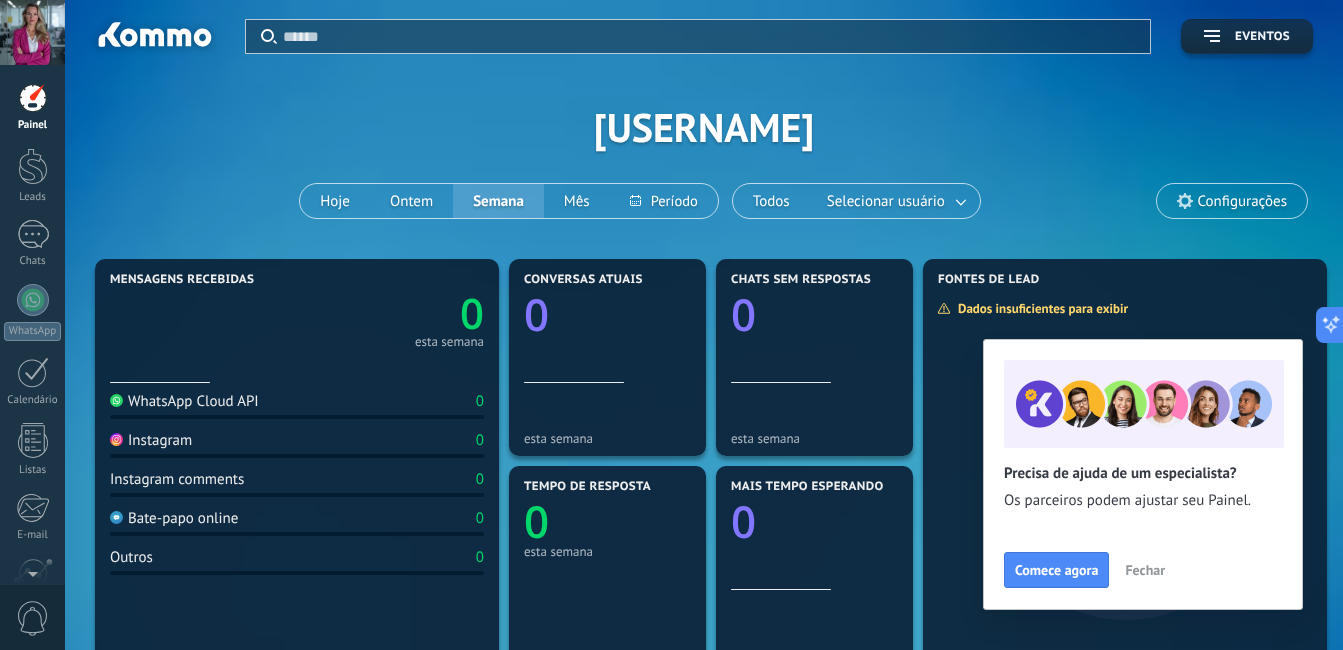 click on "Fechar" at bounding box center [1145, 570] 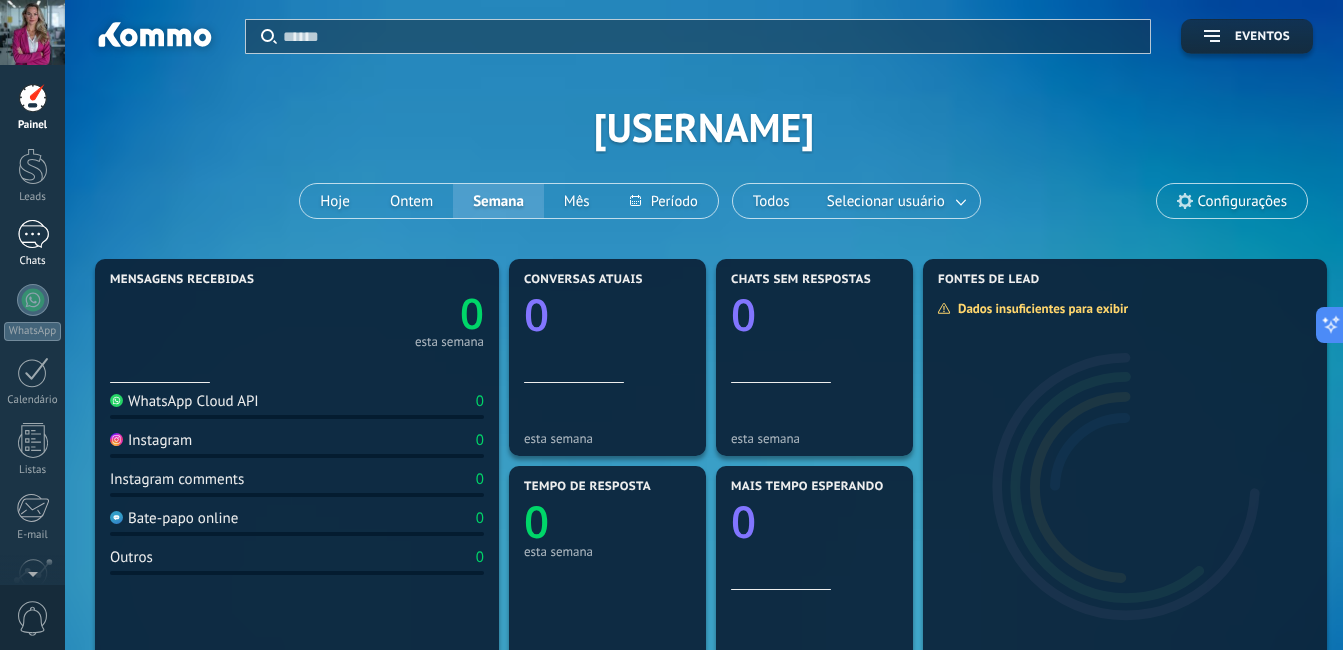 click at bounding box center [33, 234] 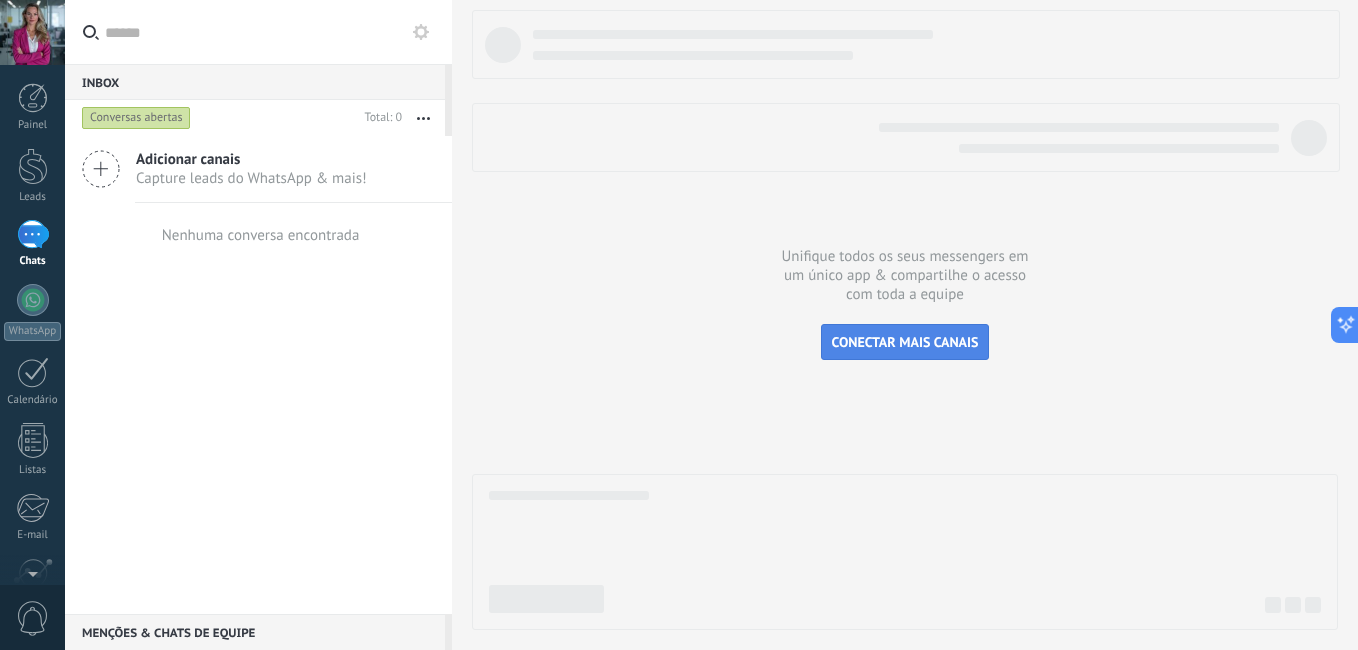 click on "CONECTAR MAIS CANAIS" at bounding box center [905, 342] 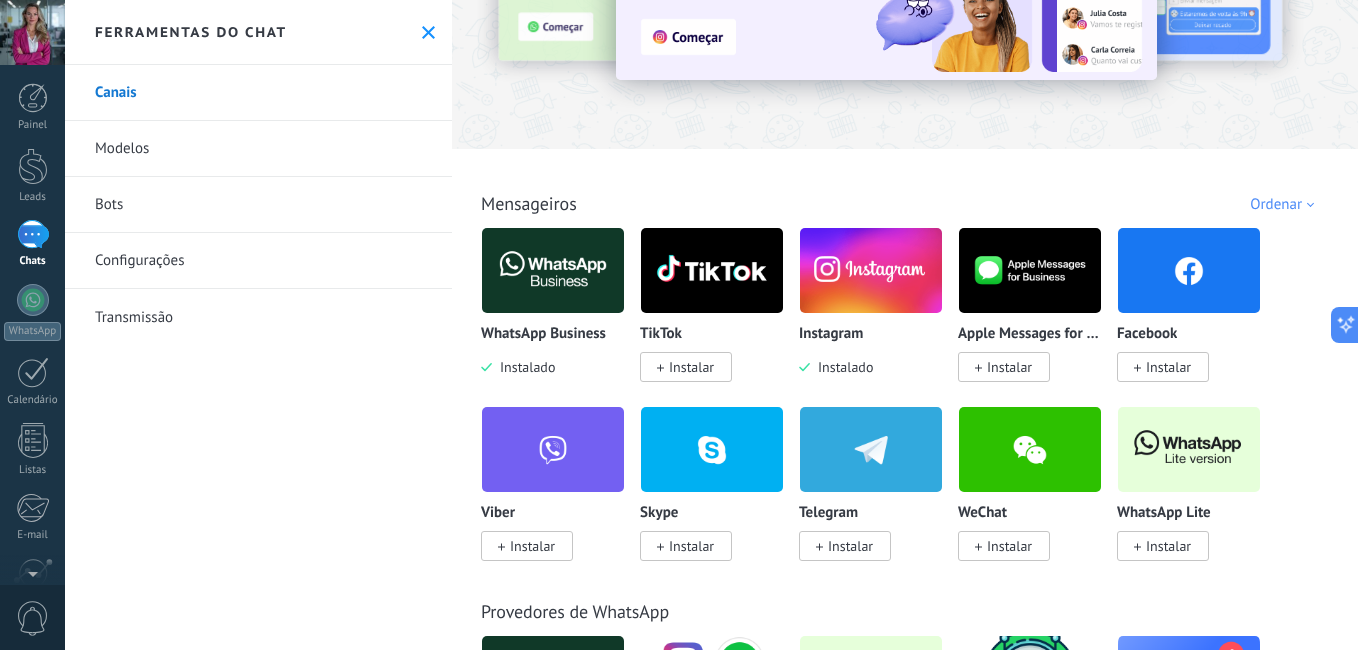scroll, scrollTop: 200, scrollLeft: 0, axis: vertical 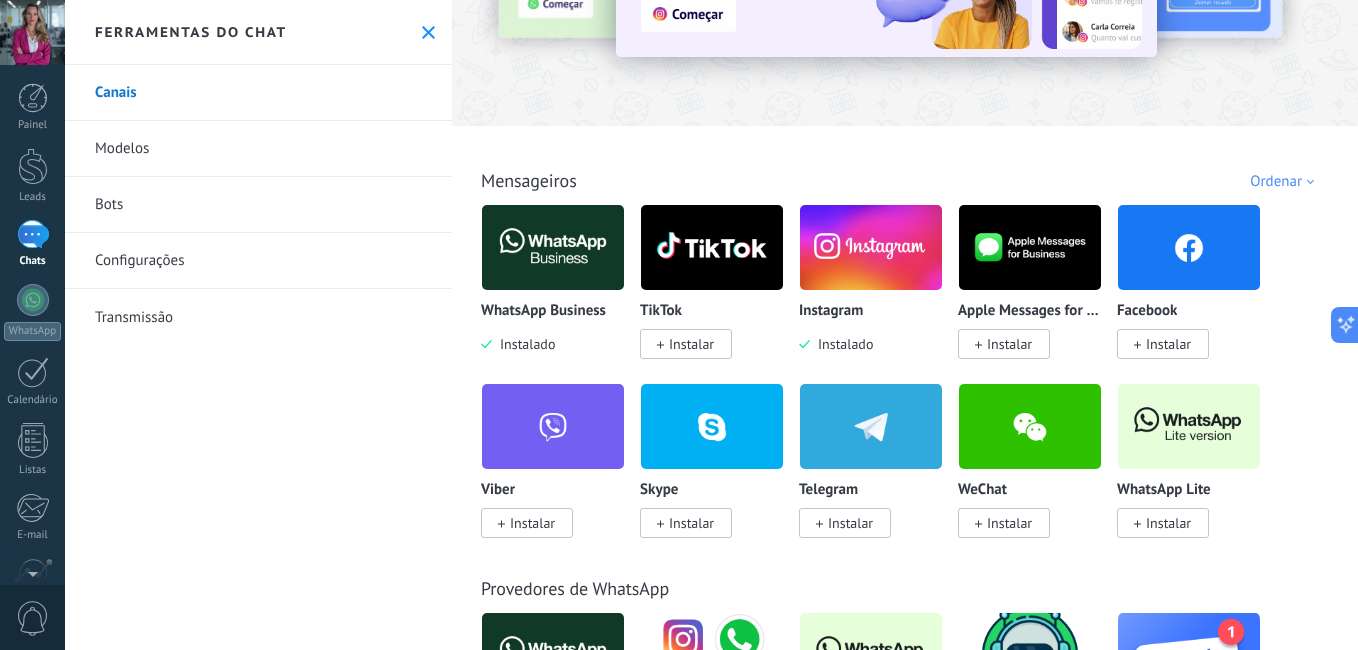 click on "Instalar" at bounding box center (1168, 344) 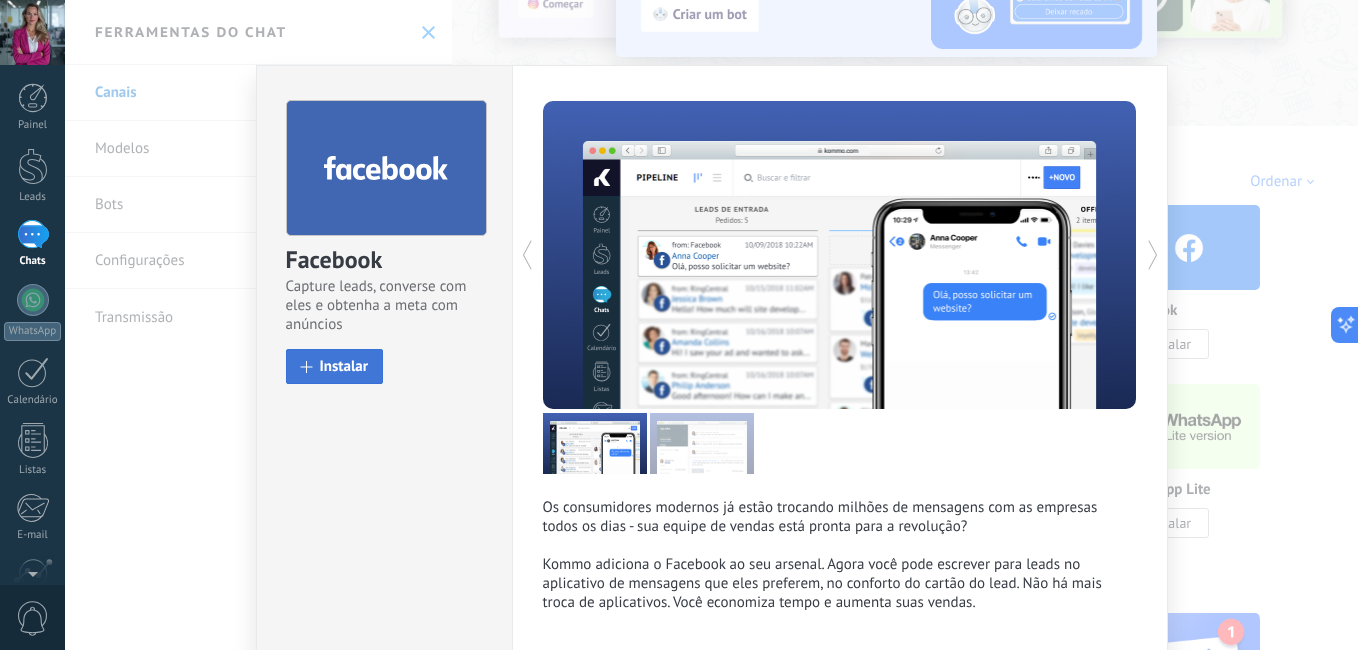 click on "Instalar" at bounding box center [344, 366] 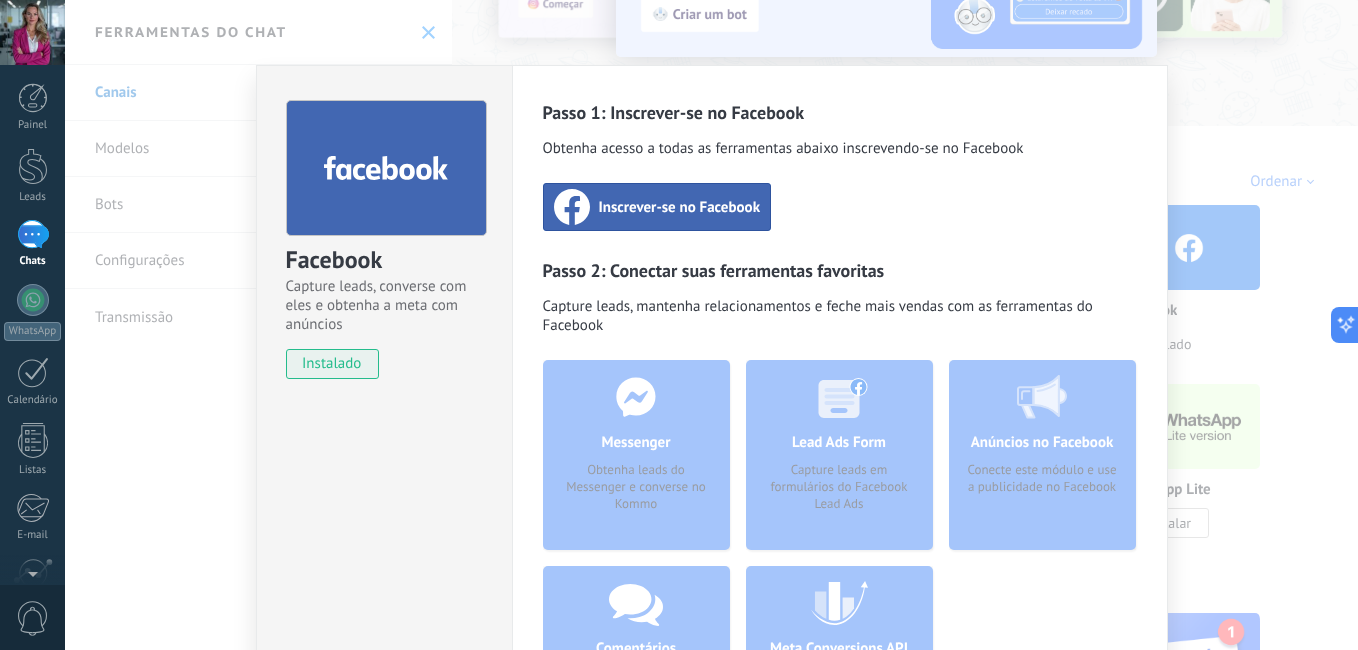 click on "Inscrever-se no Facebook" at bounding box center [680, 207] 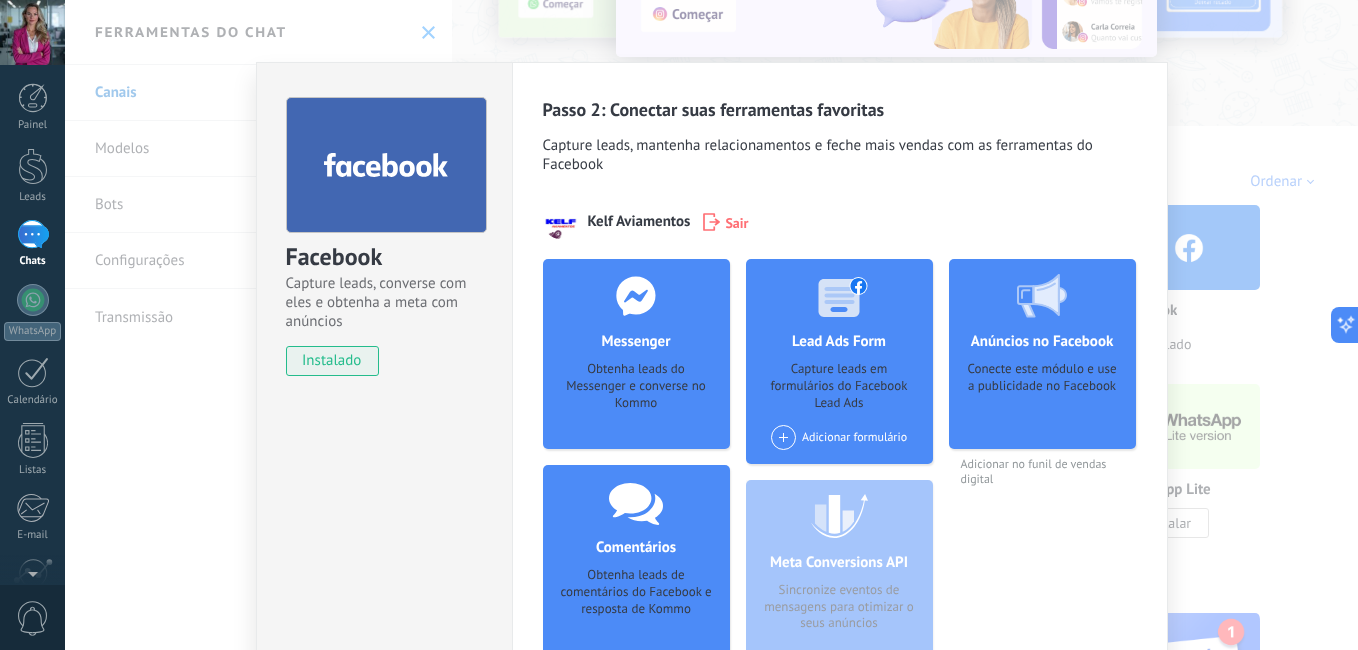 scroll, scrollTop: 0, scrollLeft: 0, axis: both 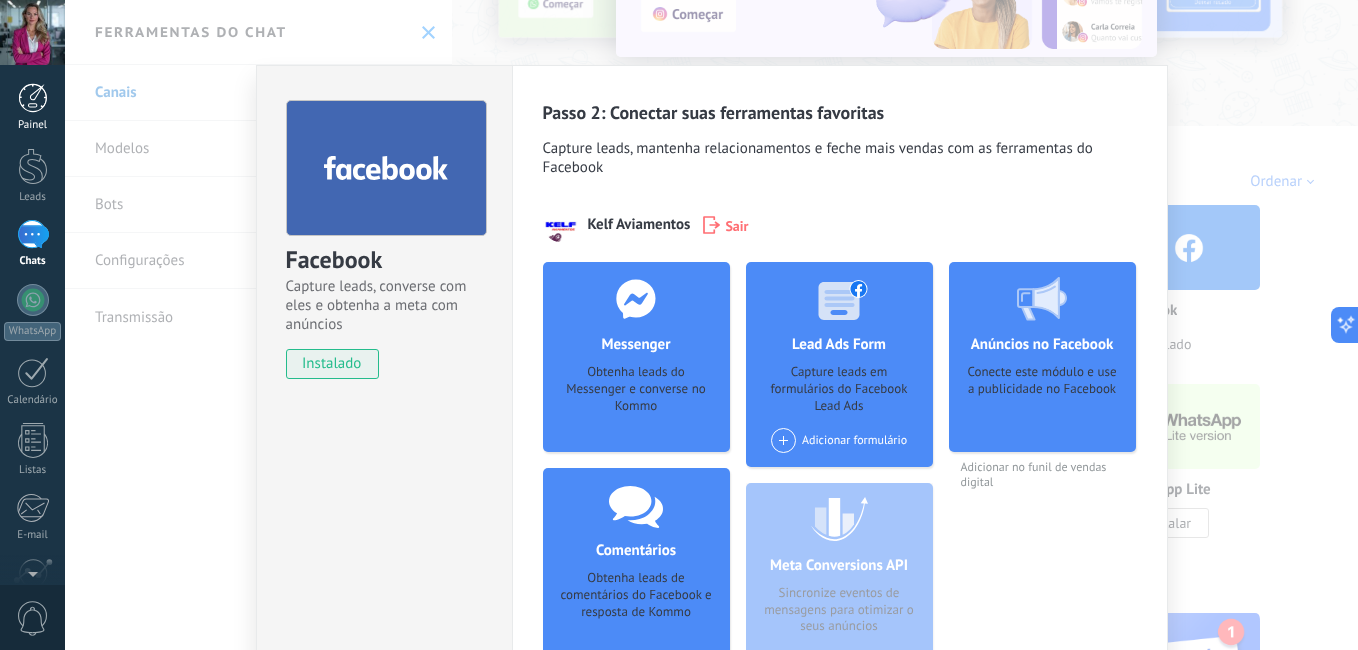click at bounding box center (33, 98) 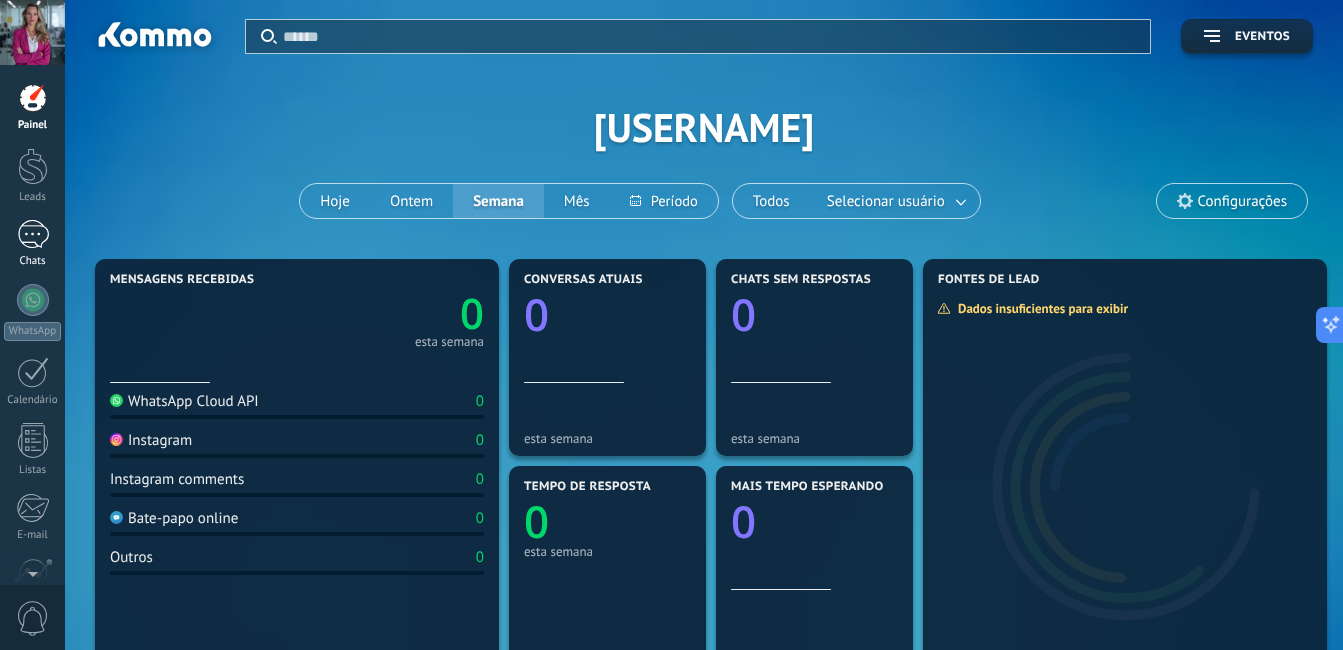 click at bounding box center (33, 234) 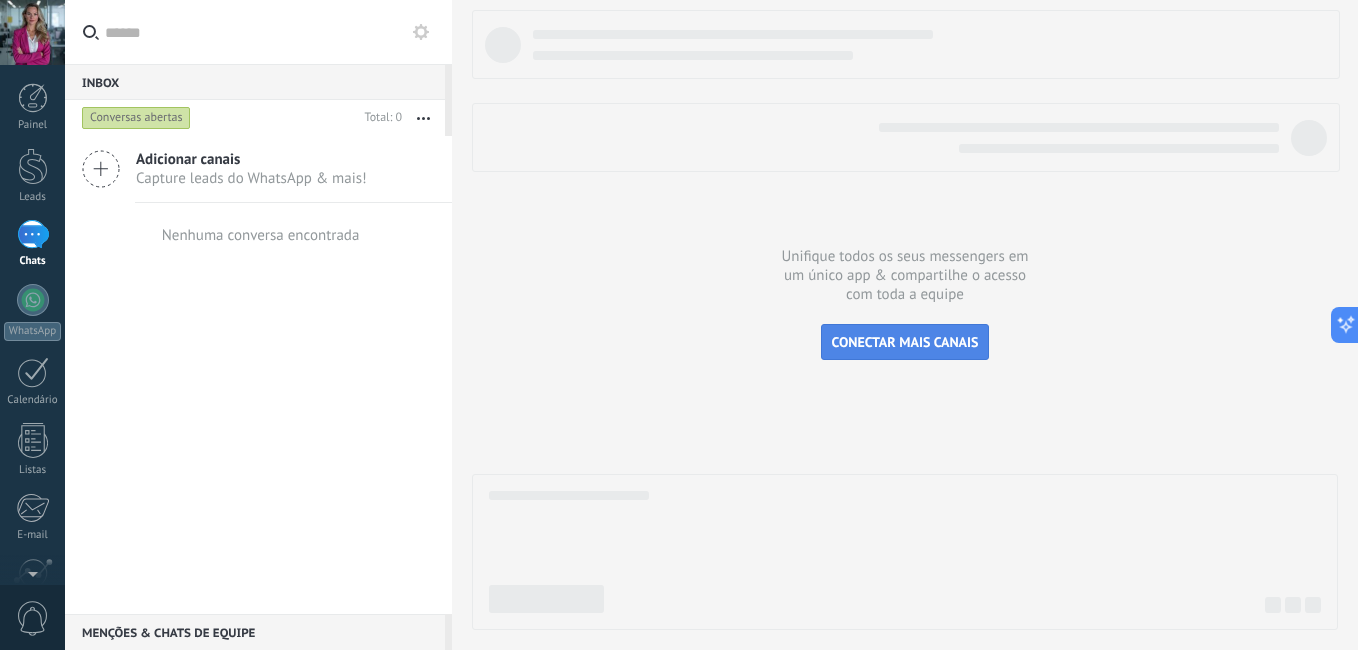click on "CONECTAR MAIS CANAIS" at bounding box center (905, 342) 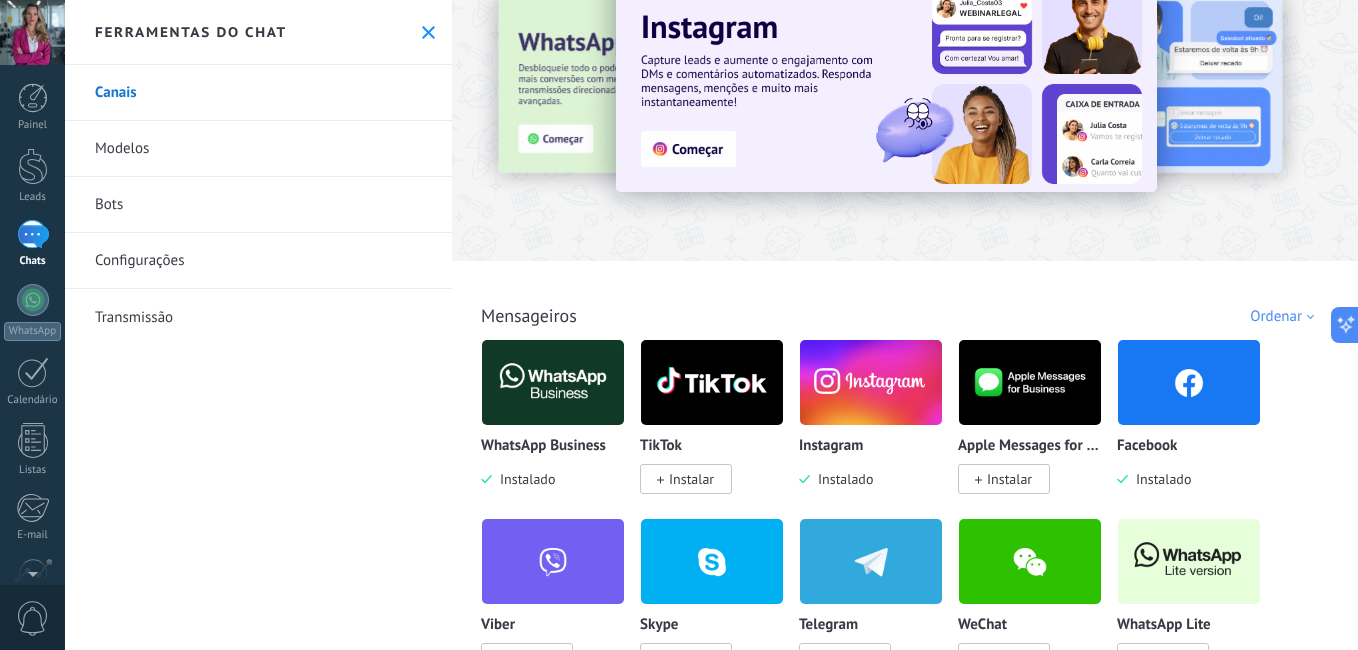 scroll, scrollTop: 200, scrollLeft: 0, axis: vertical 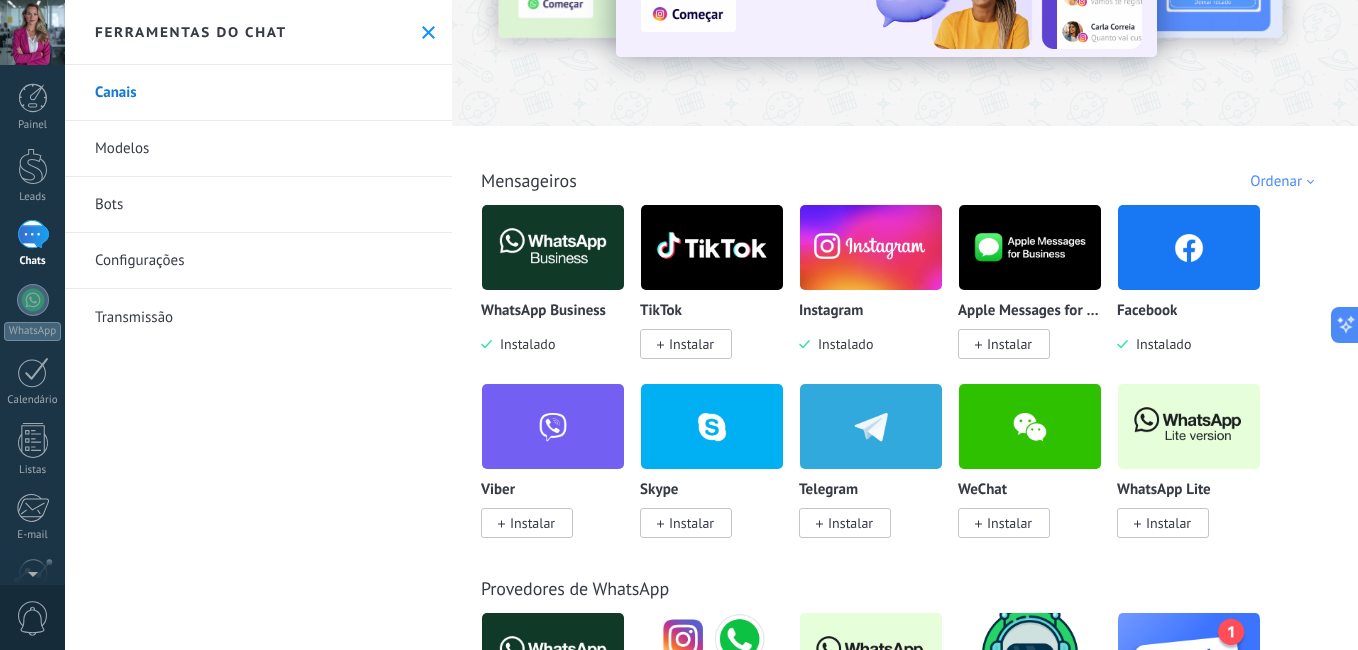 click on "Instalar" at bounding box center (1009, 344) 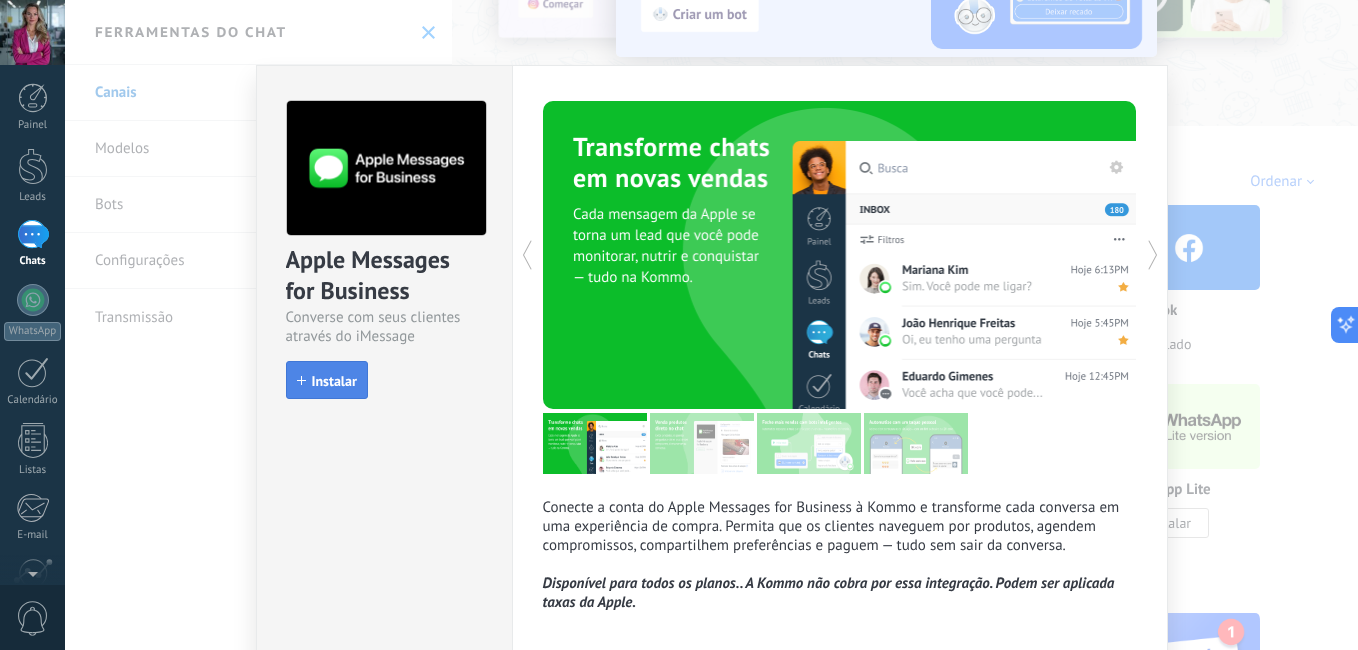click on "Instalar" at bounding box center (334, 381) 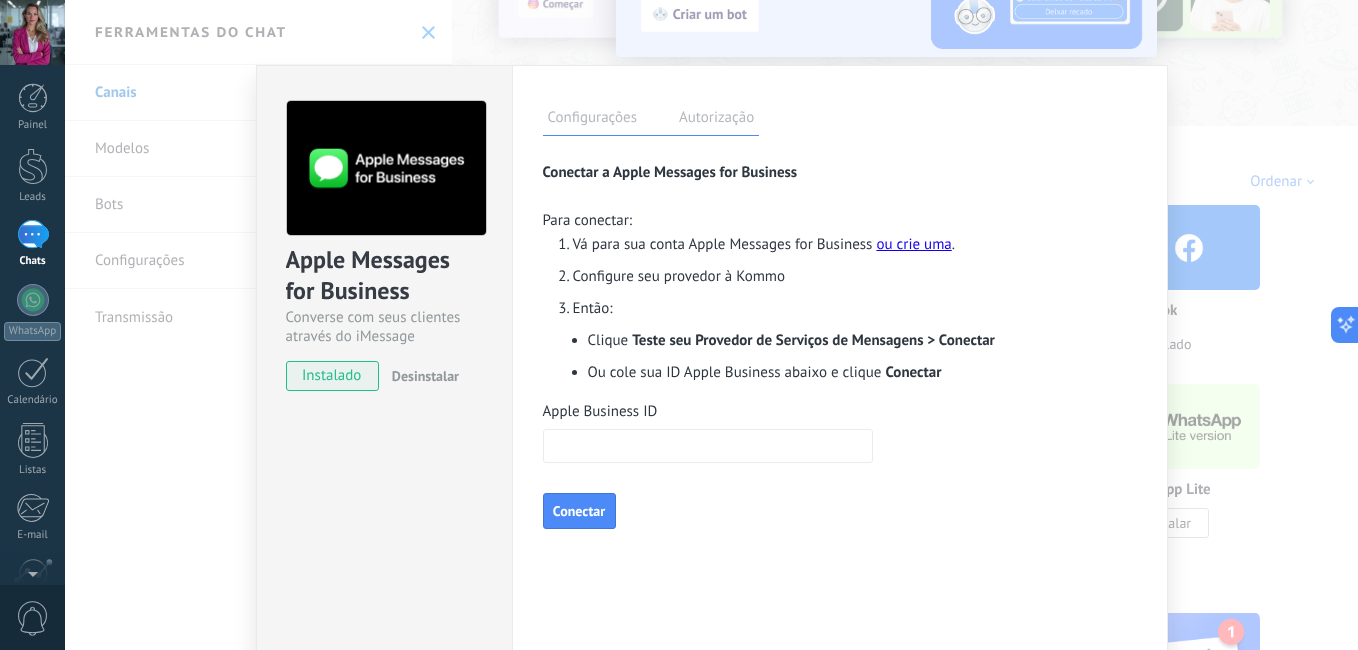 click on "Conectar" 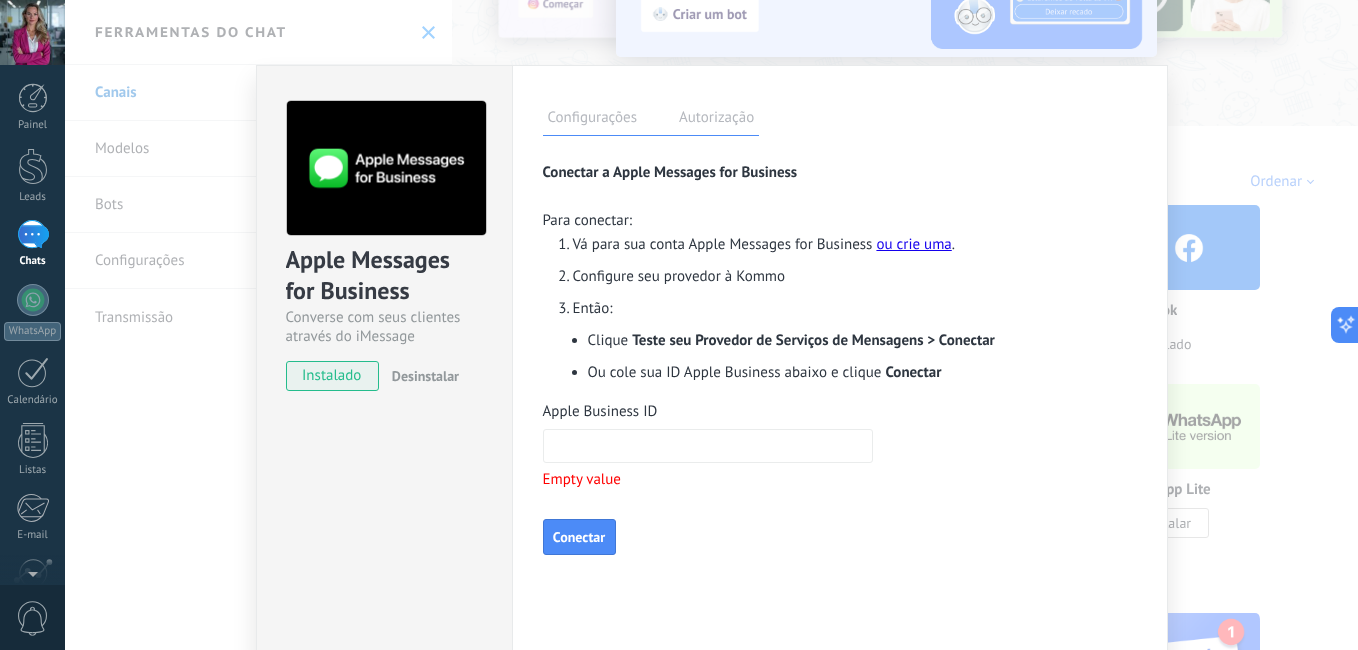 click on "Conectar" at bounding box center [579, 537] 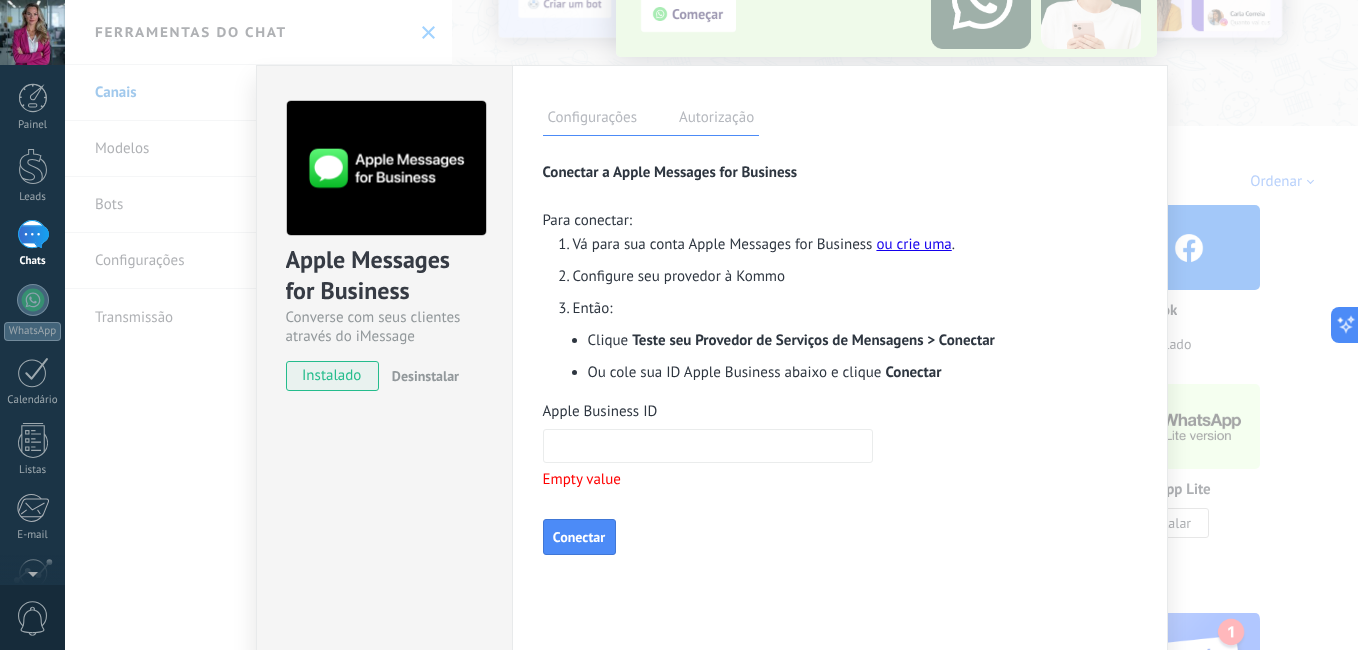 click on "Apple Business ID" at bounding box center (708, 446) 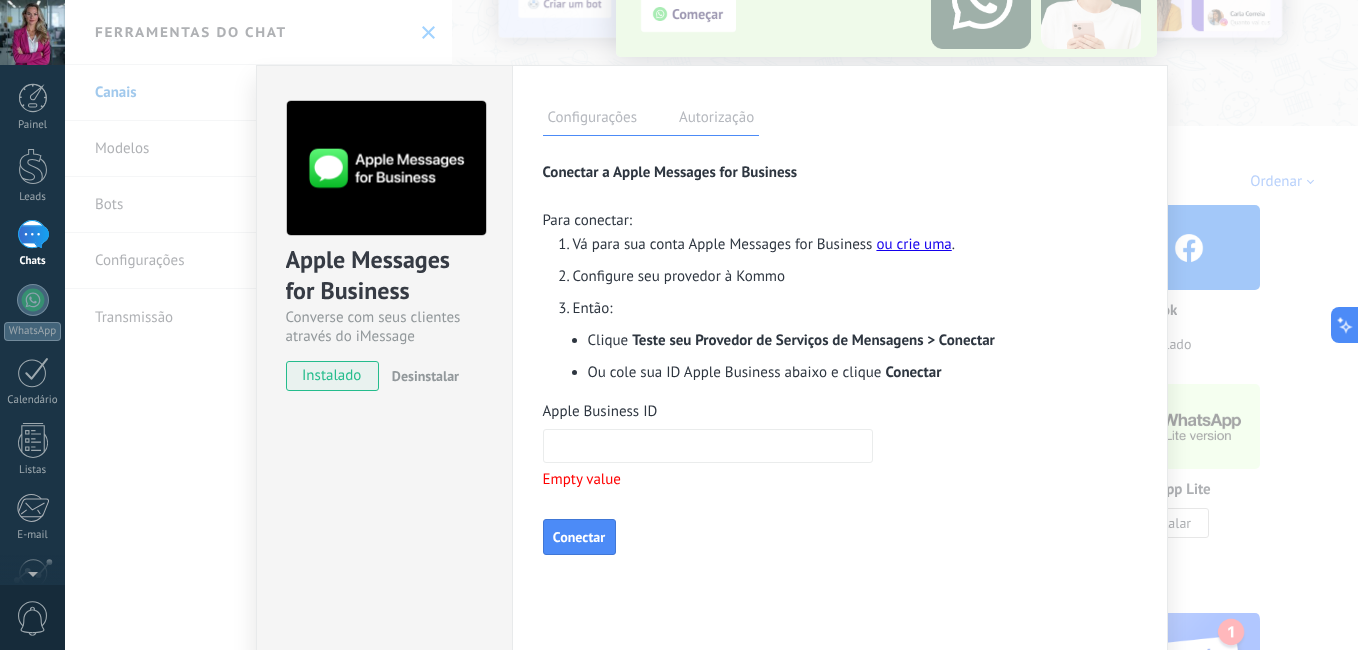 click on "Autorização" at bounding box center [716, 120] 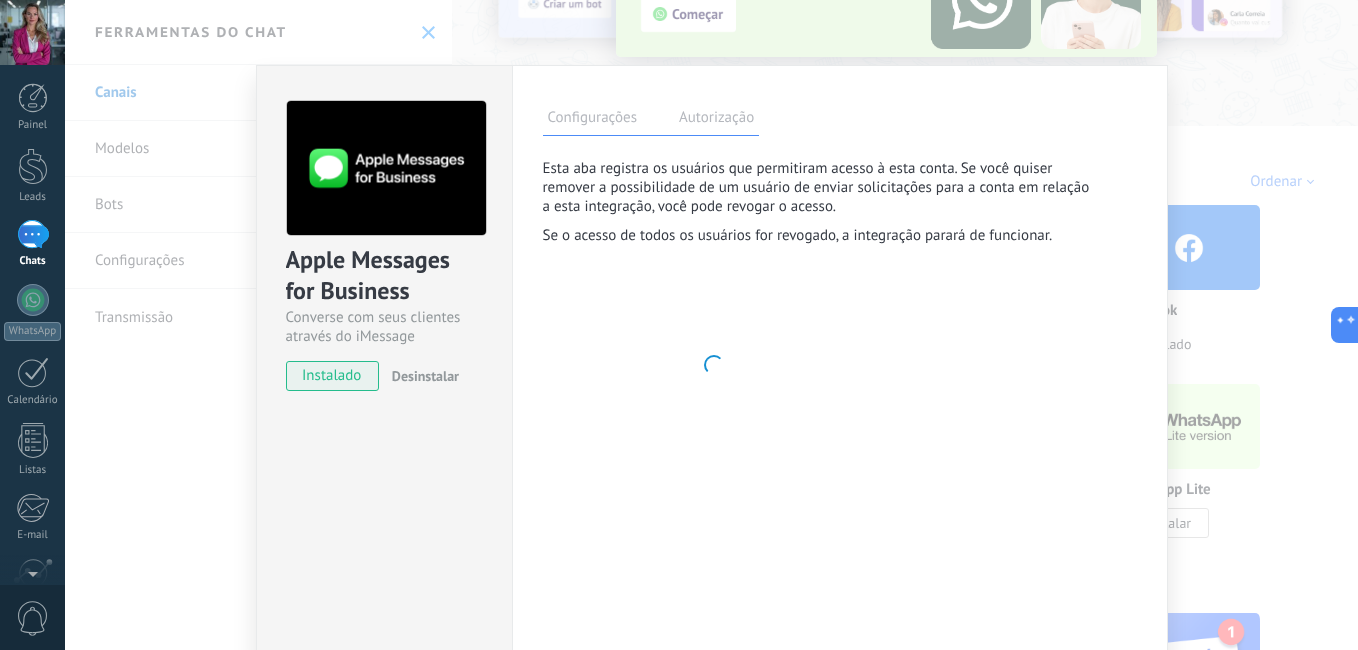 click on "Configurações" at bounding box center [592, 120] 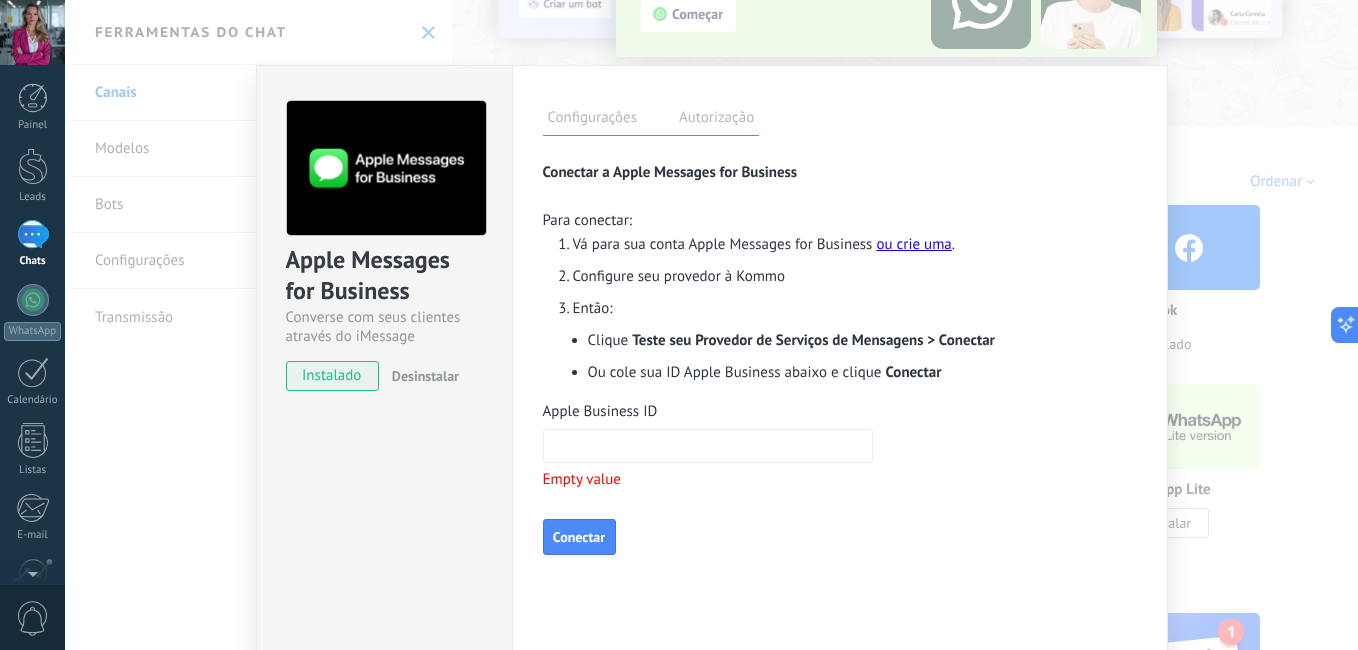 click on "Apple Business ID" at bounding box center [708, 446] 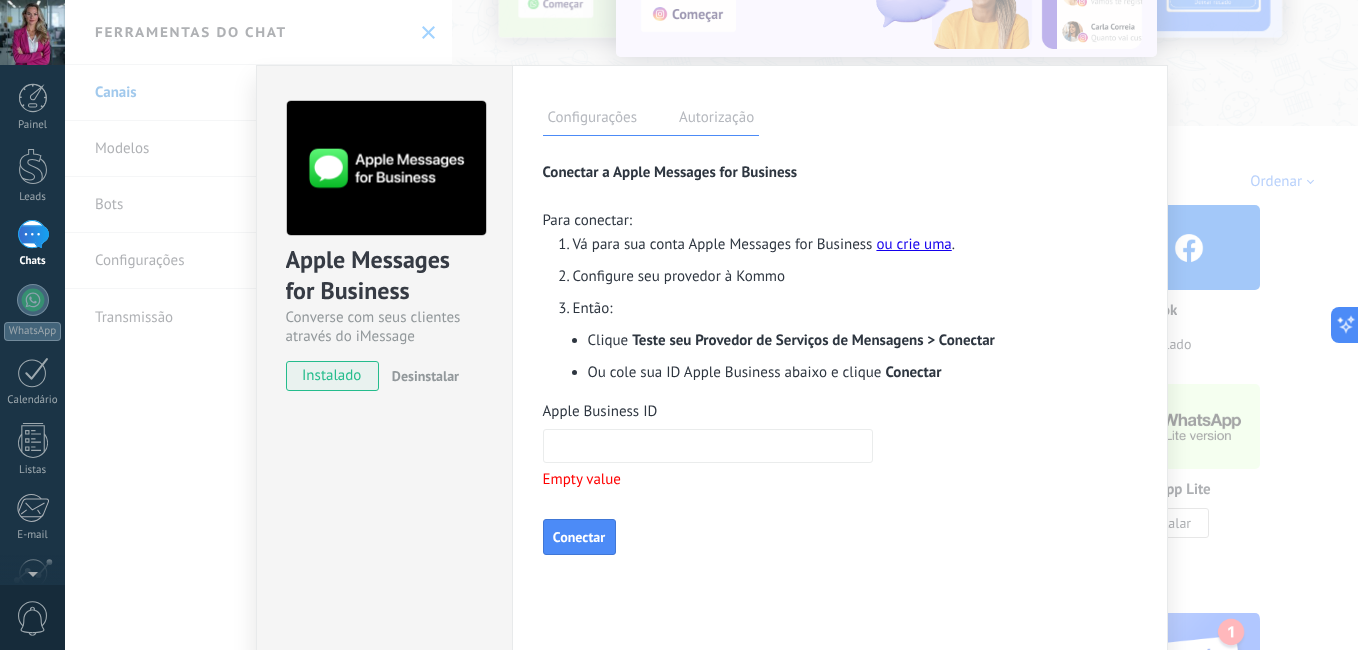 click on "Autorização" at bounding box center [716, 120] 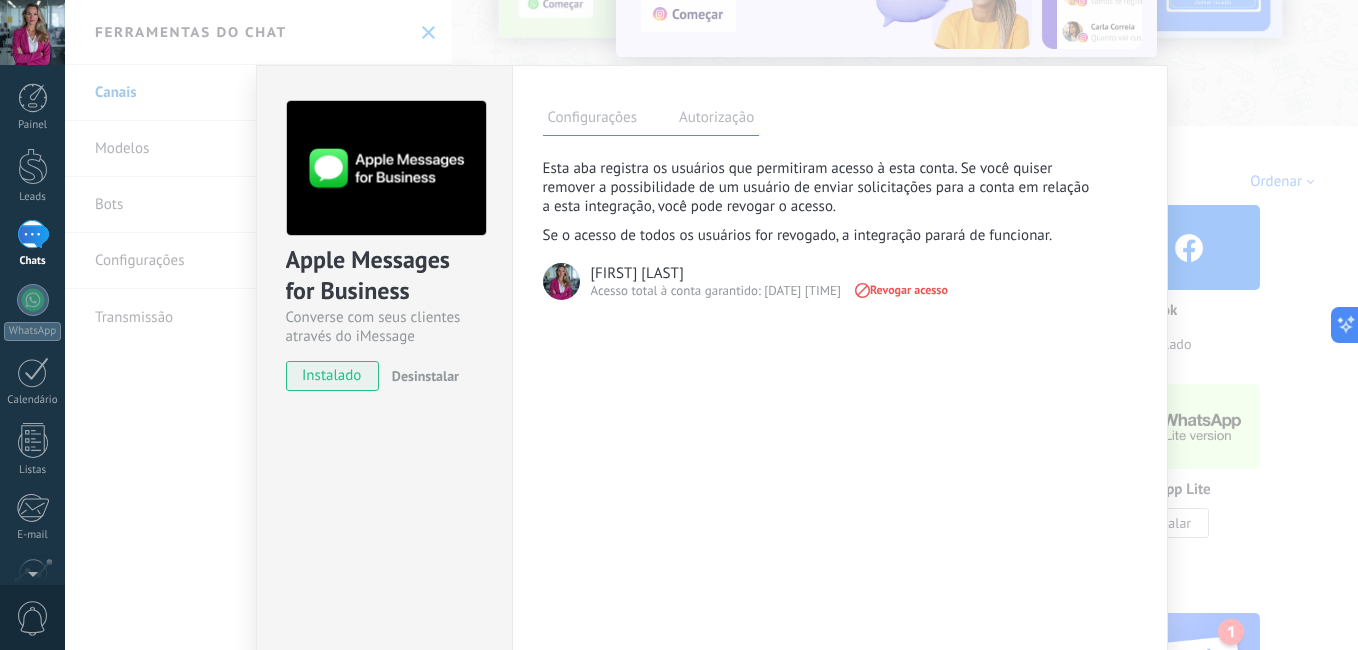 click on "Configurações" at bounding box center [592, 120] 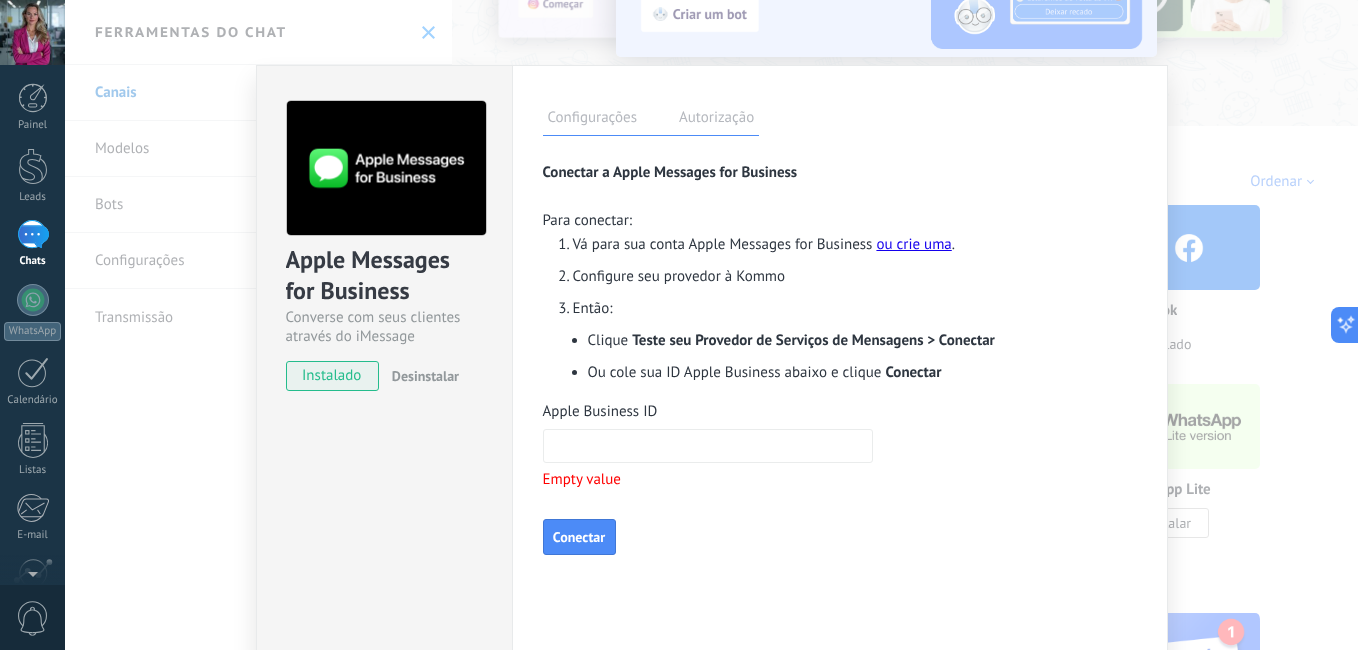 click on "Apple Messages for Business Converse com seus clientes através do iMessage instalado Desinstalar Configurações Autorização Esta aba registra os usuários que permitiram acesso à esta conta. Se você quiser remover a possibilidade de um usuário de enviar solicitações para a conta em relação a esta integração, você pode revogar o acesso. Se o acesso de todos os usuários for revogado, a integração parará de funcionar. Este app está instalado, mas ninguém concedeu acesso ainda. Os consumidores modernos já trocam milhões de mensagens com as empresas todos os dias - sua equipe de vendas está pronta para a revolução?  Kommo adiciona o Google Chats ao seu arsenal. Agora você pode conversar com os clientes onde eles preferirem, no conforto do registro de leads. Chega de trocar de aplicativos. Você economiza tempo e aumenta suas vendas. Mais _:  Salvar Conectar a Apple Messages for Business Para conectar: Vá para sua conta Apple Messages for Business   ou crie uma . Então: Clique" at bounding box center [711, 325] 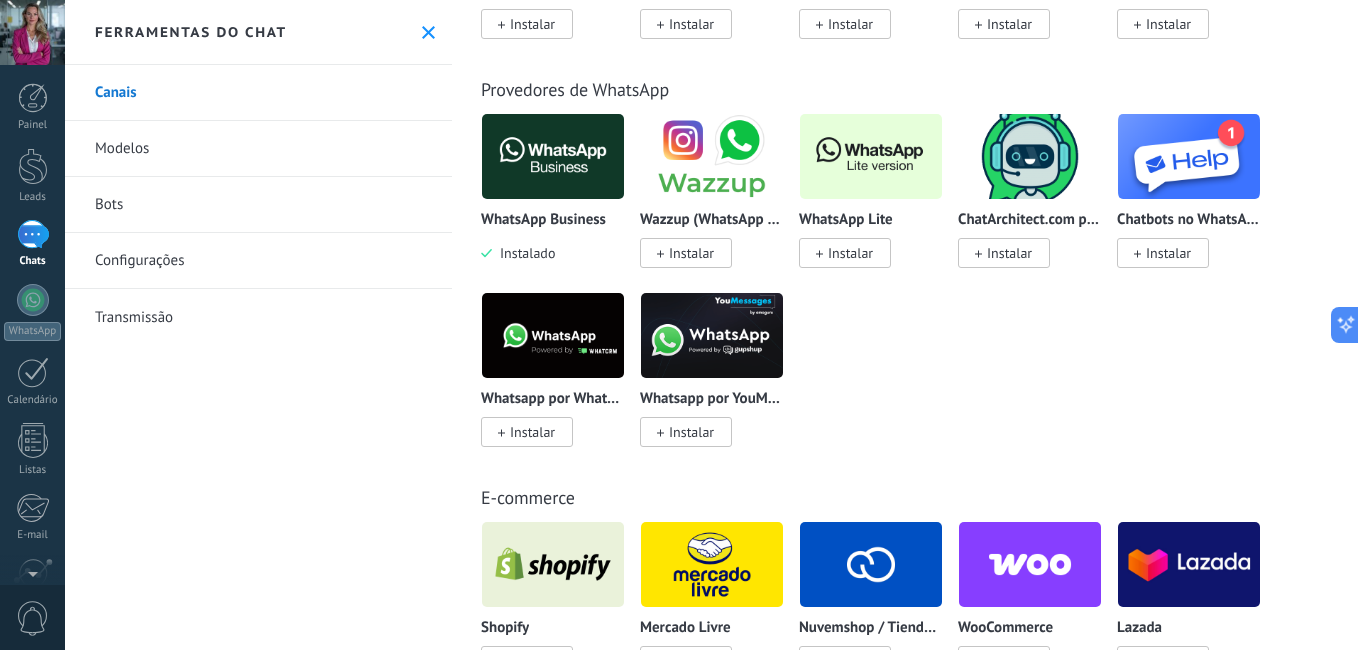 scroll, scrollTop: 700, scrollLeft: 0, axis: vertical 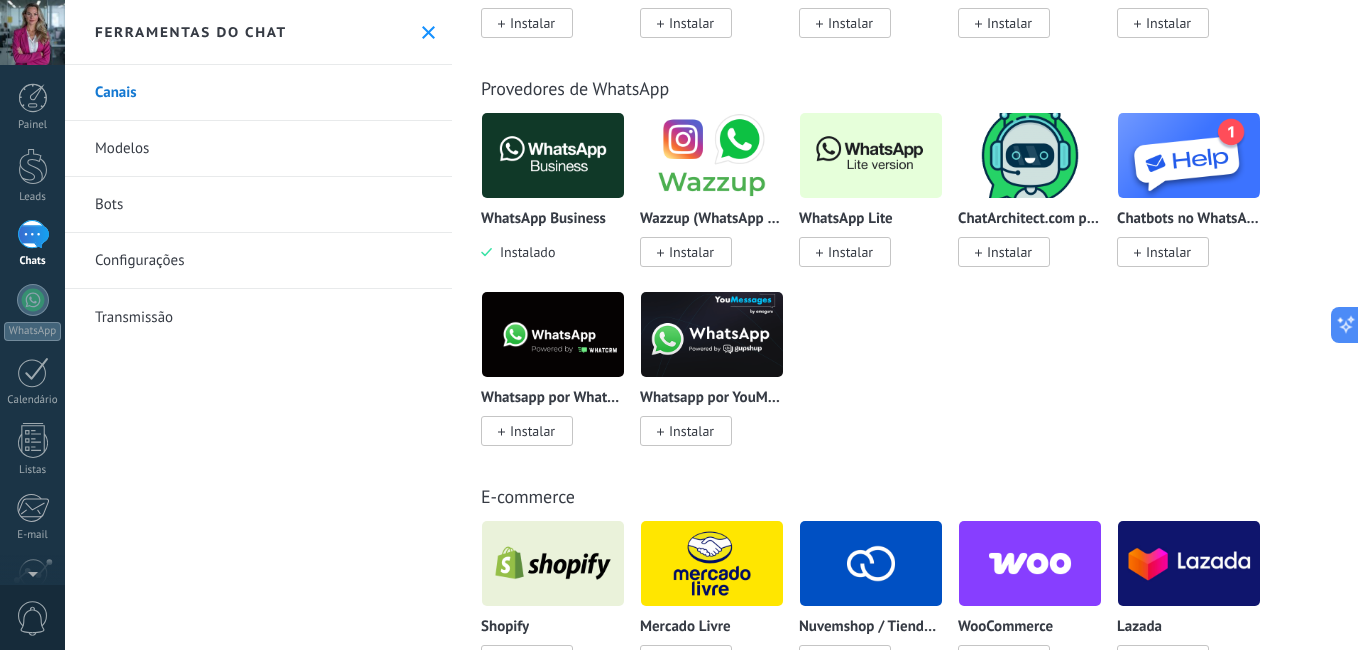 click on "Instalar" at bounding box center [532, 431] 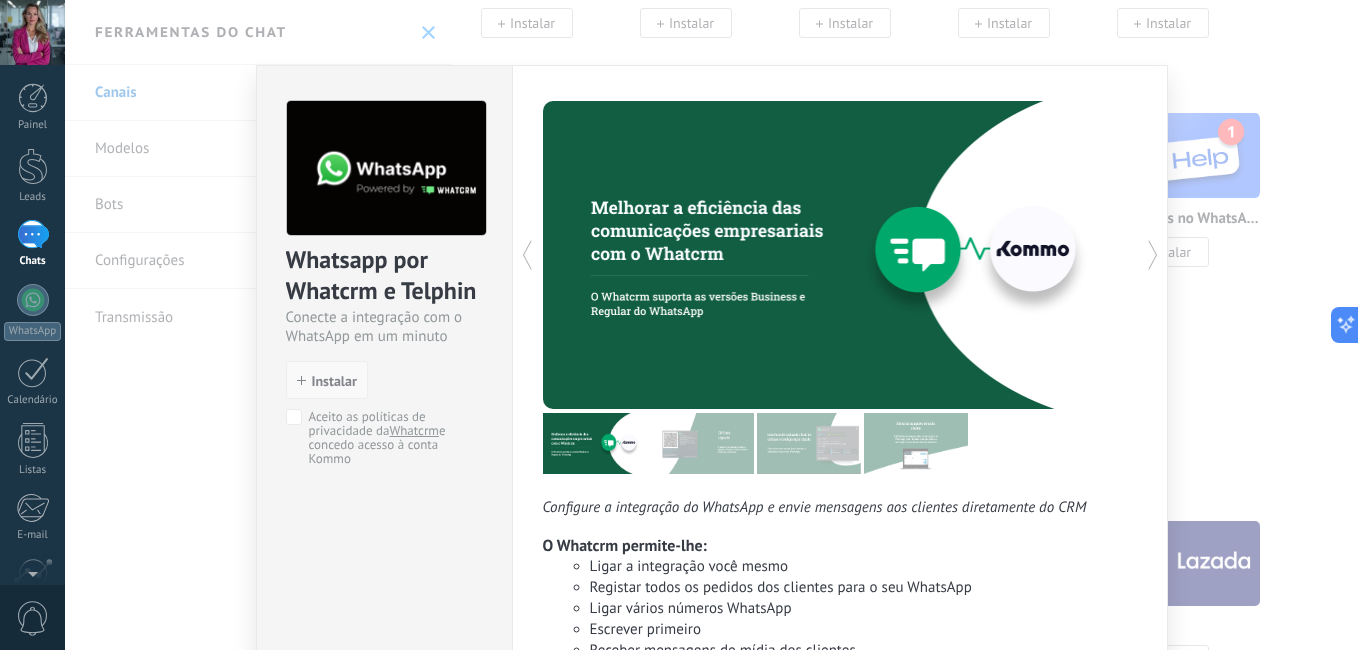 click on "Instalar" at bounding box center (334, 381) 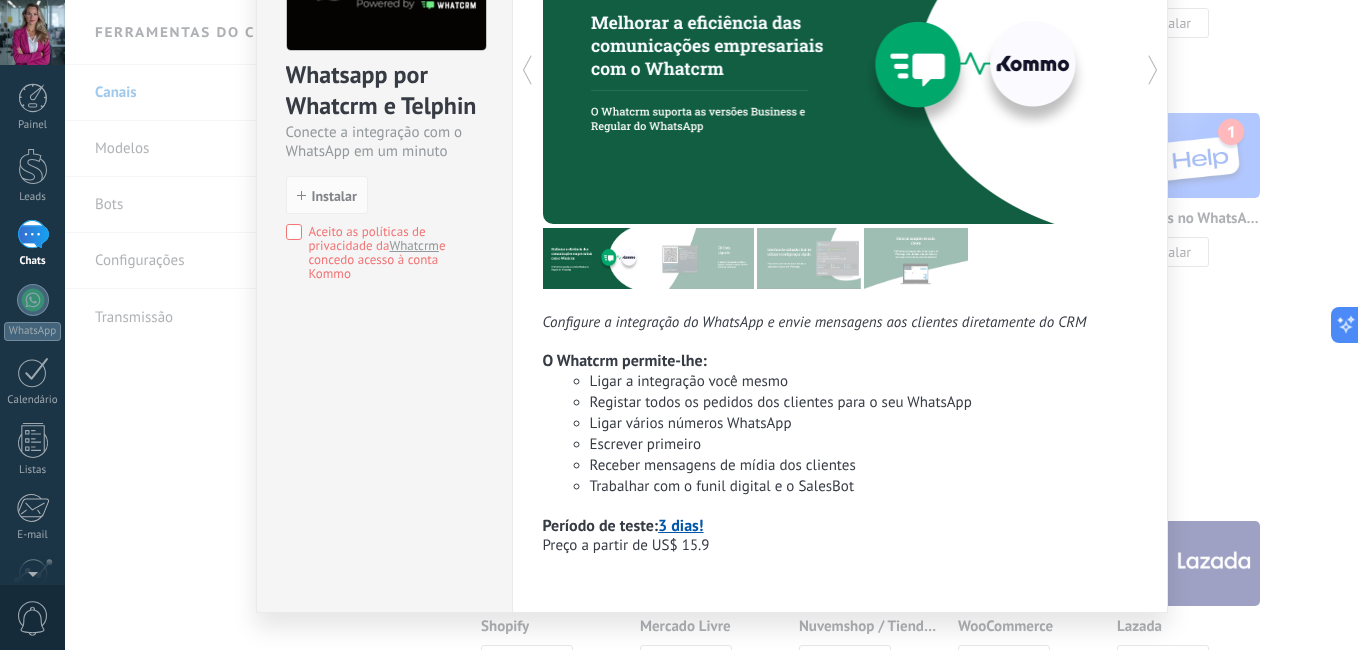 scroll, scrollTop: 223, scrollLeft: 0, axis: vertical 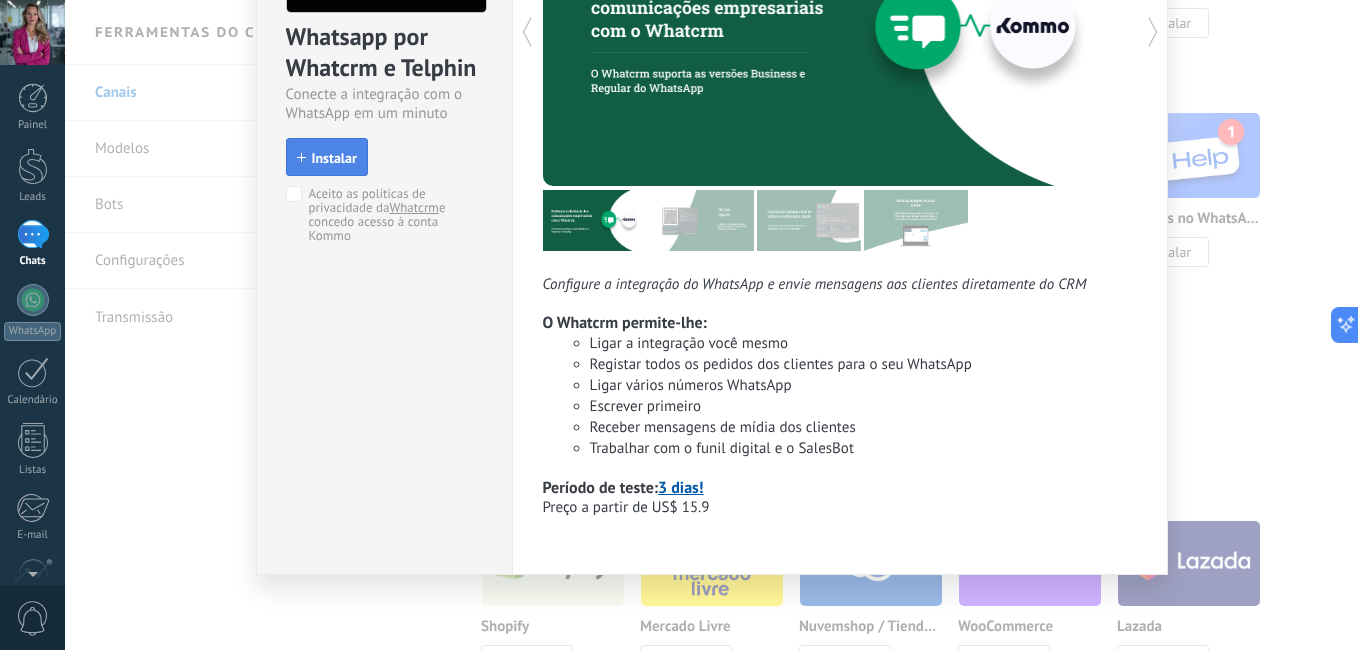 click on "Instalar" at bounding box center (327, 157) 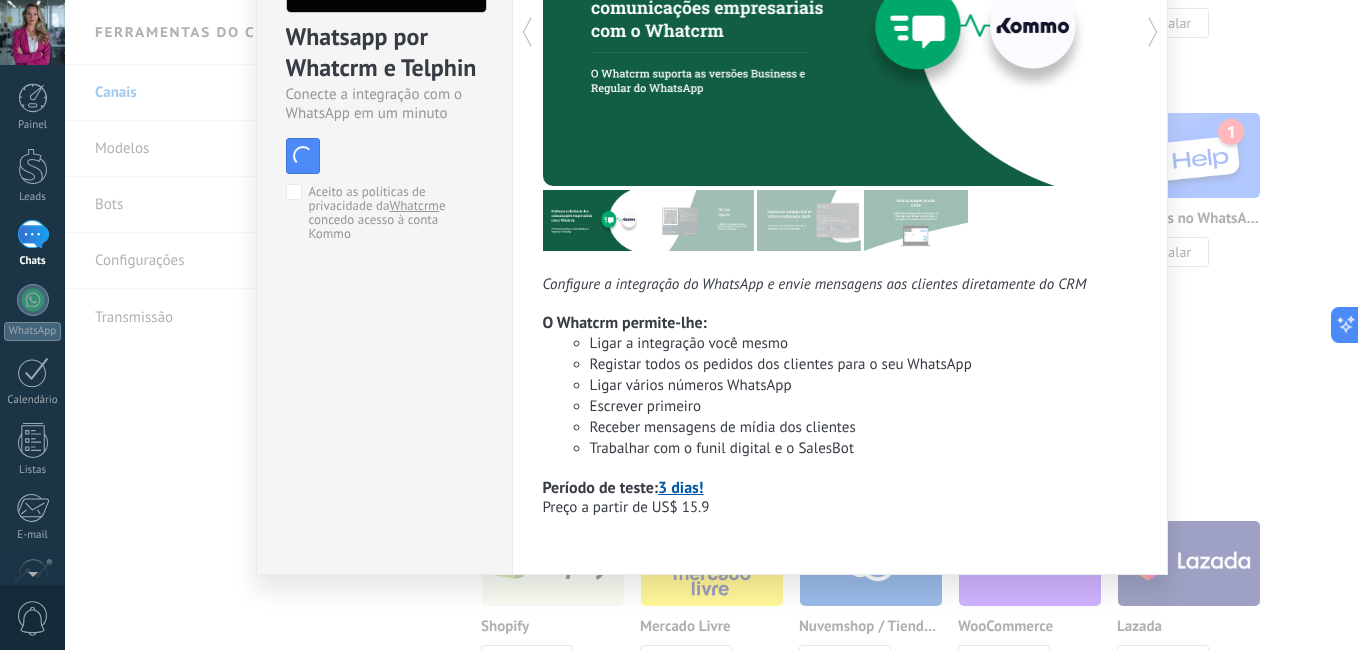 scroll, scrollTop: 85, scrollLeft: 0, axis: vertical 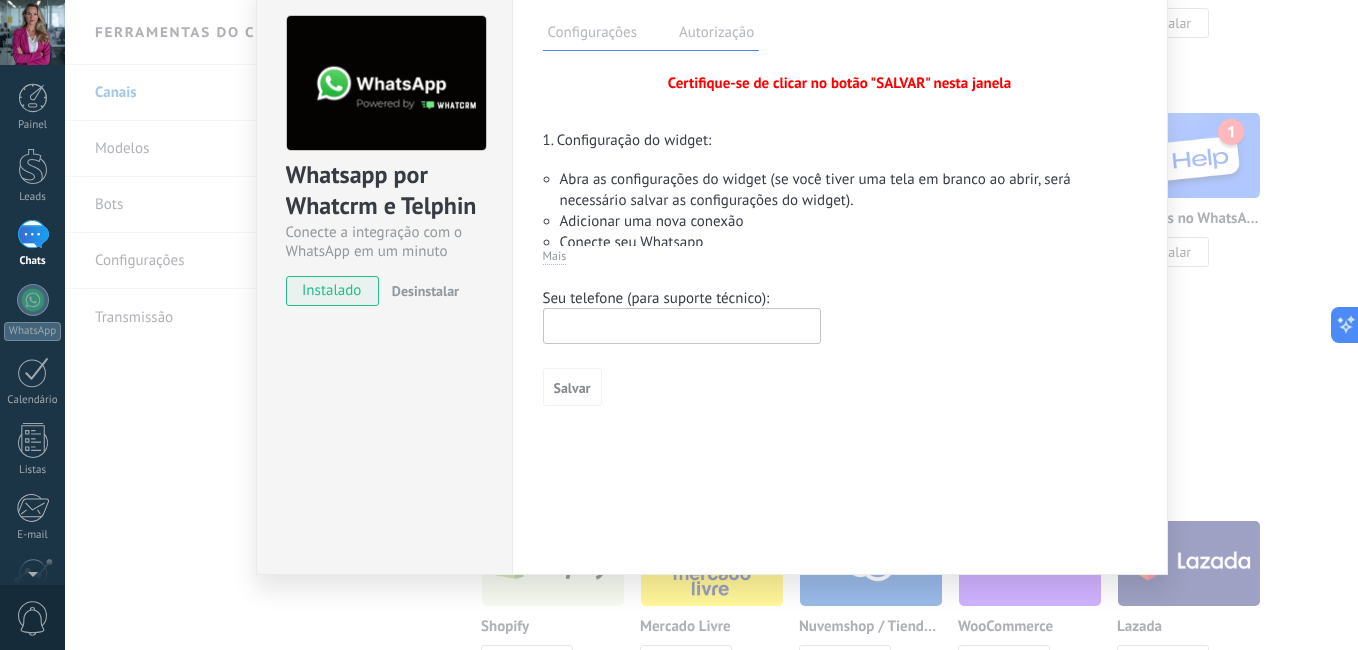 click at bounding box center (682, 326) 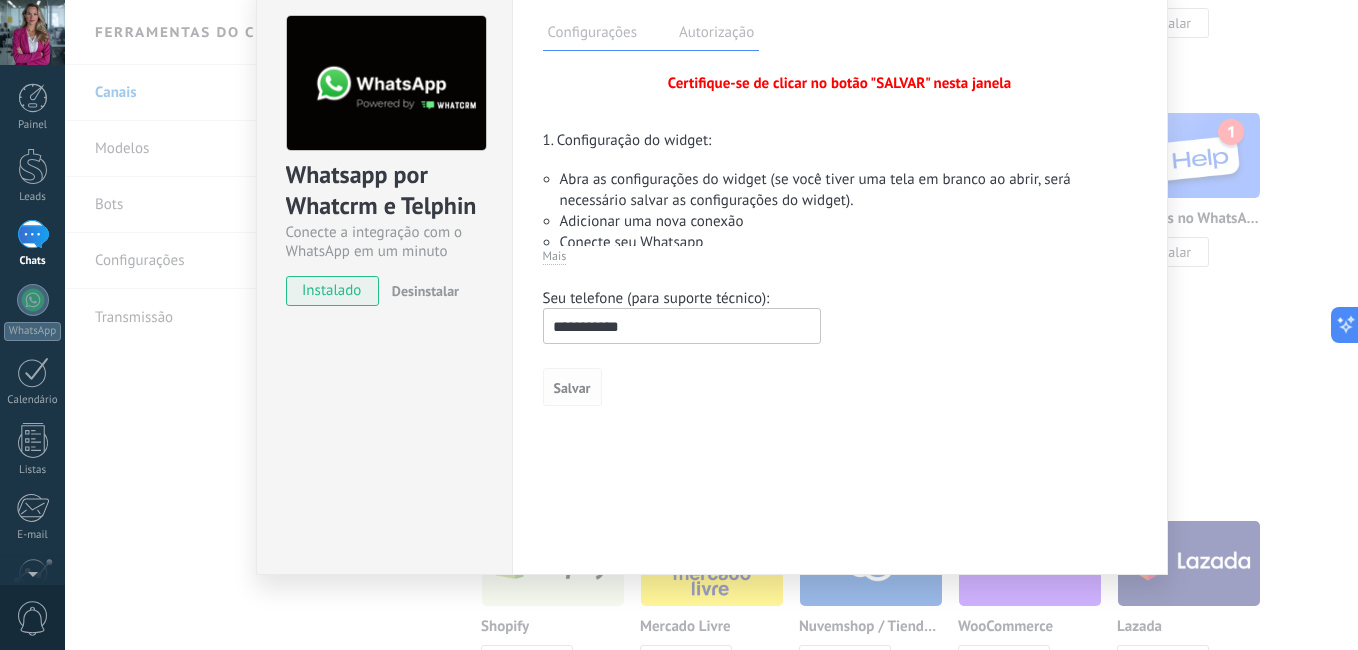 type on "**********" 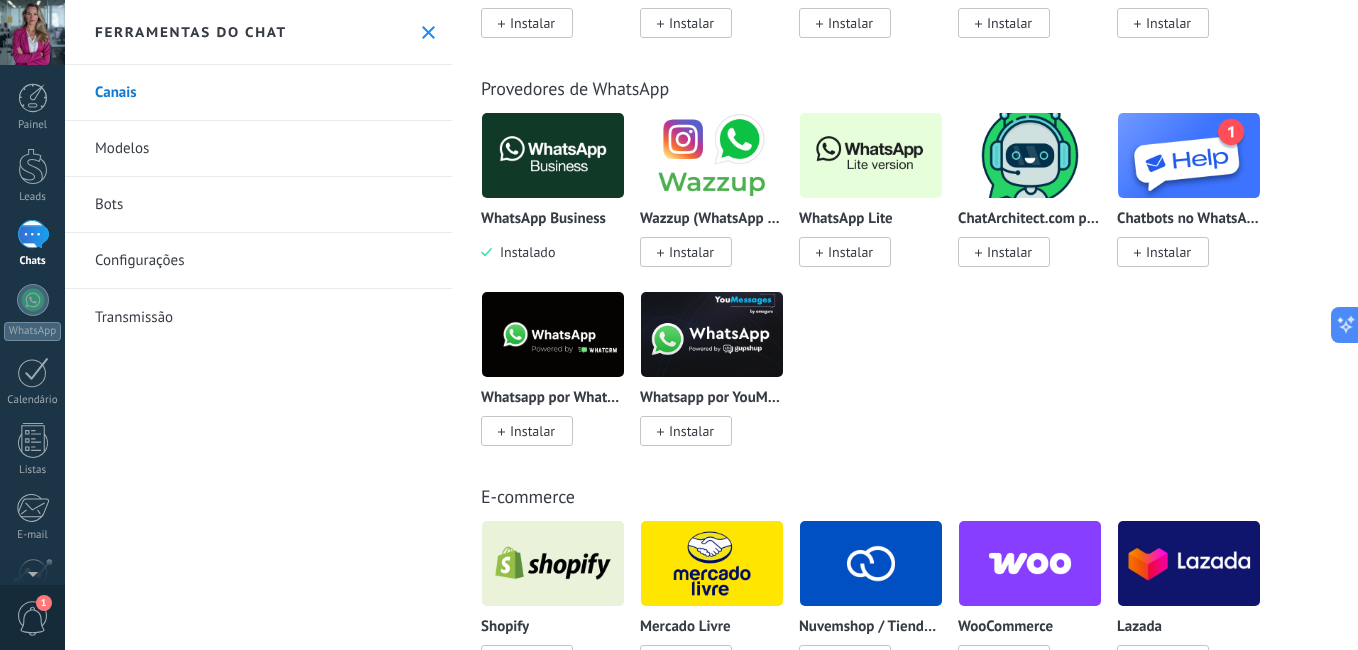 scroll, scrollTop: 0, scrollLeft: 0, axis: both 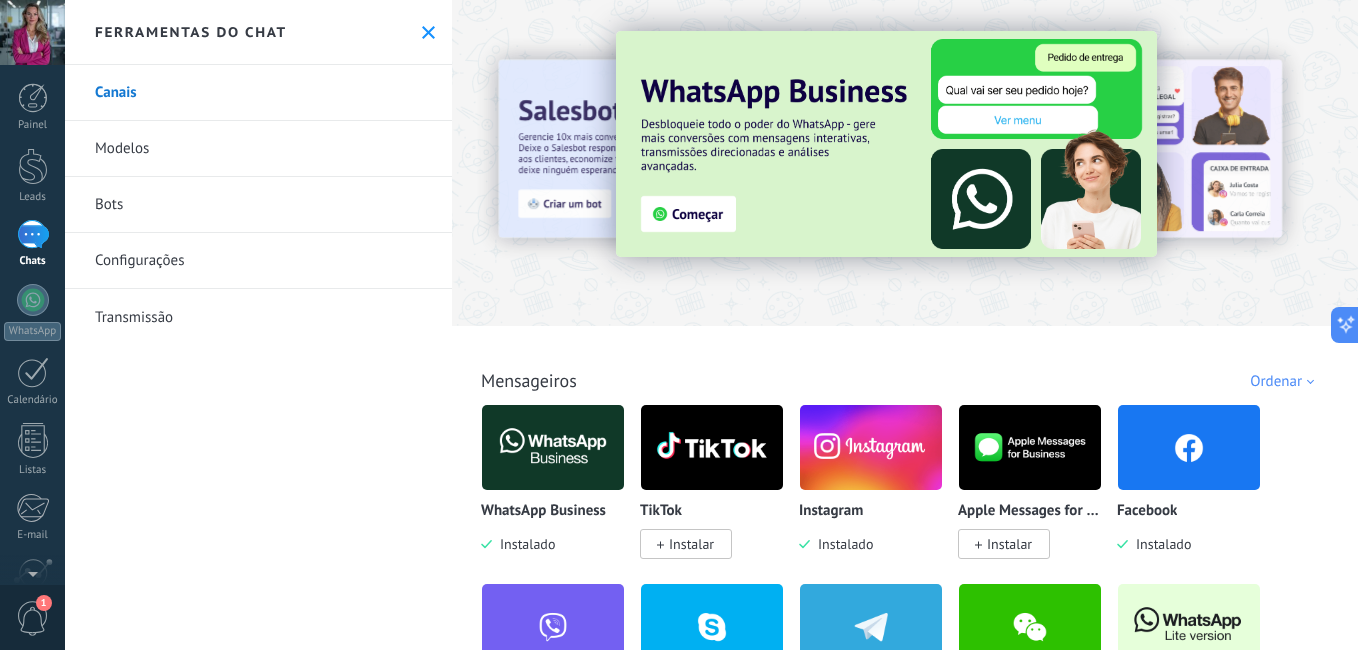 click at bounding box center (886, 144) 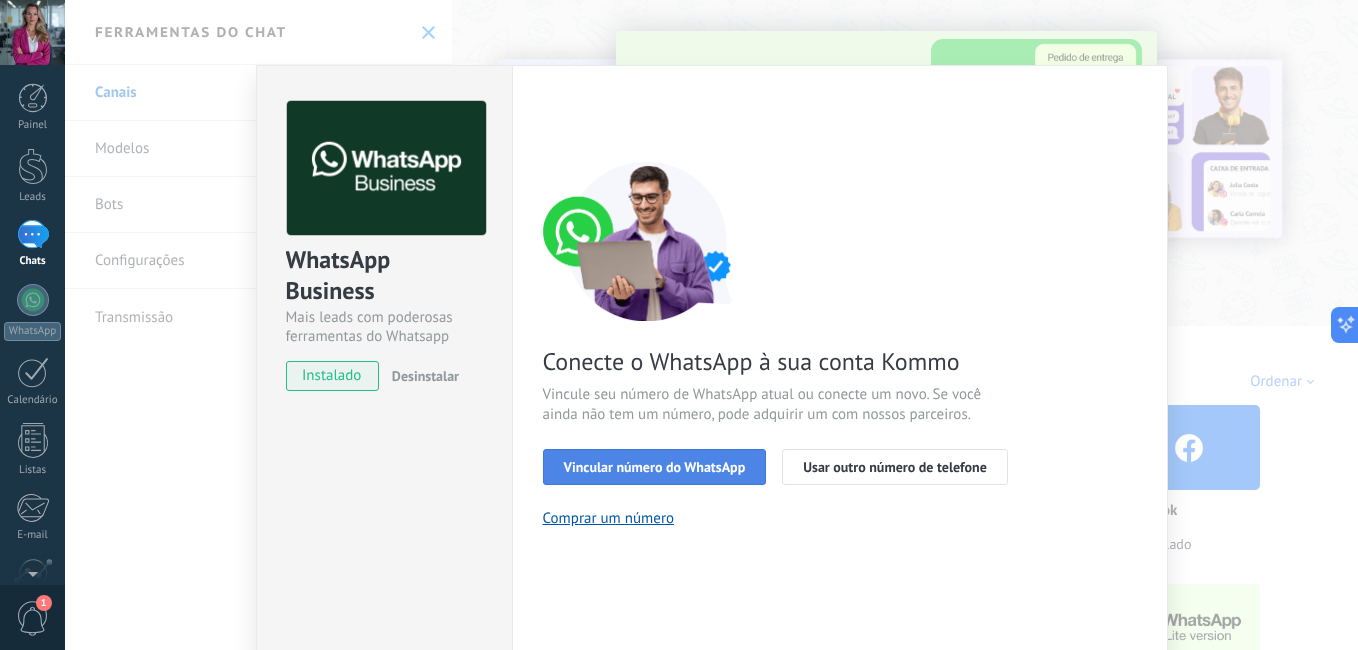 click on "Vincular número do WhatsApp" at bounding box center (655, 467) 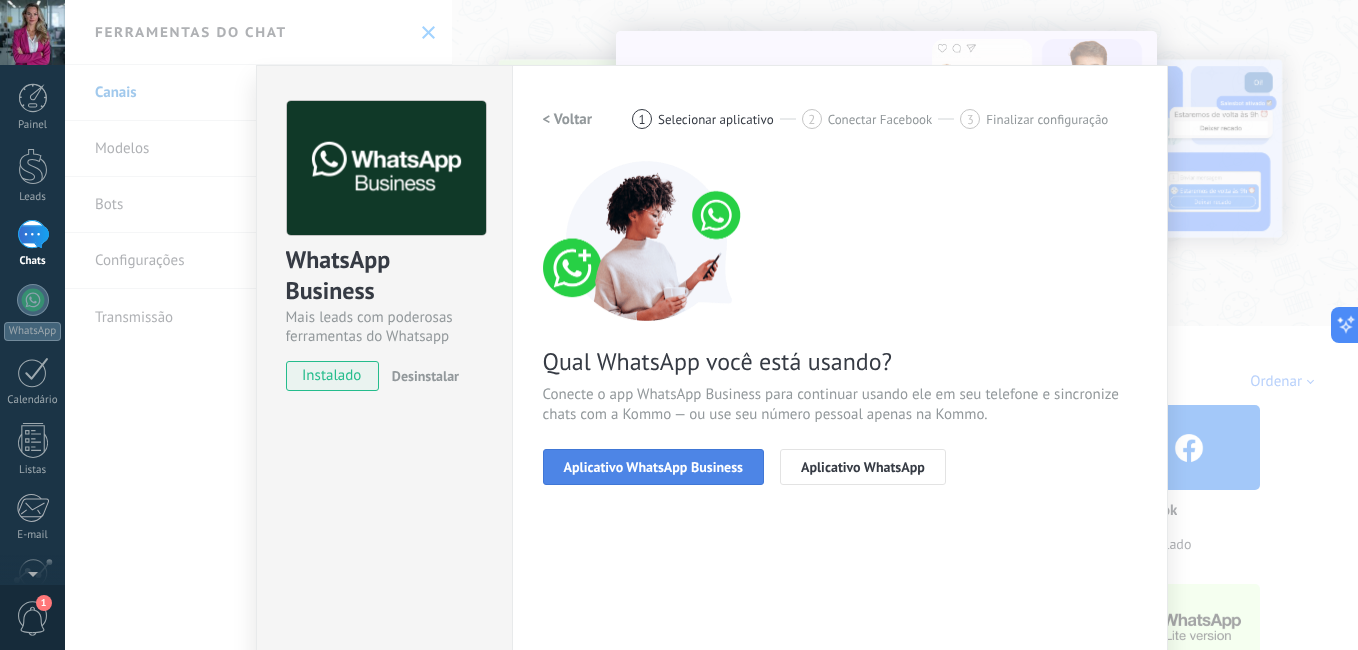 click on "Aplicativo WhatsApp Business" at bounding box center (653, 467) 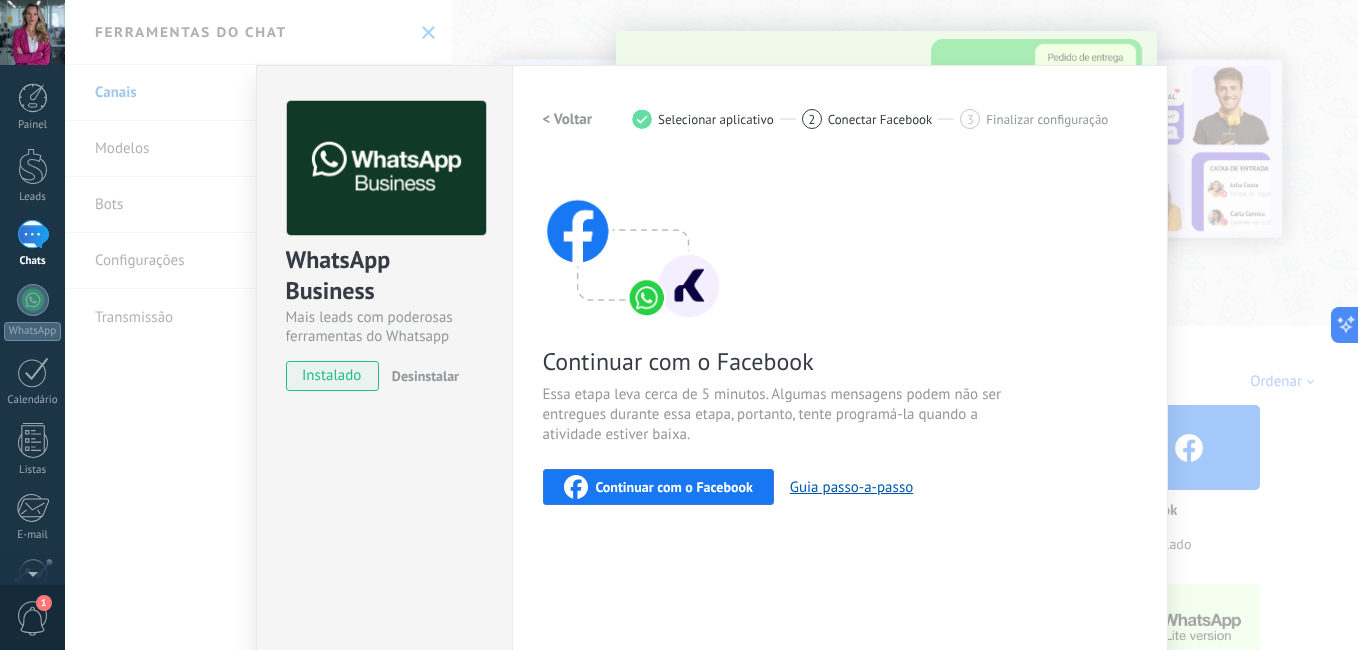 click at bounding box center [33, 234] 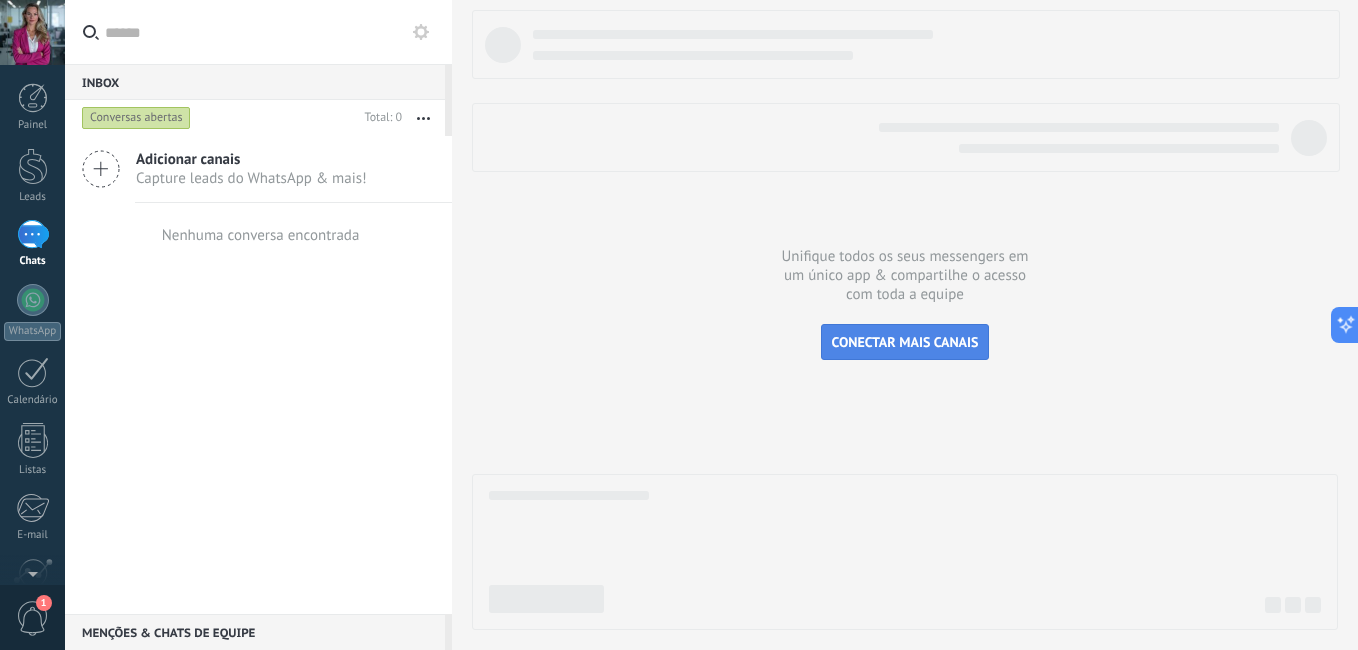 click on "CONECTAR MAIS CANAIS" at bounding box center [905, 342] 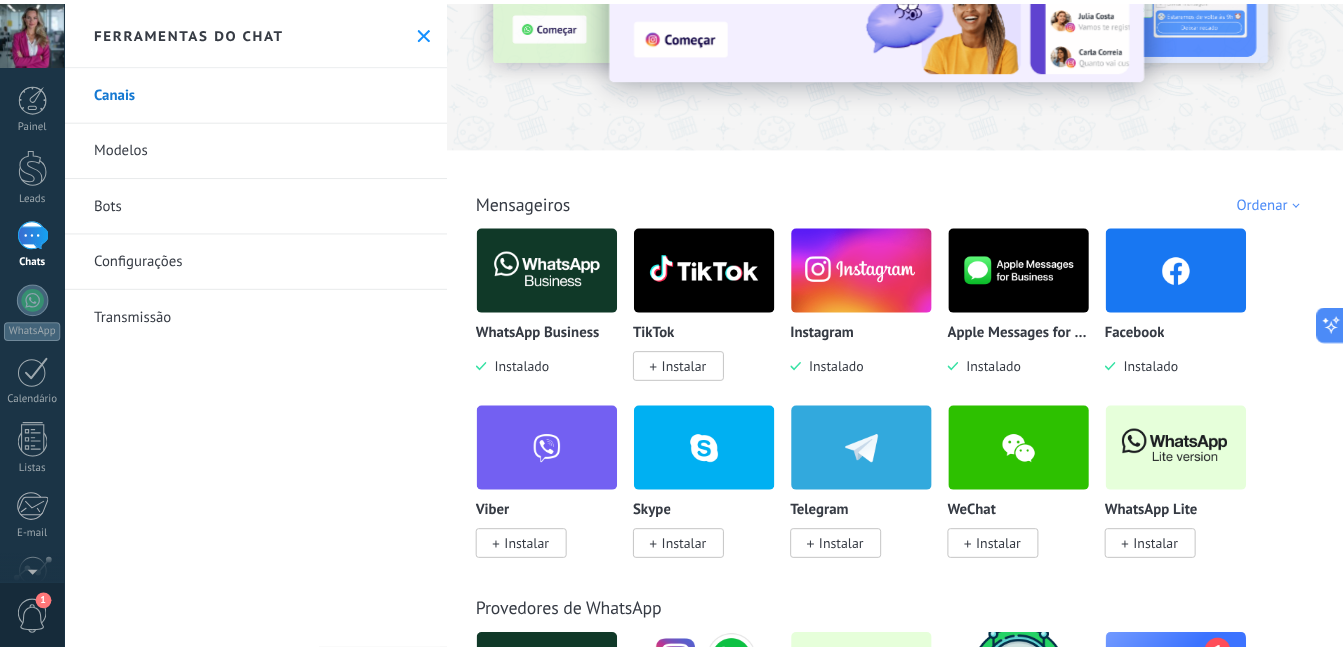 scroll, scrollTop: 200, scrollLeft: 0, axis: vertical 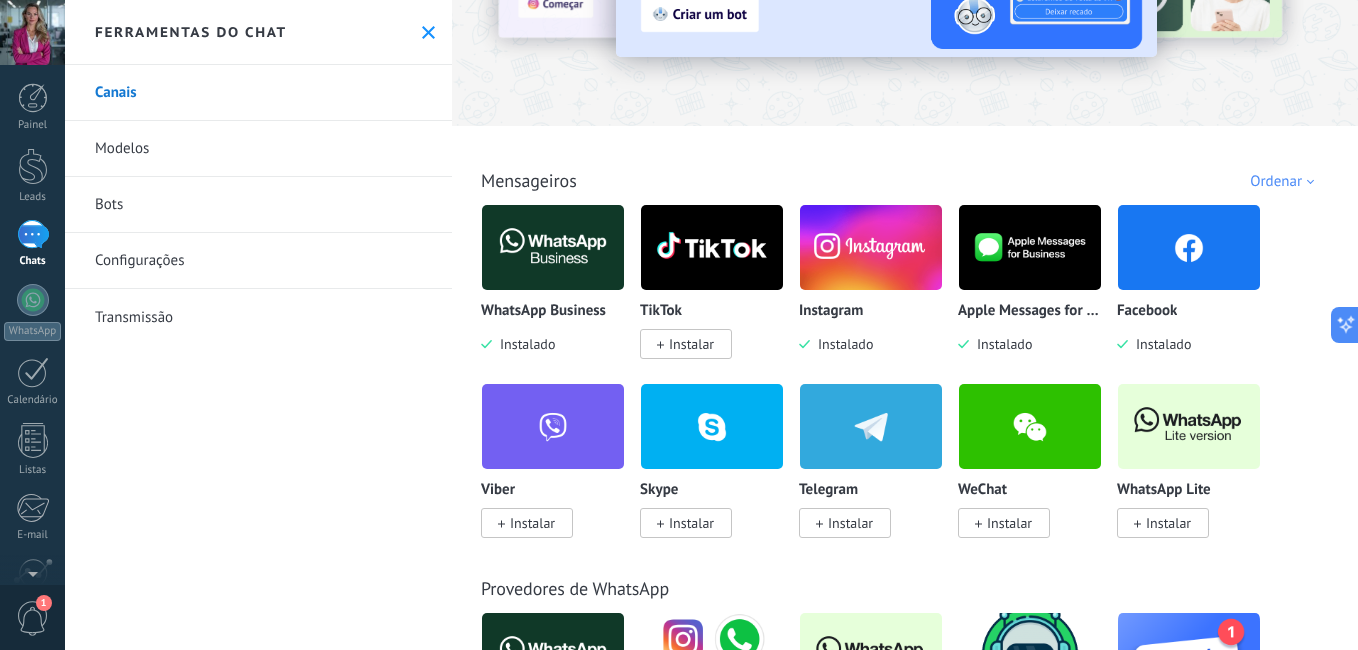 click at bounding box center [33, 234] 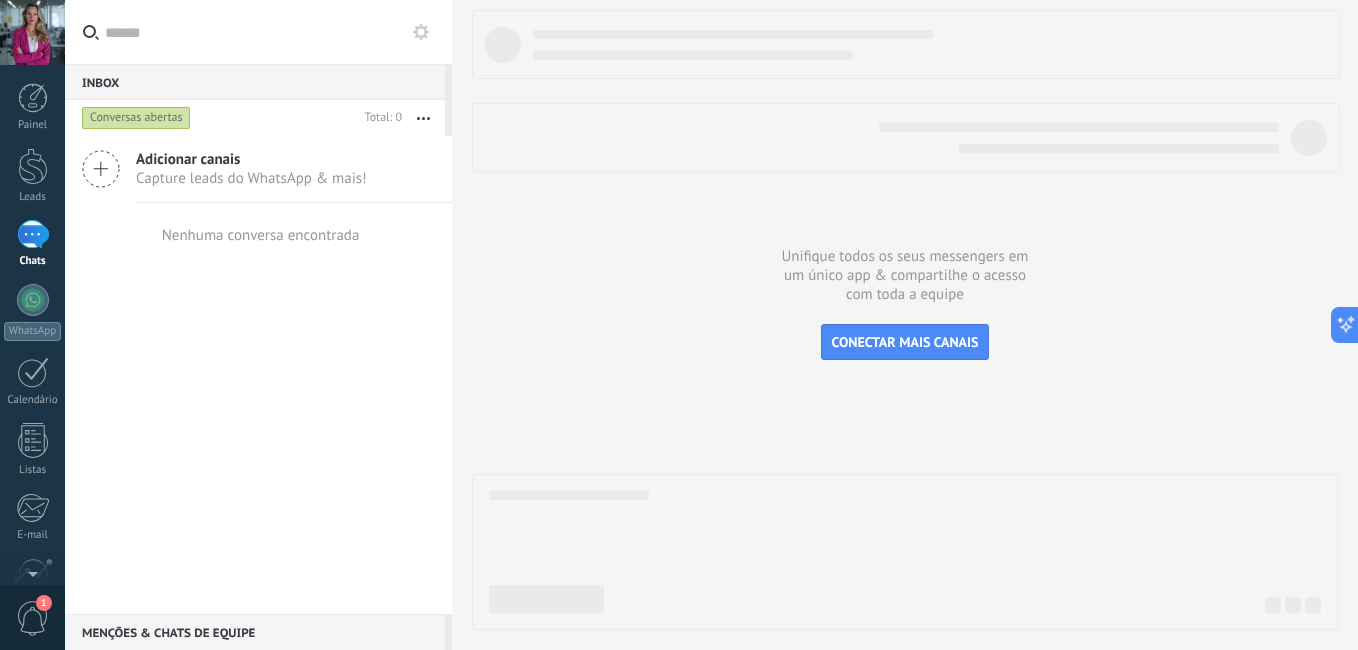 click on "Conversas abertas" at bounding box center (136, 118) 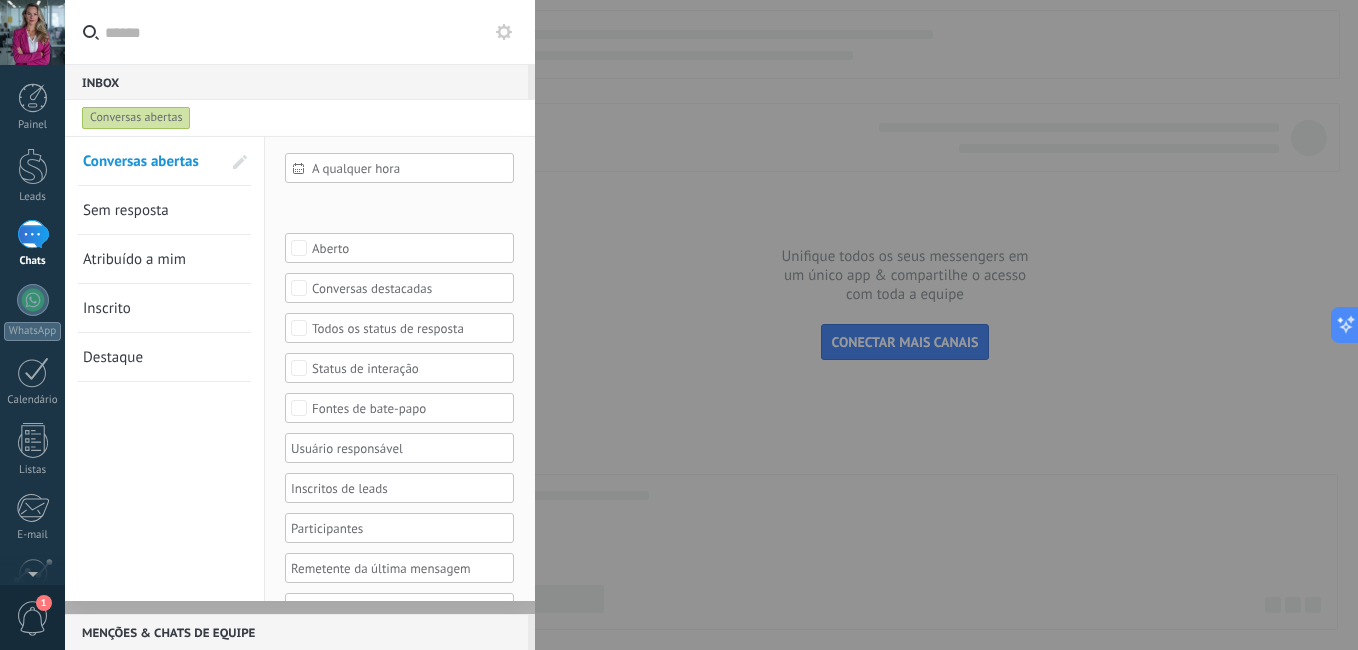 click on "Conversas abertas" at bounding box center (136, 118) 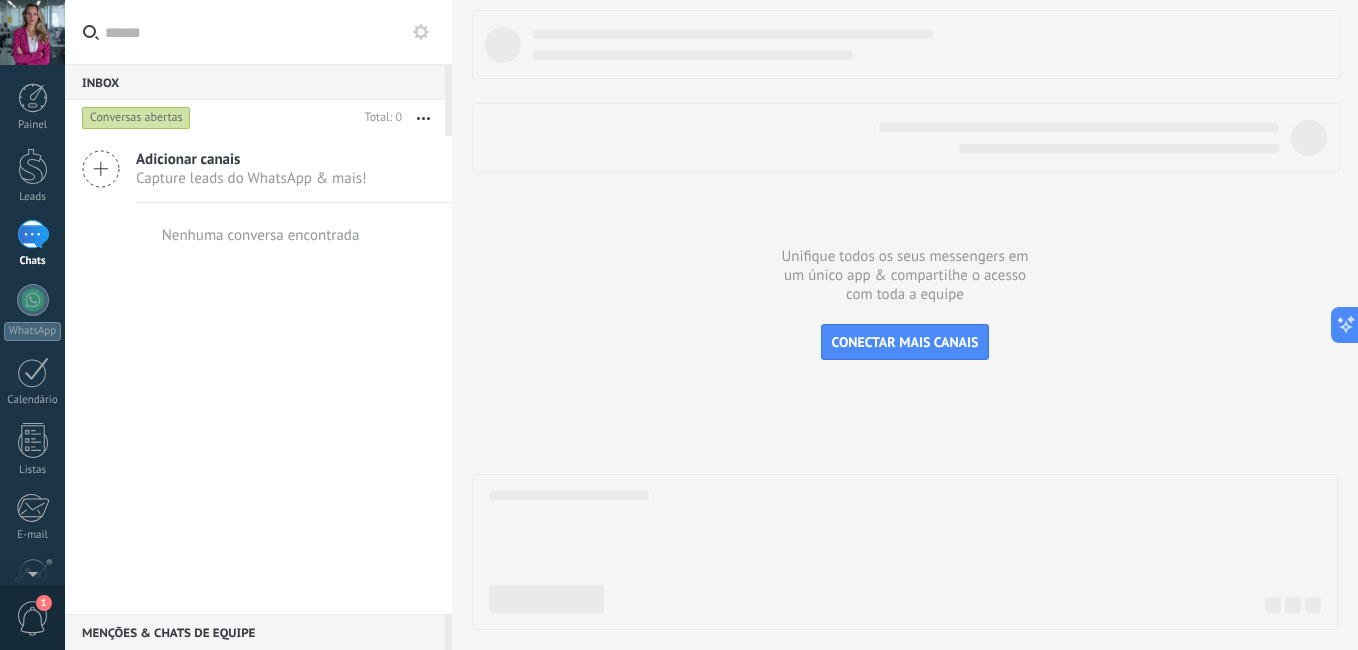 click at bounding box center [905, 320] 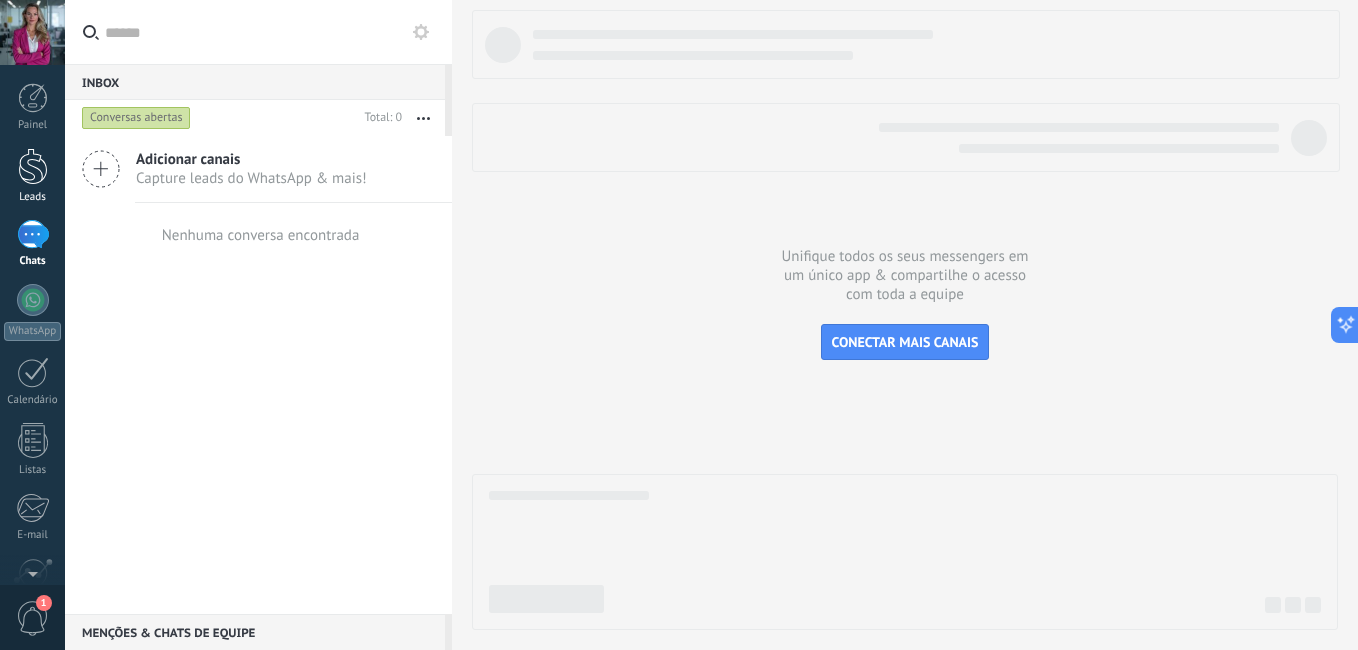 click at bounding box center [33, 166] 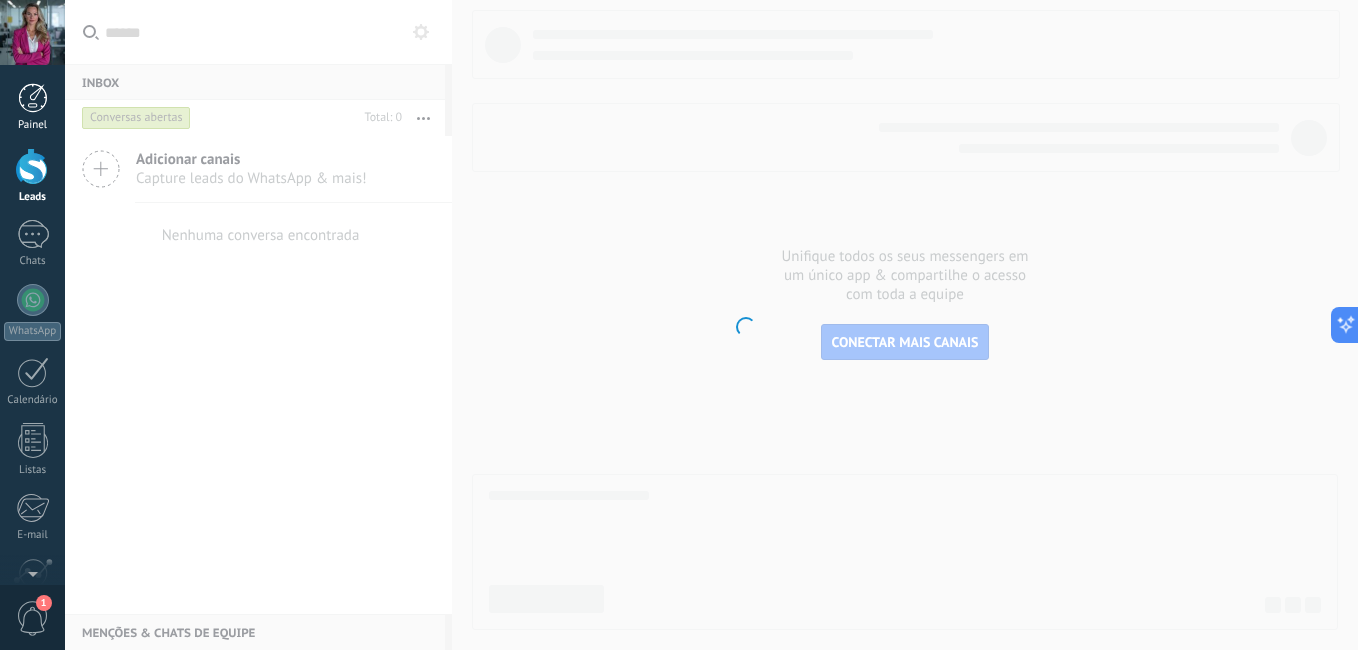 click at bounding box center [33, 98] 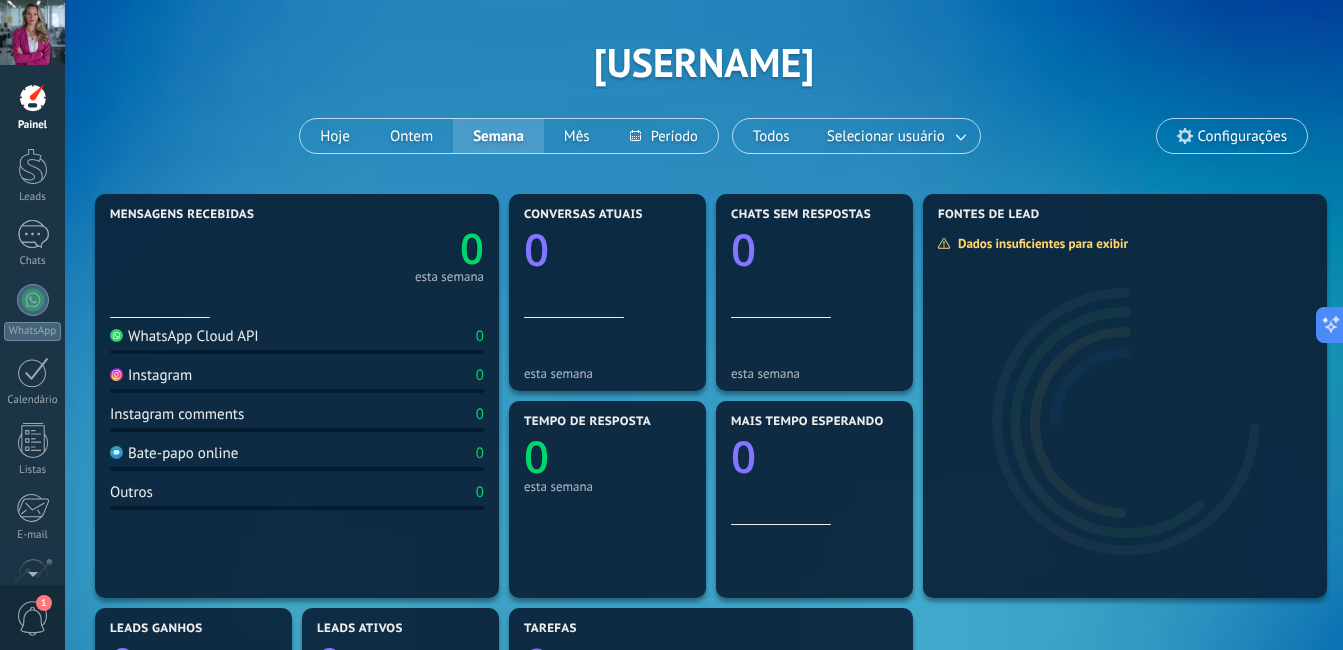 scroll, scrollTop: 100, scrollLeft: 0, axis: vertical 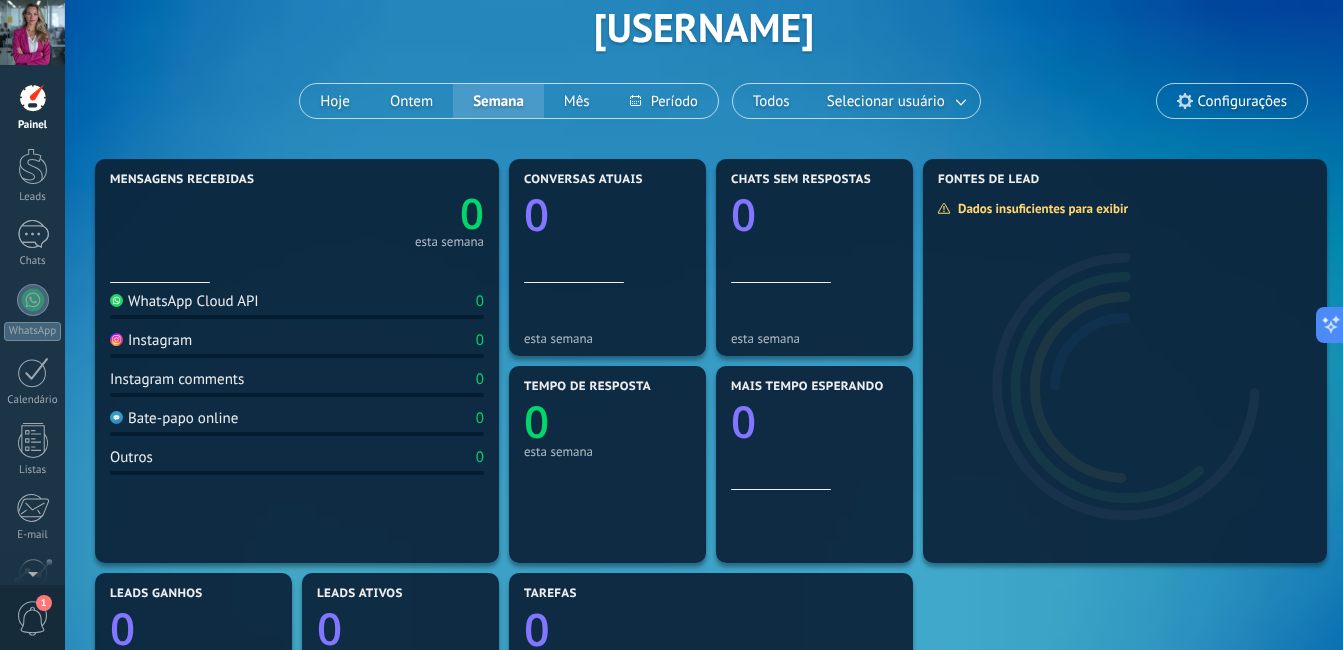 click on "WhatsApp Cloud API" at bounding box center (184, 301) 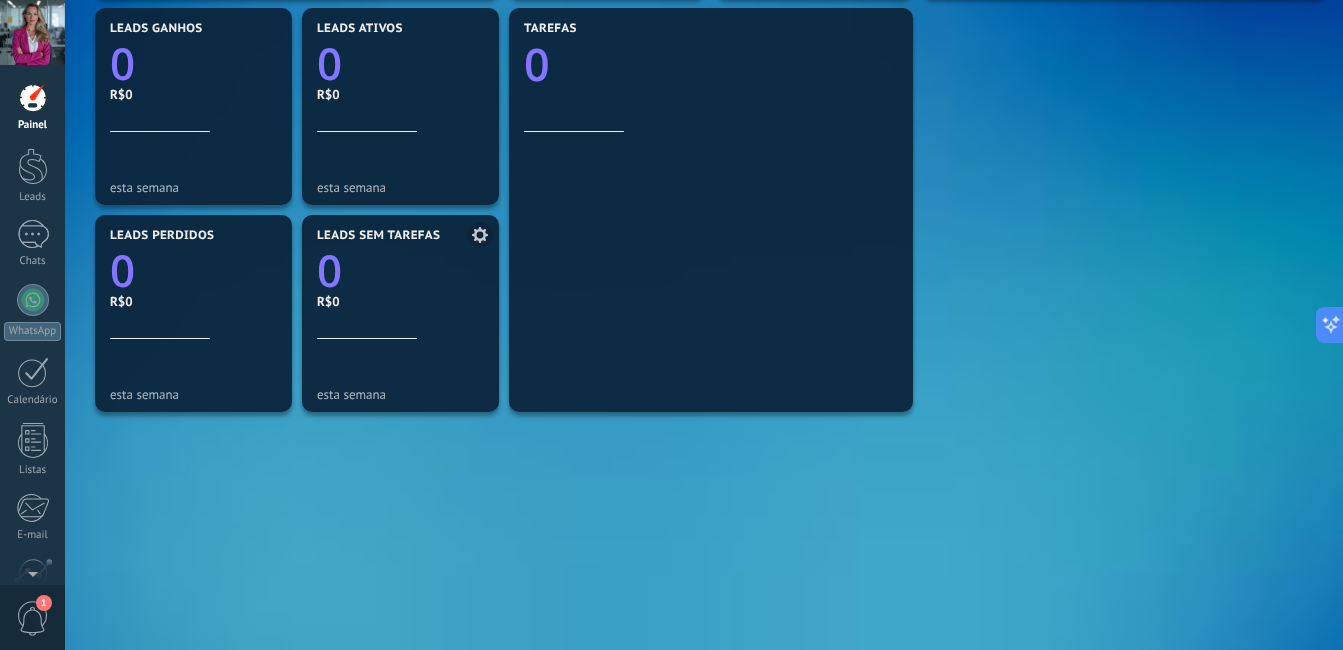 scroll, scrollTop: 700, scrollLeft: 0, axis: vertical 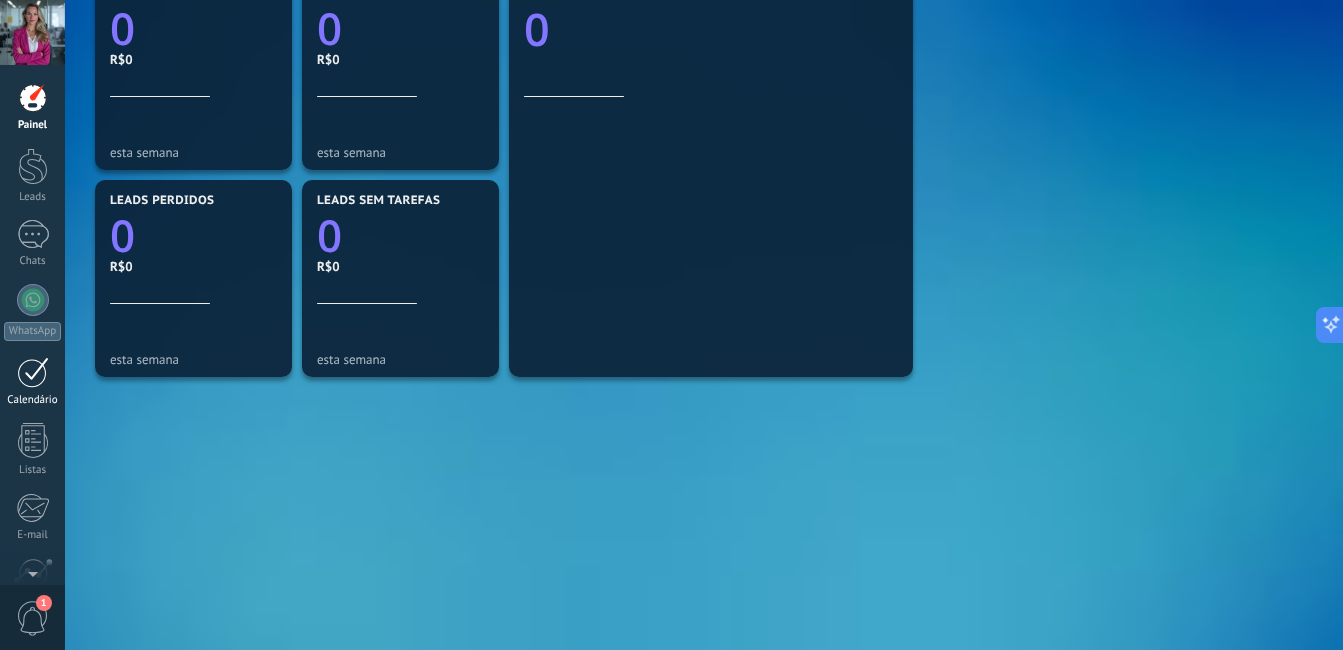 click at bounding box center (33, 372) 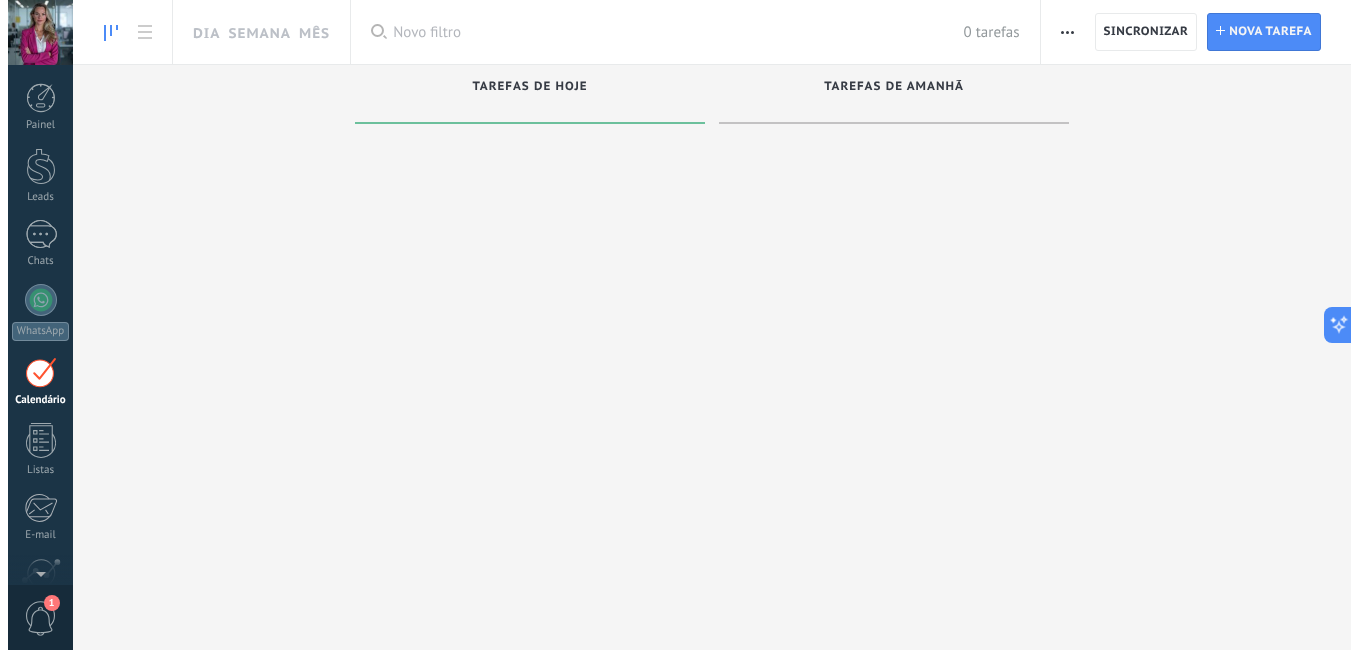 scroll, scrollTop: 0, scrollLeft: 0, axis: both 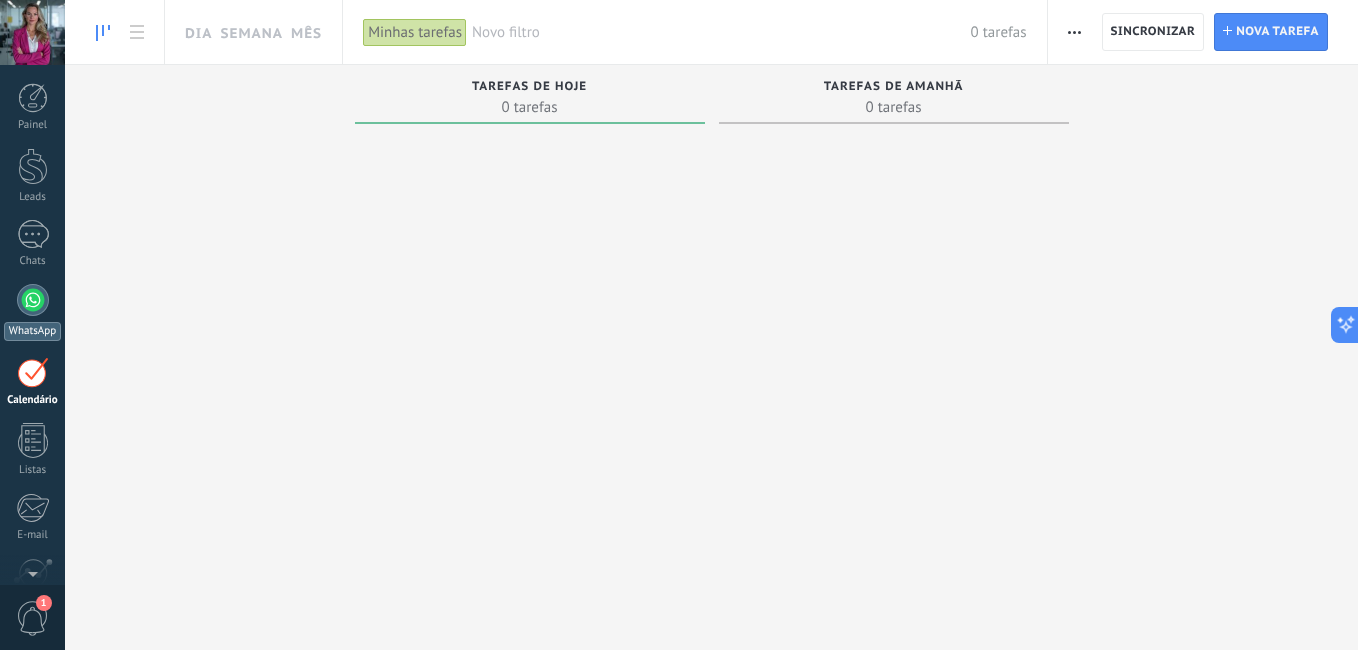click at bounding box center [33, 300] 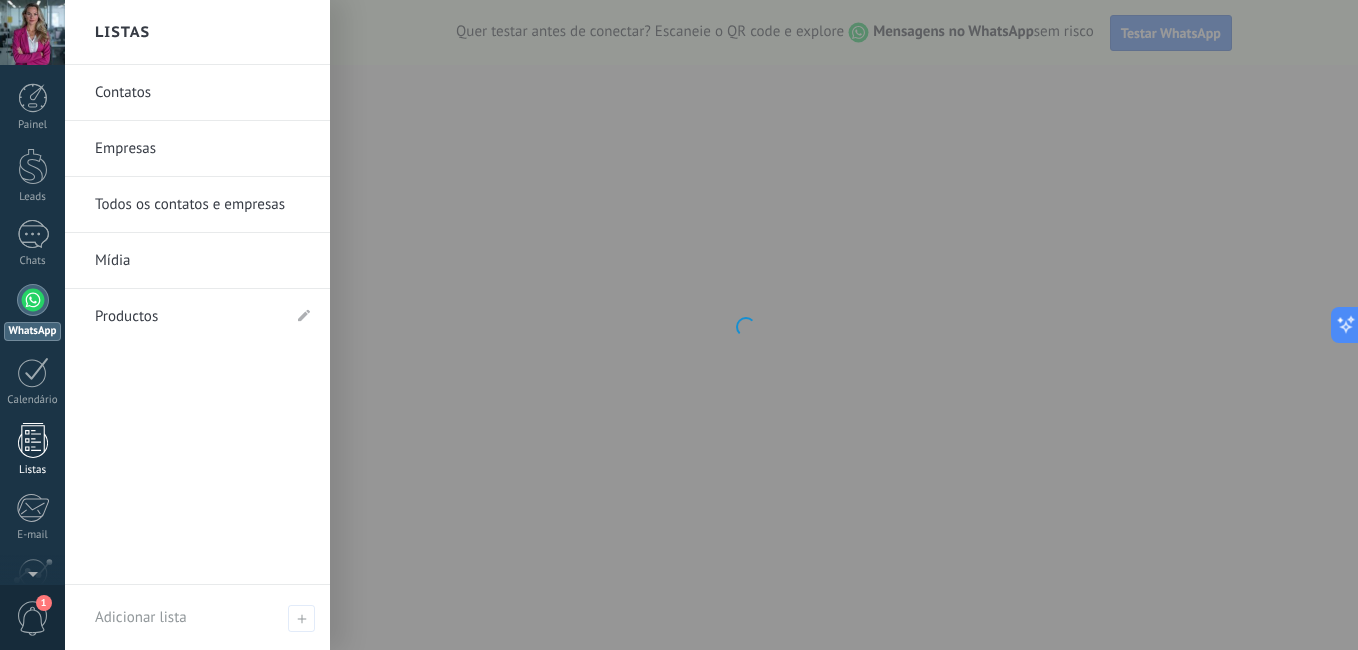 click at bounding box center [33, 440] 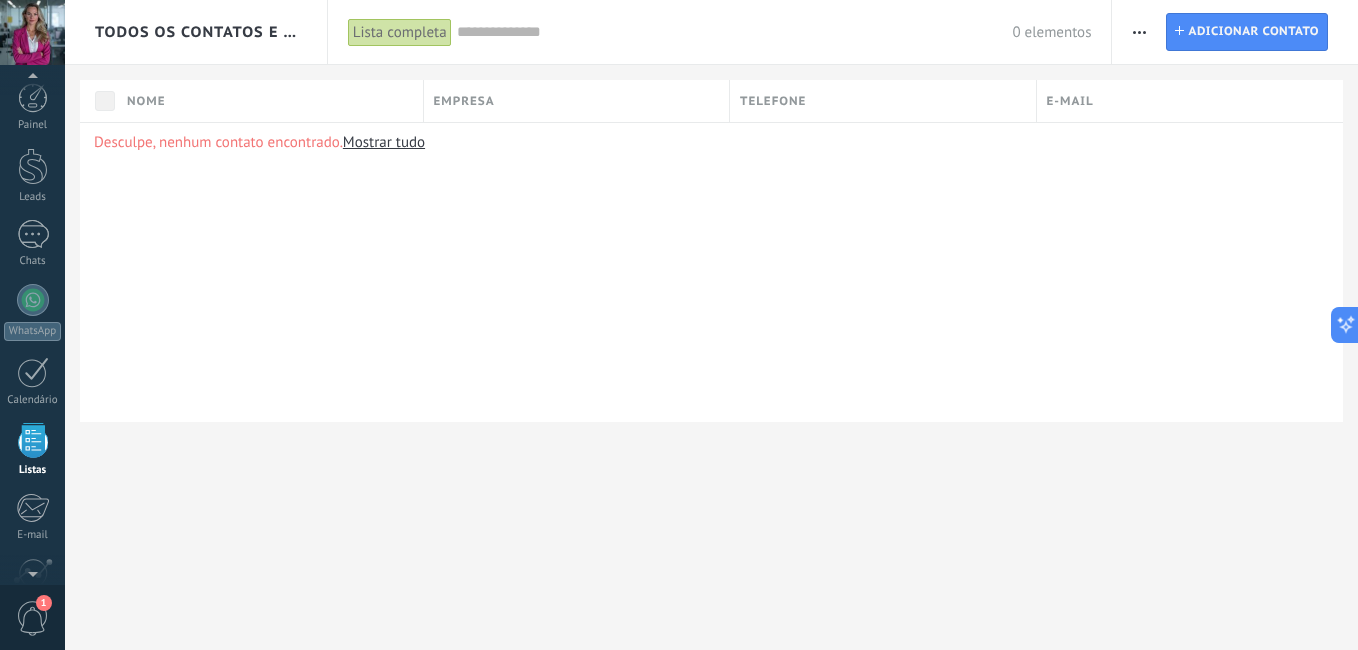scroll, scrollTop: 124, scrollLeft: 0, axis: vertical 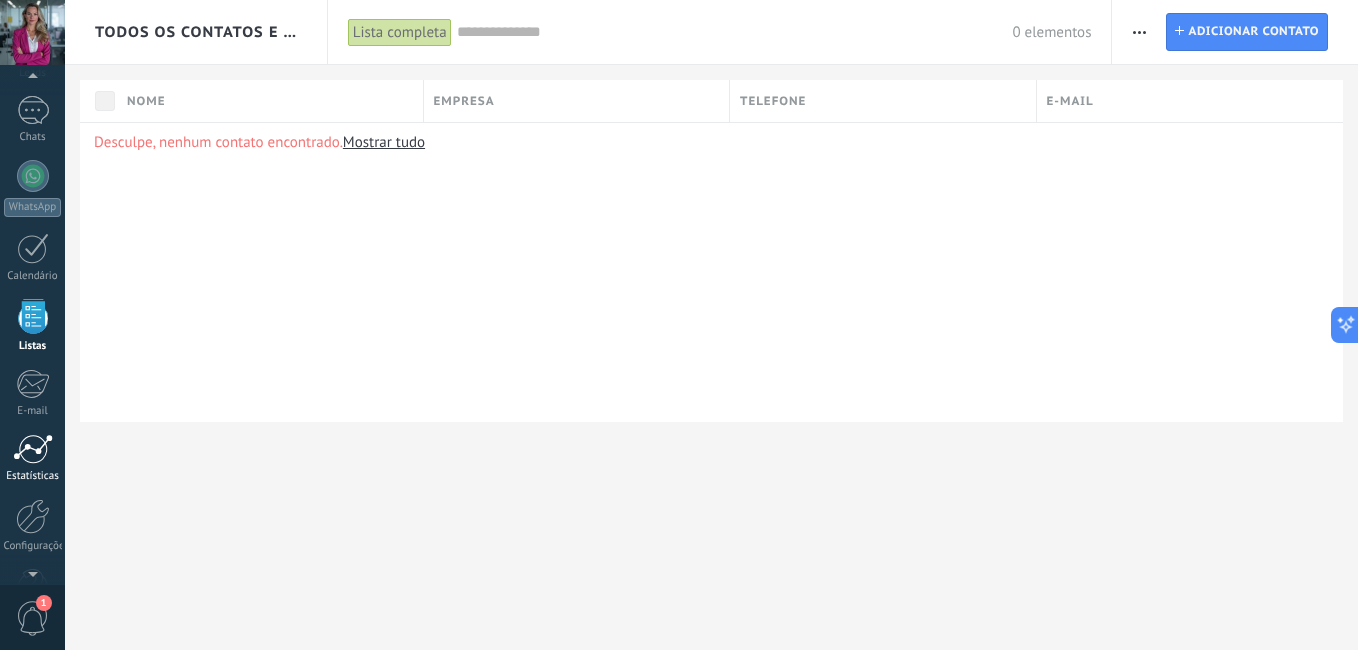 click at bounding box center (33, 449) 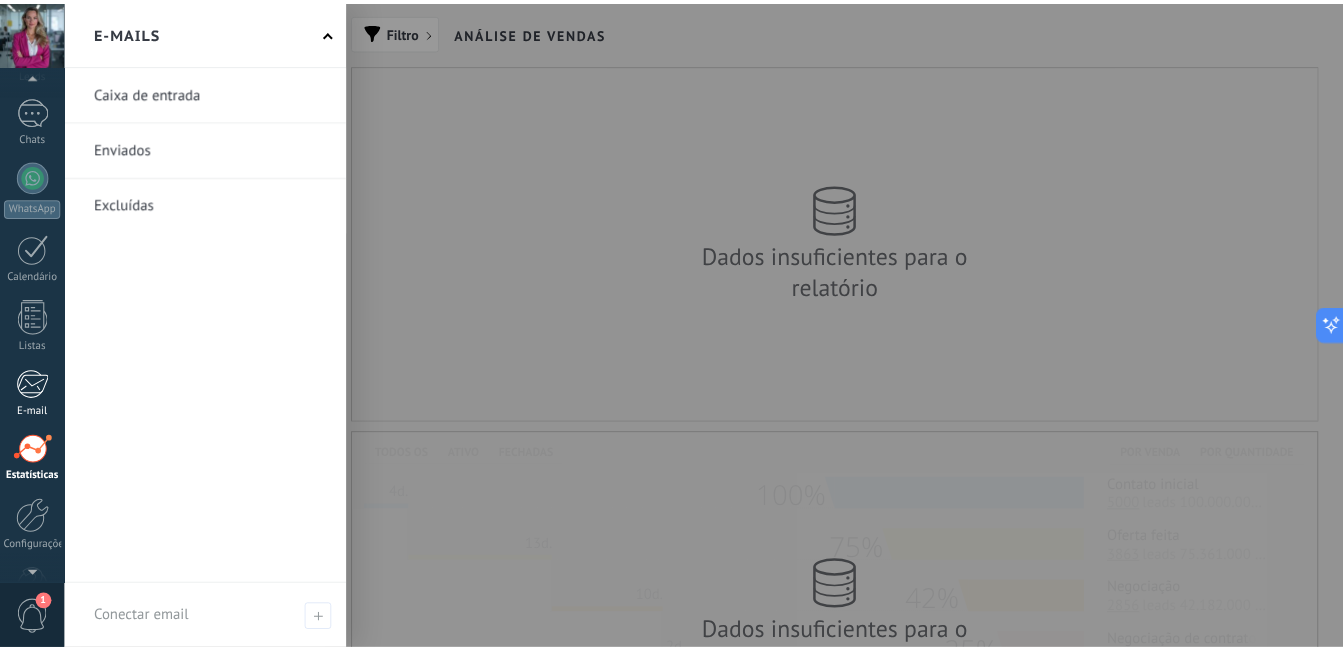 scroll, scrollTop: 182, scrollLeft: 0, axis: vertical 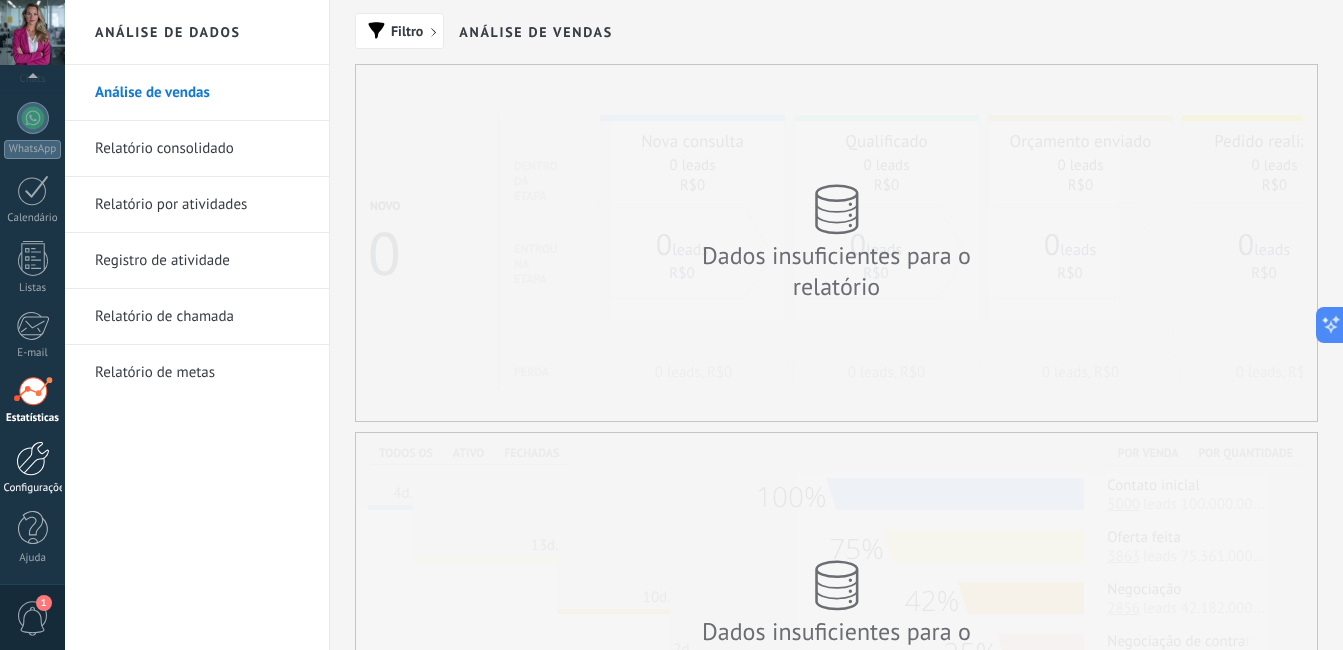 click at bounding box center [33, 458] 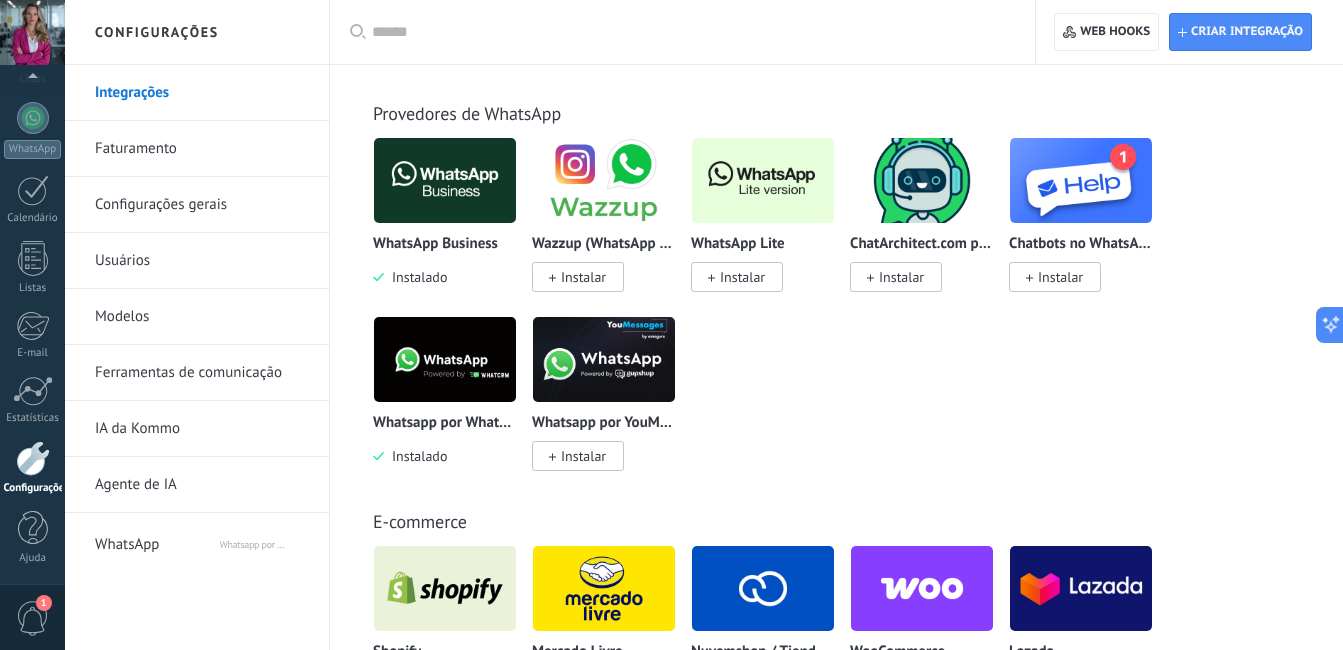scroll, scrollTop: 800, scrollLeft: 0, axis: vertical 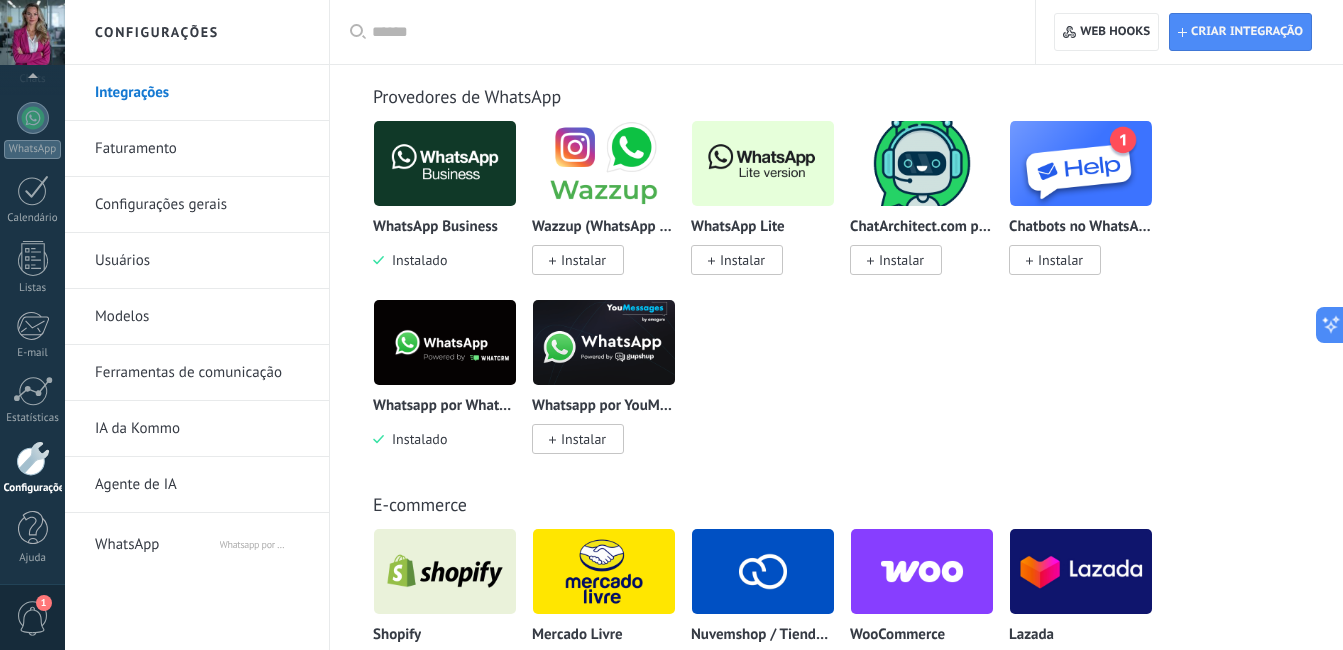 click on "IA da Kommo" at bounding box center (202, 429) 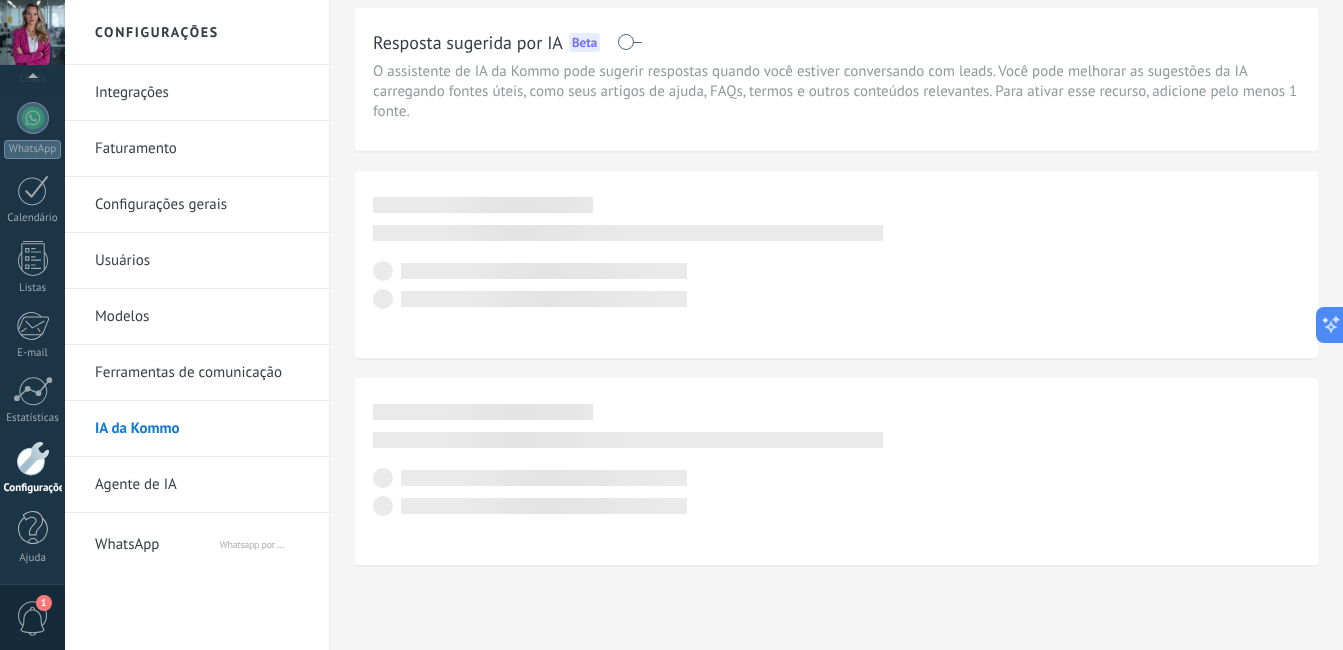 scroll, scrollTop: 0, scrollLeft: 0, axis: both 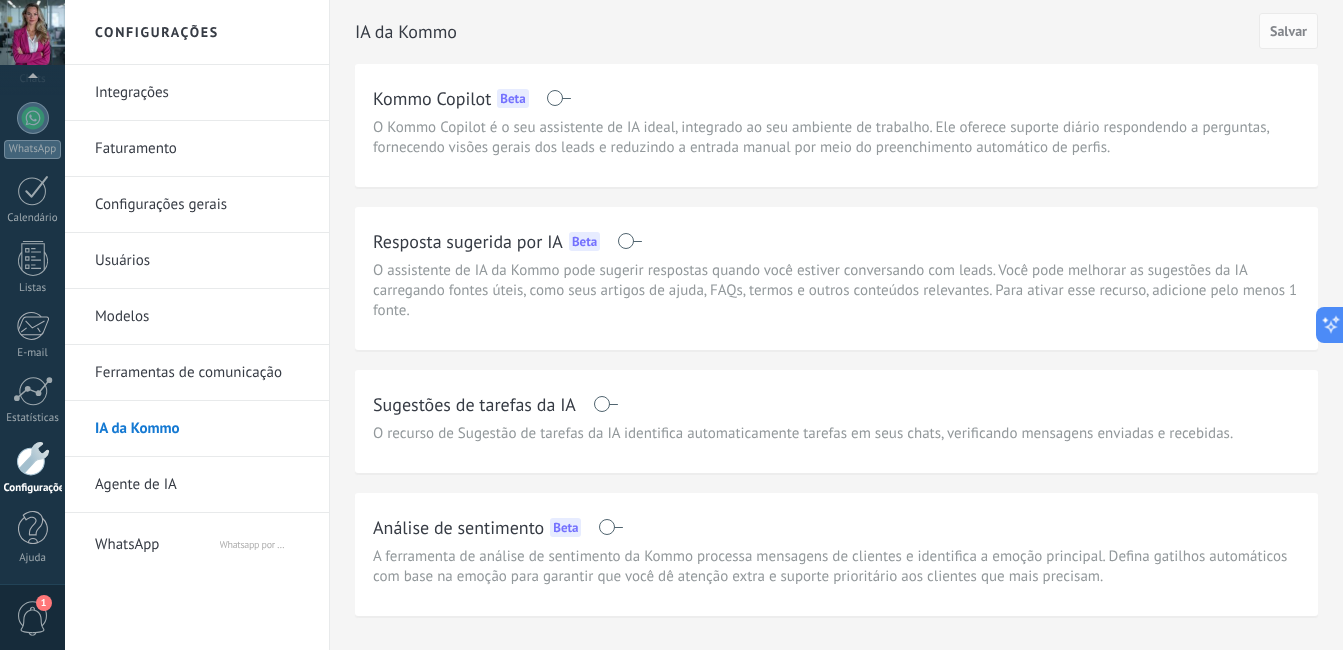 click at bounding box center (629, 241) 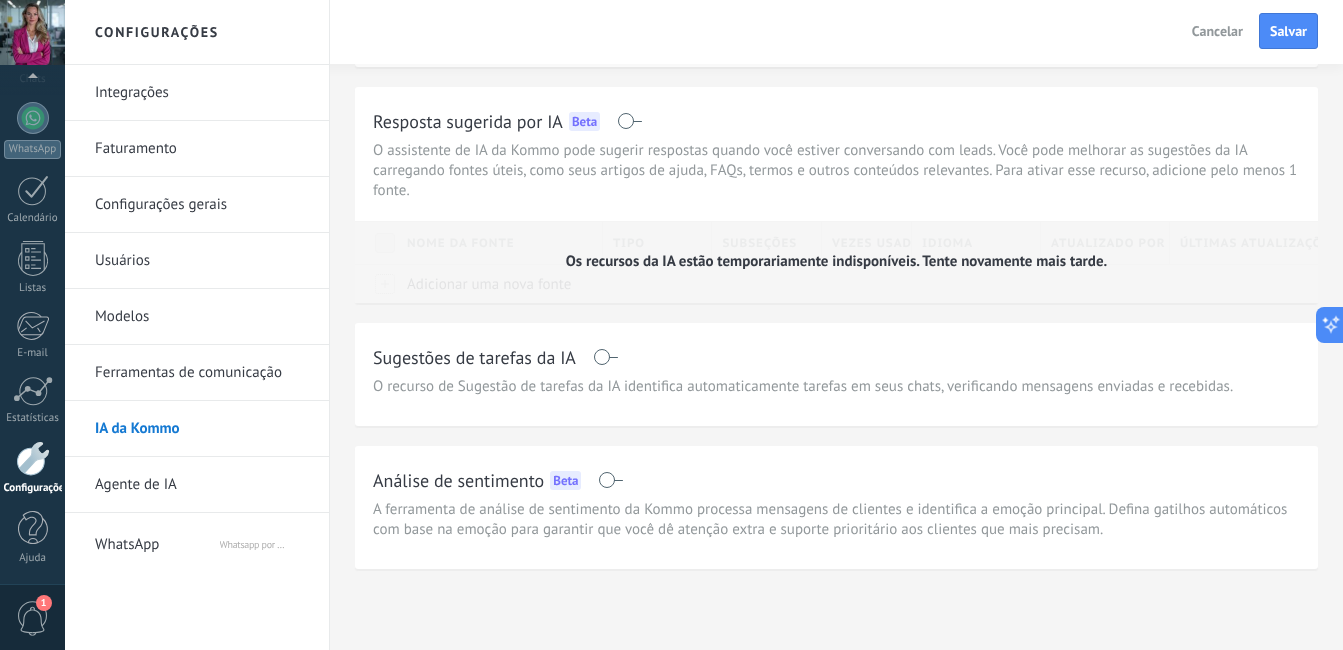 scroll, scrollTop: 124, scrollLeft: 0, axis: vertical 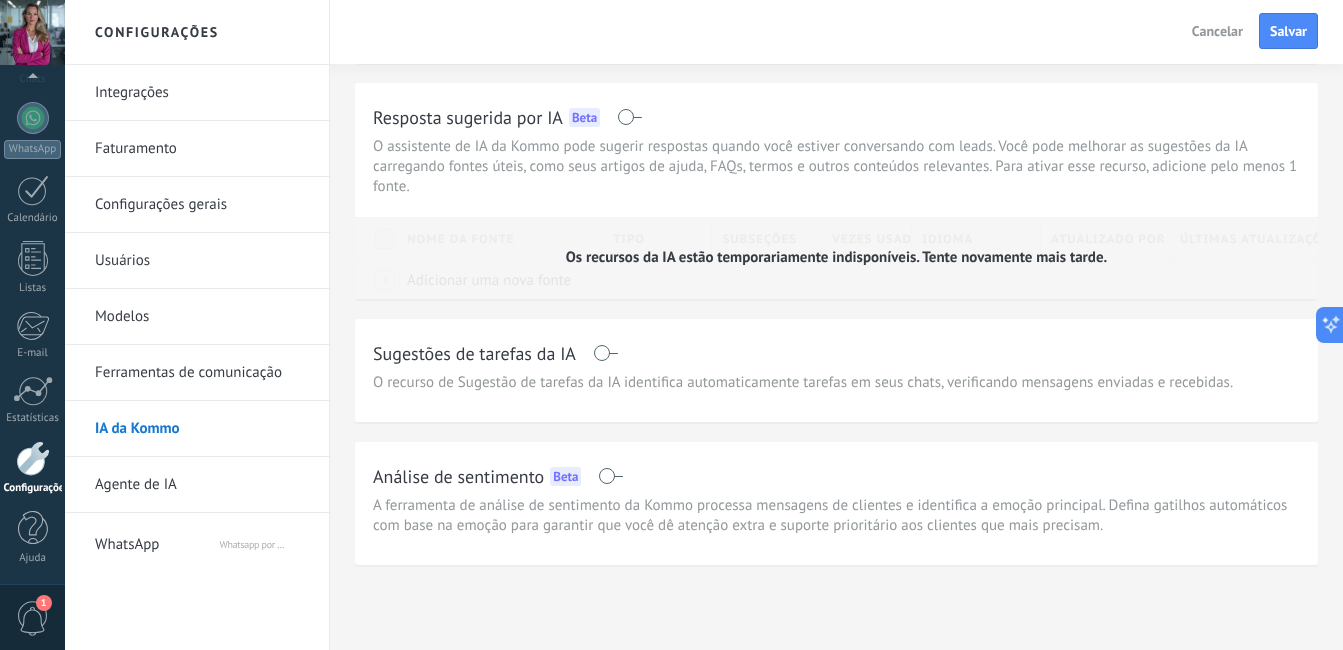click at bounding box center (605, 353) 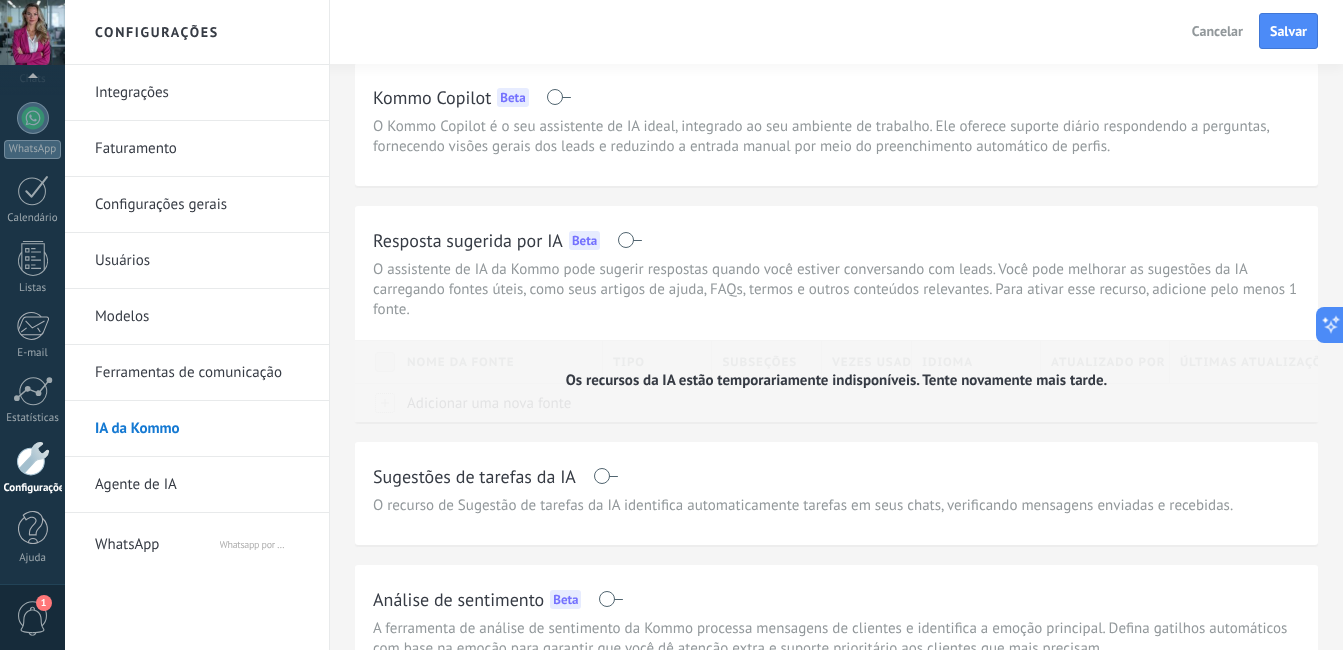 scroll, scrollTop: 0, scrollLeft: 0, axis: both 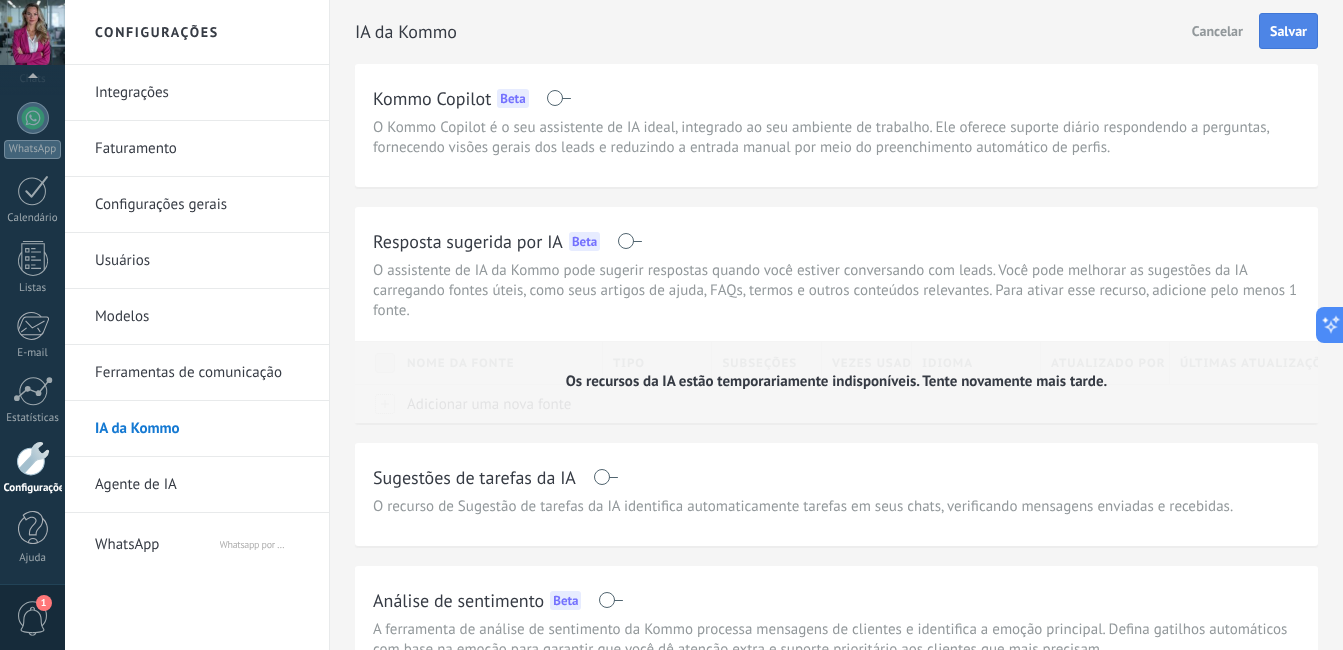 click on "Salvar" at bounding box center (1288, 31) 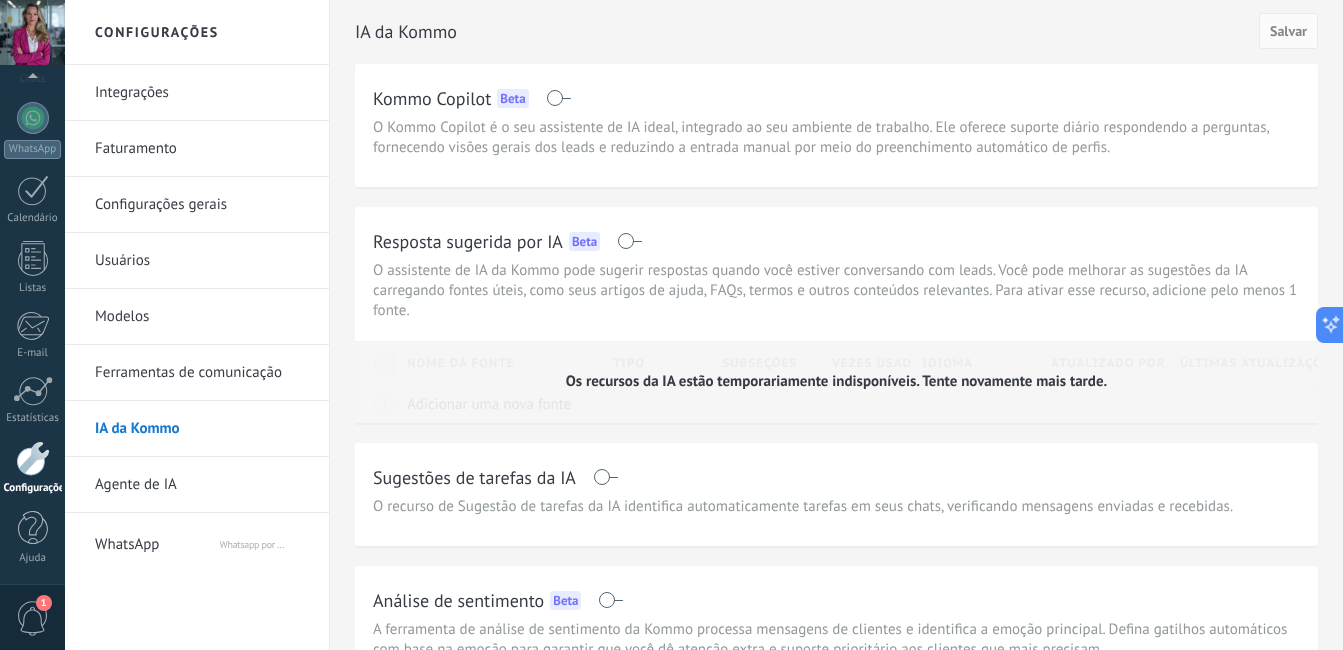 click on "Agente de IA" at bounding box center (202, 485) 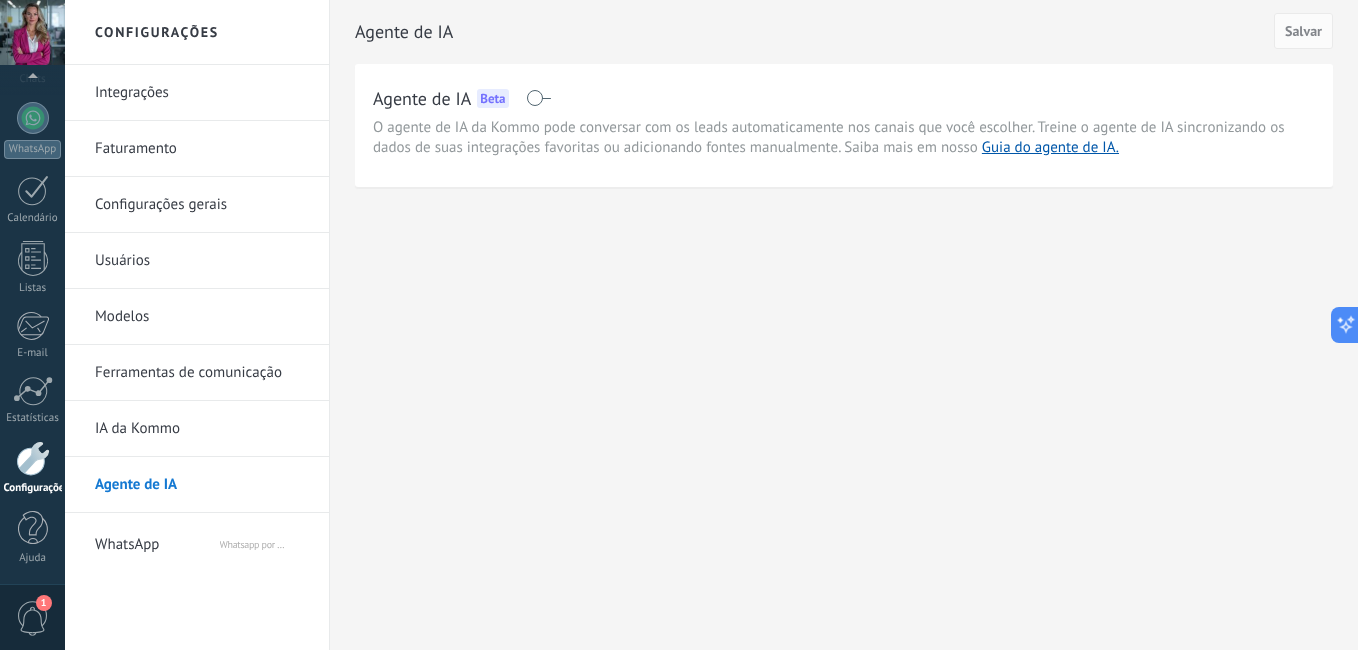 click at bounding box center [538, 98] 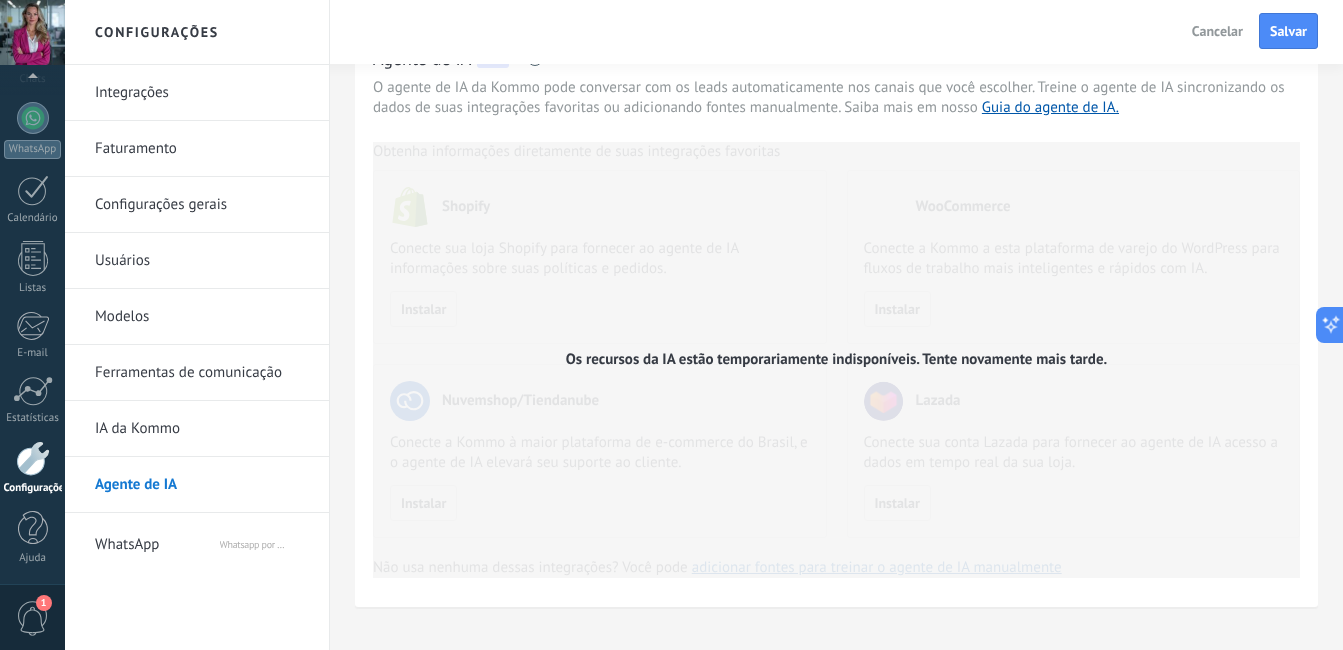 scroll, scrollTop: 62, scrollLeft: 0, axis: vertical 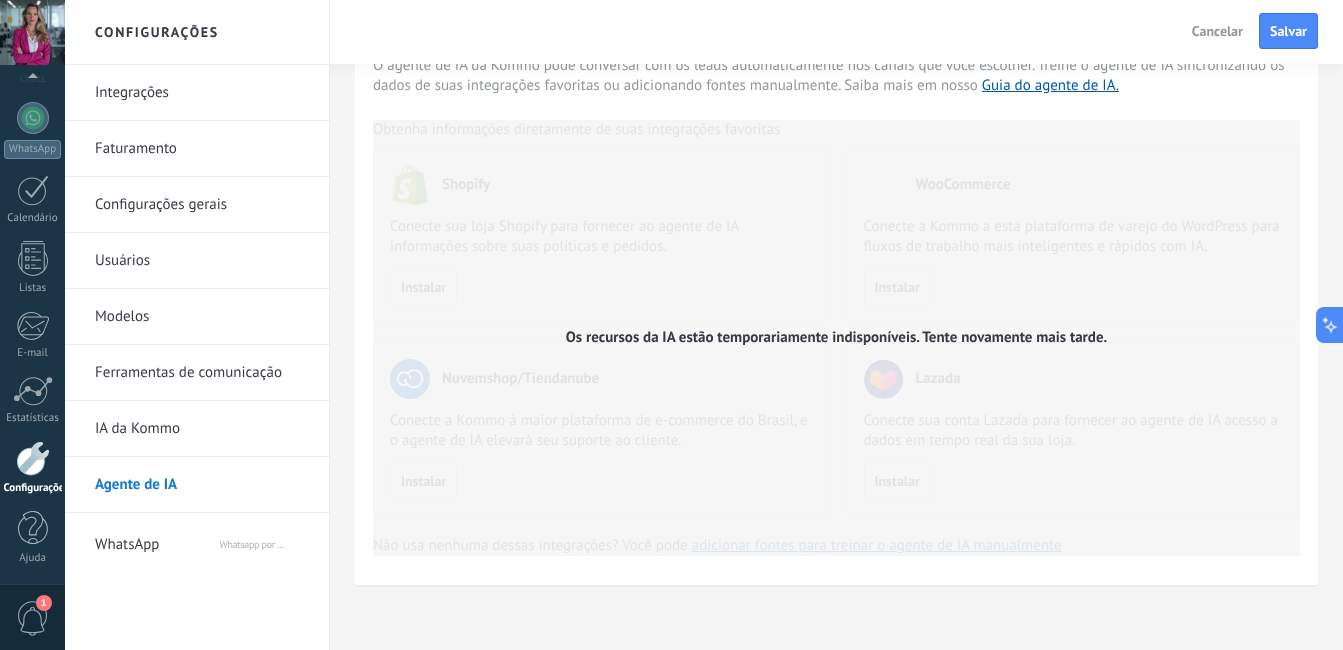click on "WhatsApp" at bounding box center (156, 541) 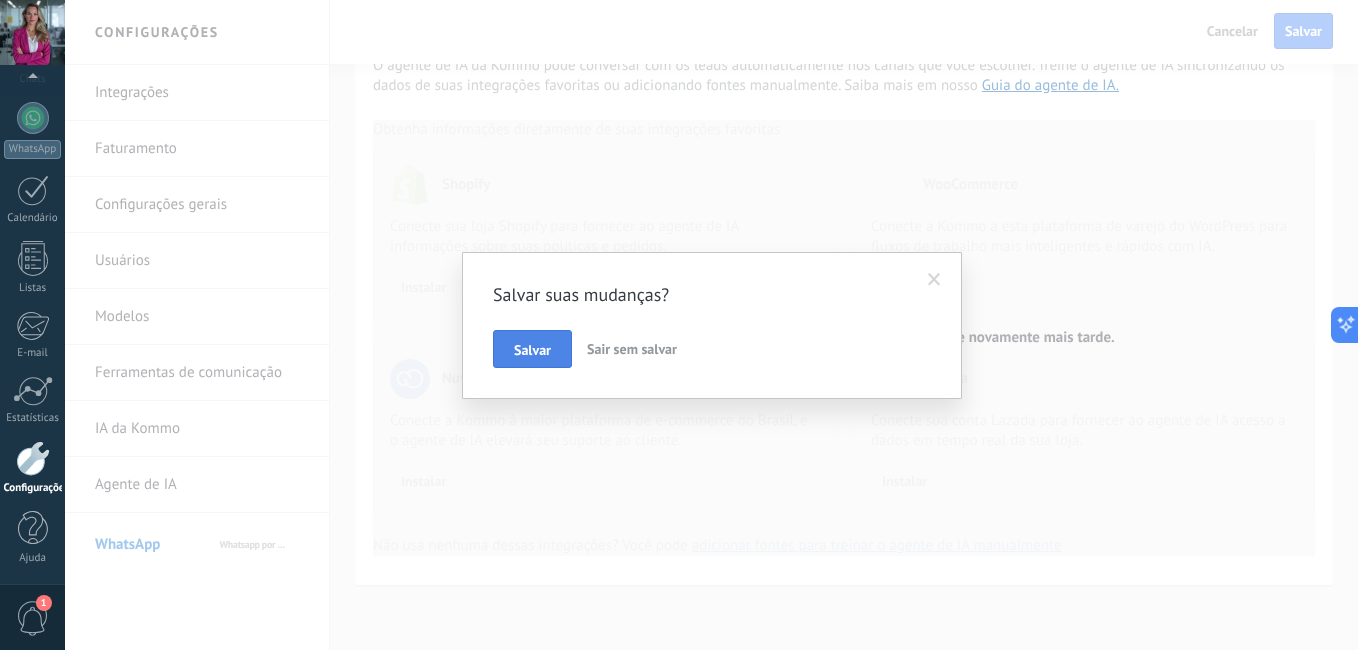 click on "Salvar" at bounding box center [532, 350] 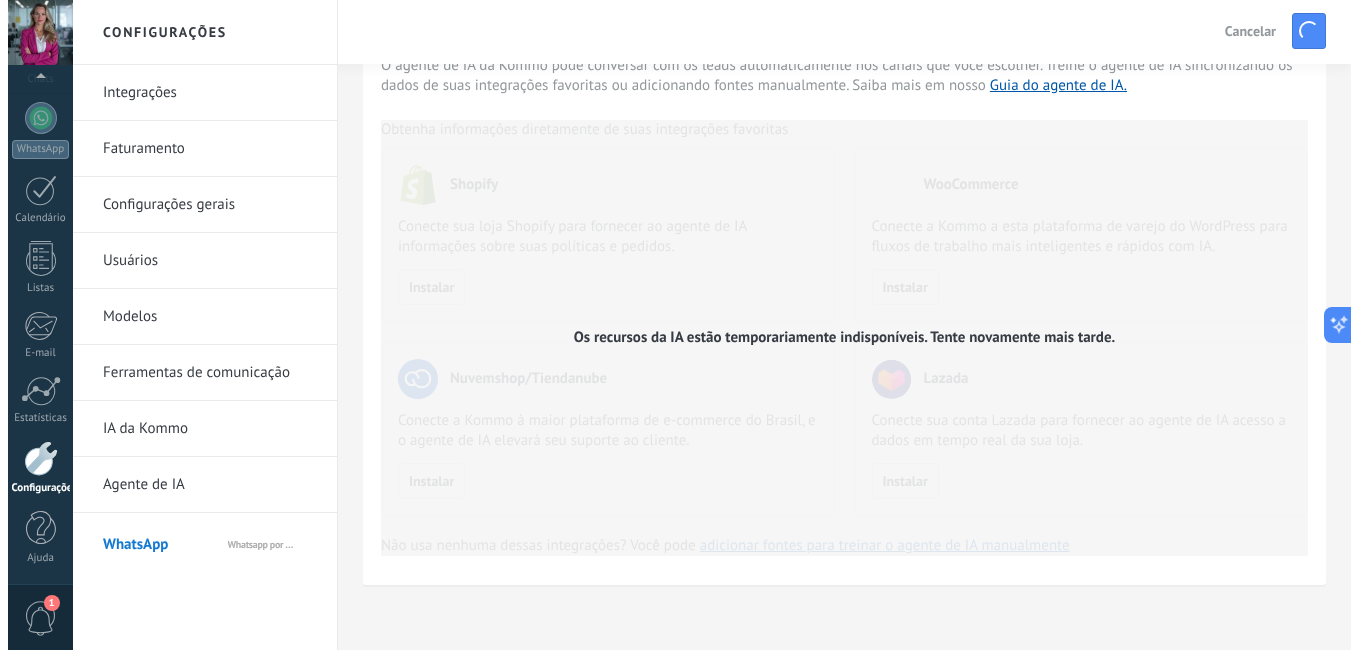 scroll, scrollTop: 0, scrollLeft: 0, axis: both 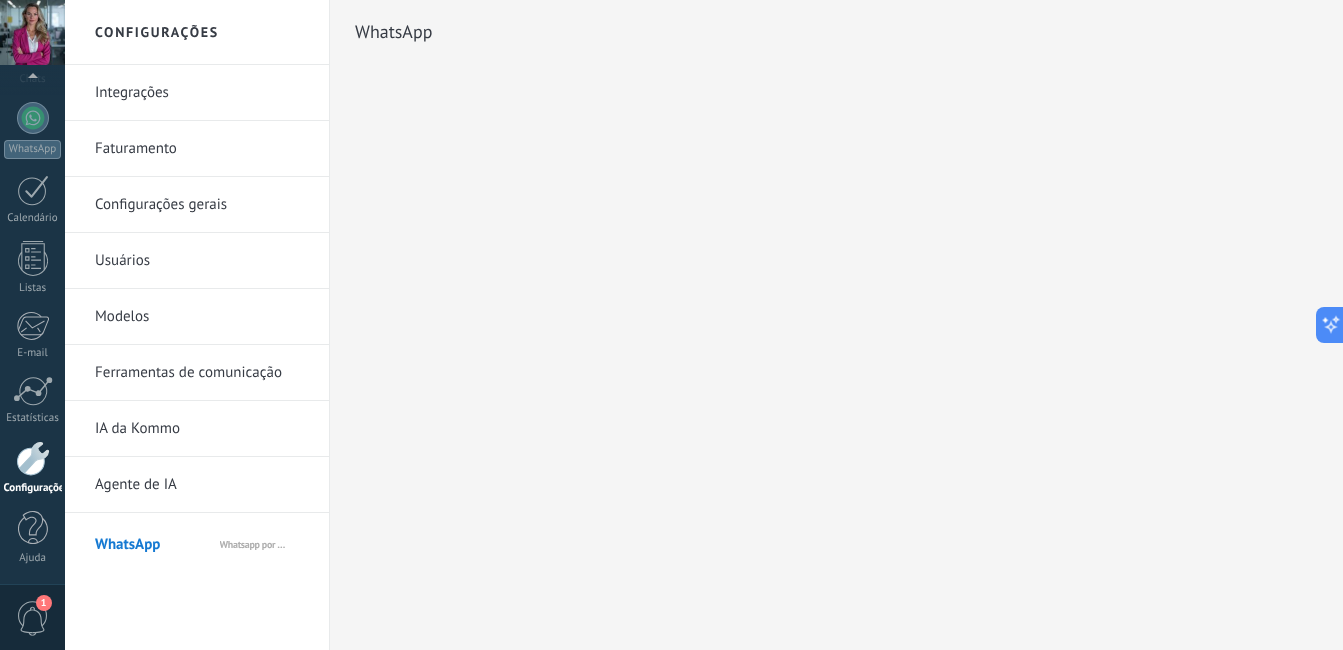 click on "Modelos" at bounding box center [202, 317] 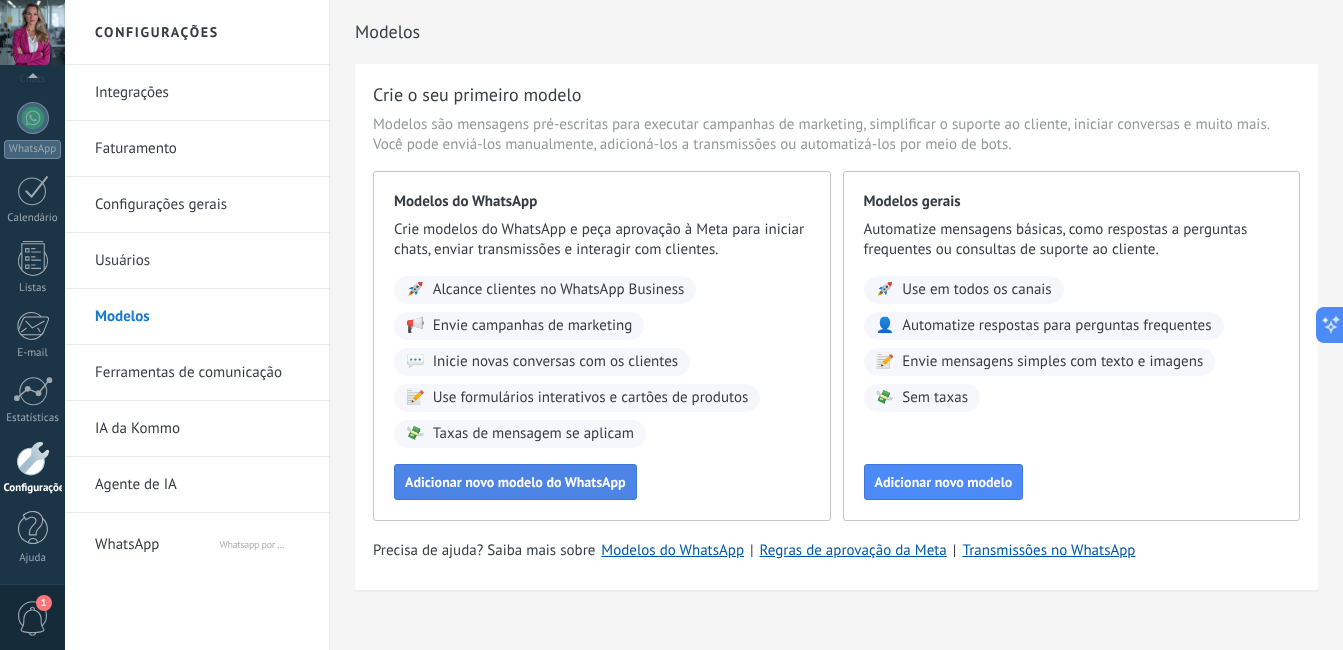 click on "Adicionar novo modelo do WhatsApp" at bounding box center (515, 482) 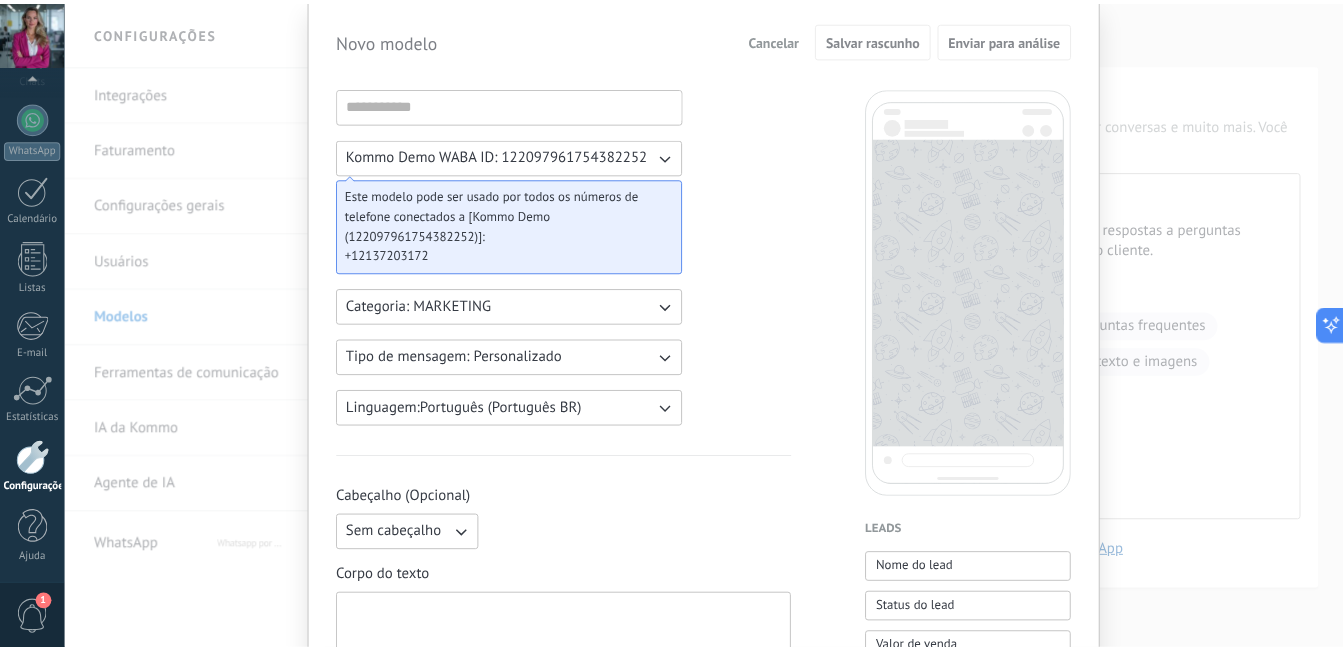 scroll, scrollTop: 0, scrollLeft: 0, axis: both 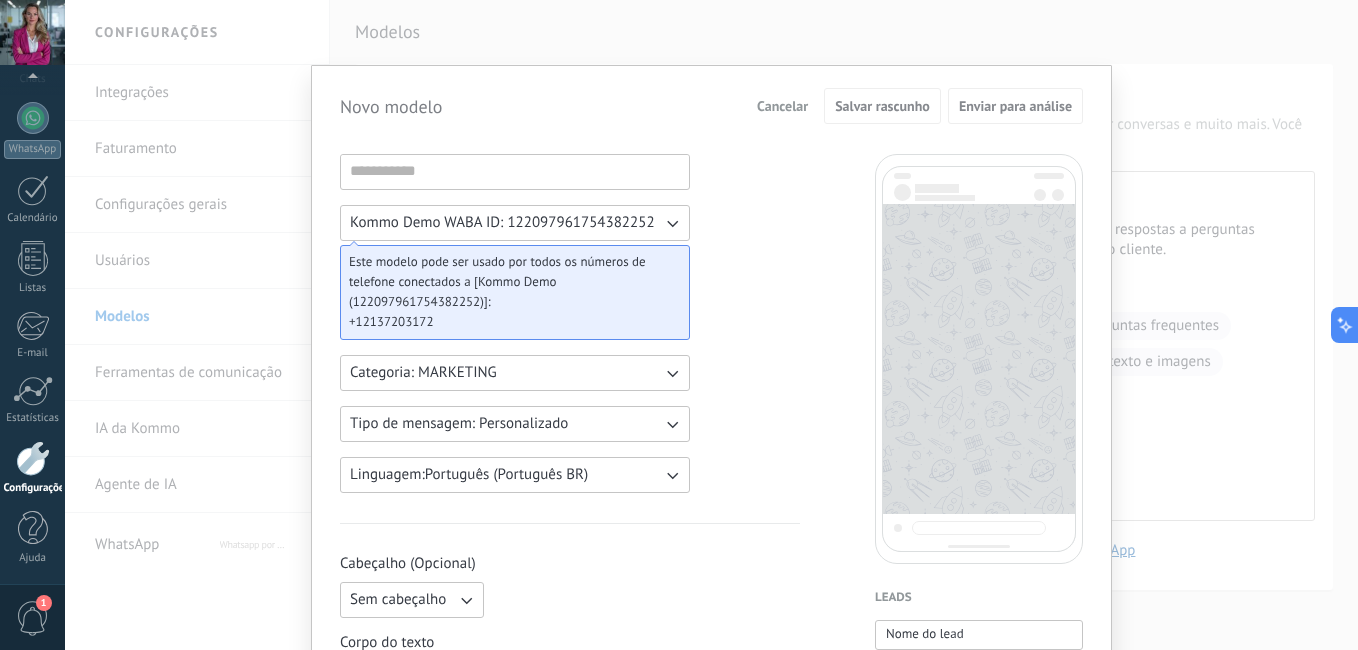click on "Cancelar" at bounding box center [782, 106] 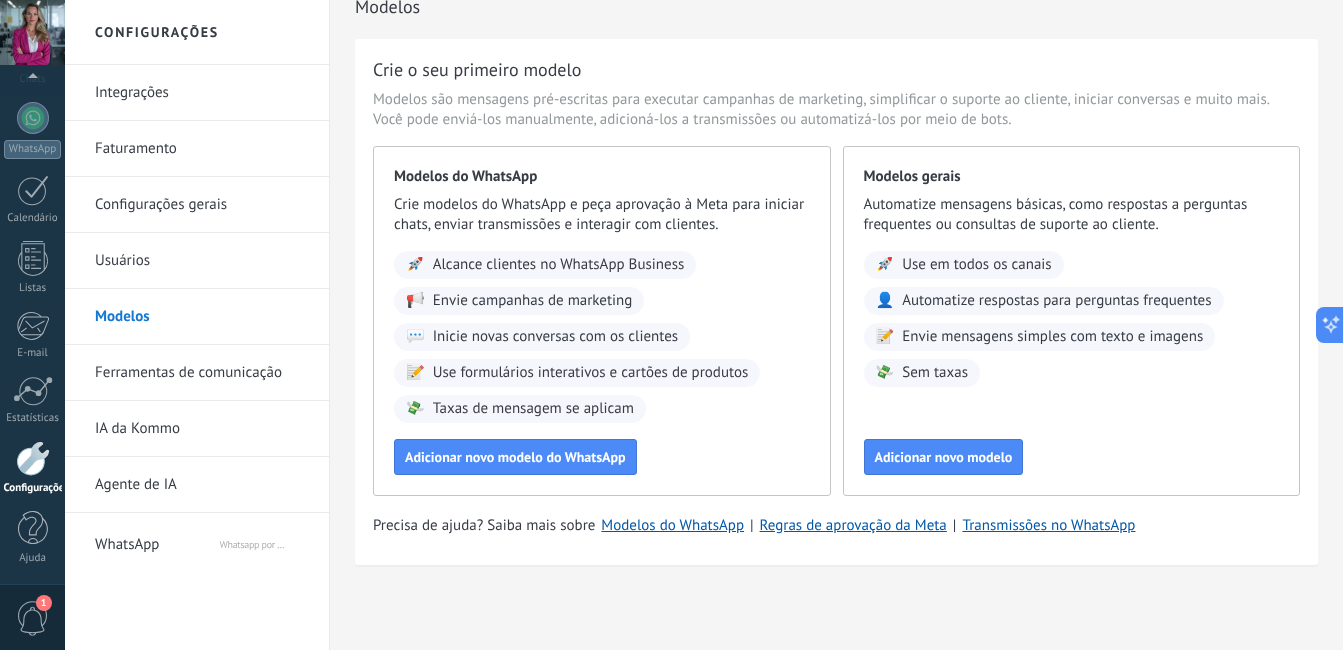 scroll, scrollTop: 0, scrollLeft: 0, axis: both 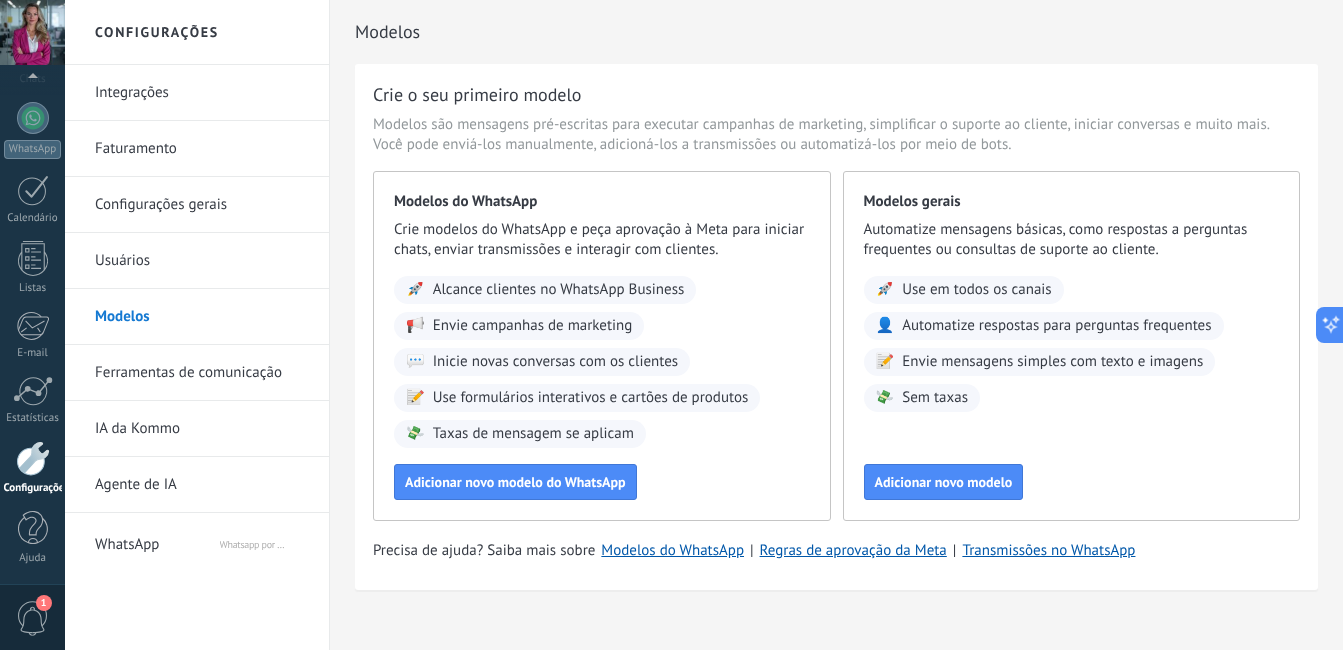 click on "Integrações" at bounding box center (202, 93) 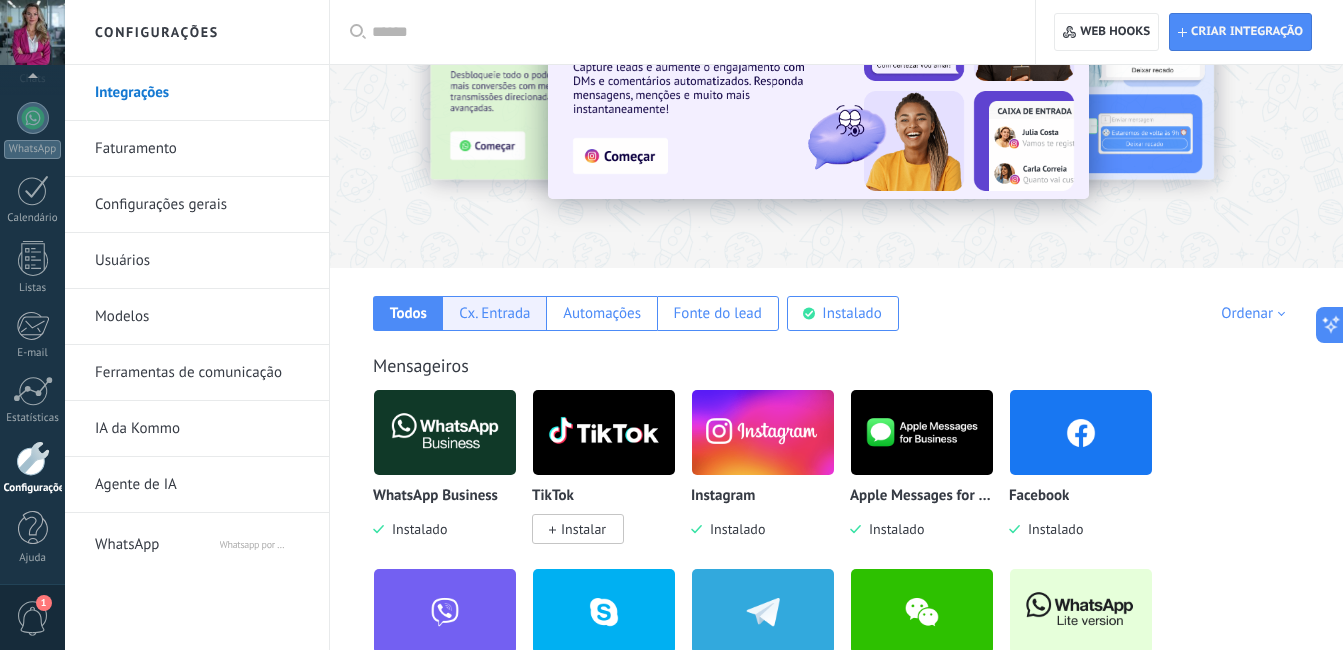 scroll, scrollTop: 0, scrollLeft: 0, axis: both 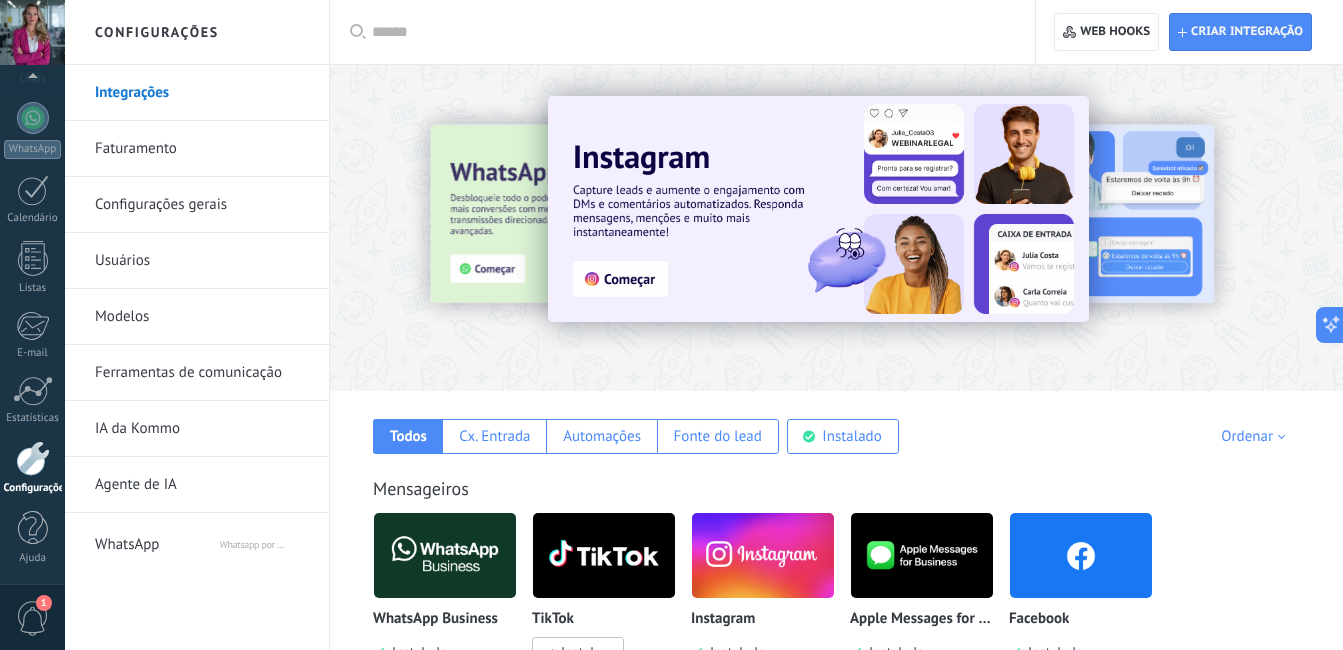 drag, startPoint x: 1169, startPoint y: 212, endPoint x: 519, endPoint y: 229, distance: 650.2223 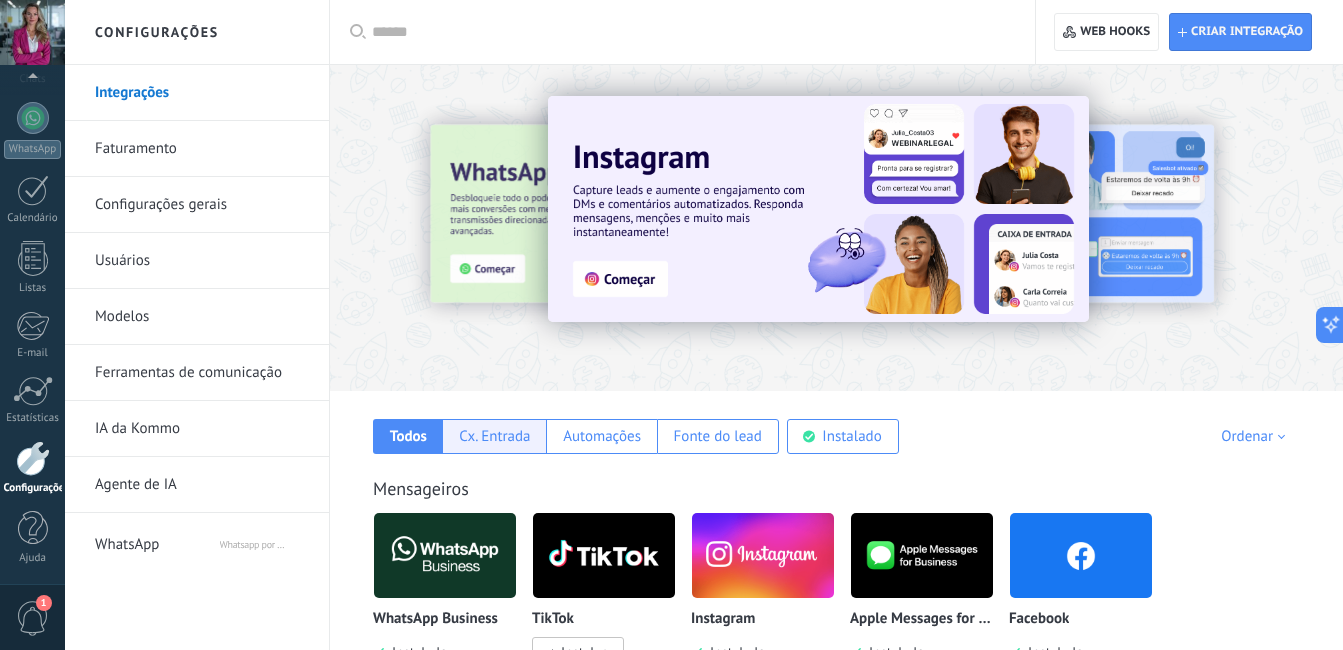 click on "Cx. Entrada" at bounding box center (494, 436) 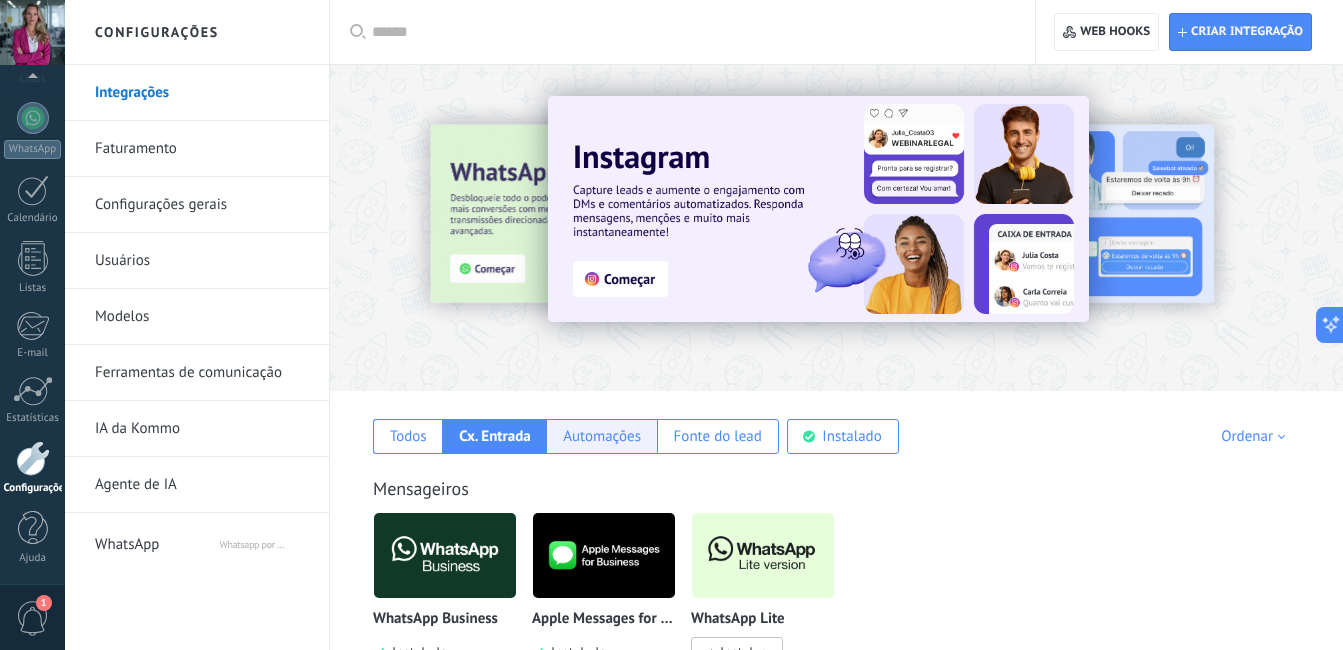 click on "Automações" at bounding box center [602, 436] 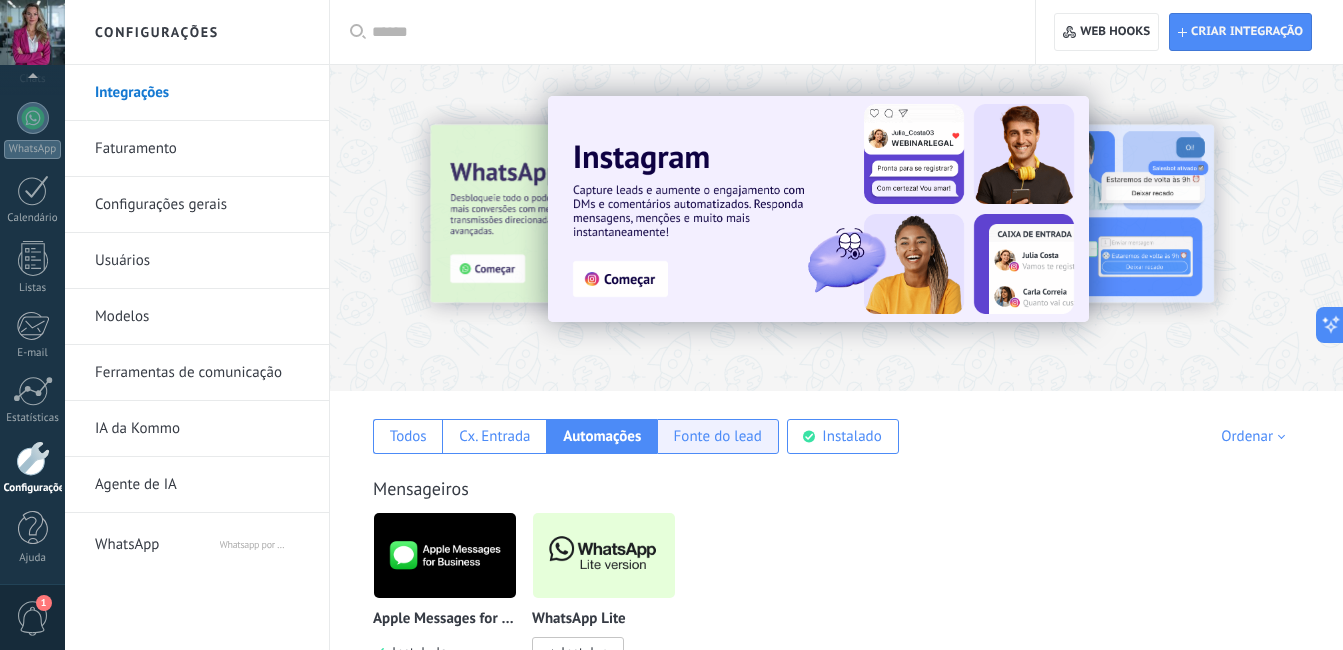 click on "Fonte do lead" at bounding box center [718, 436] 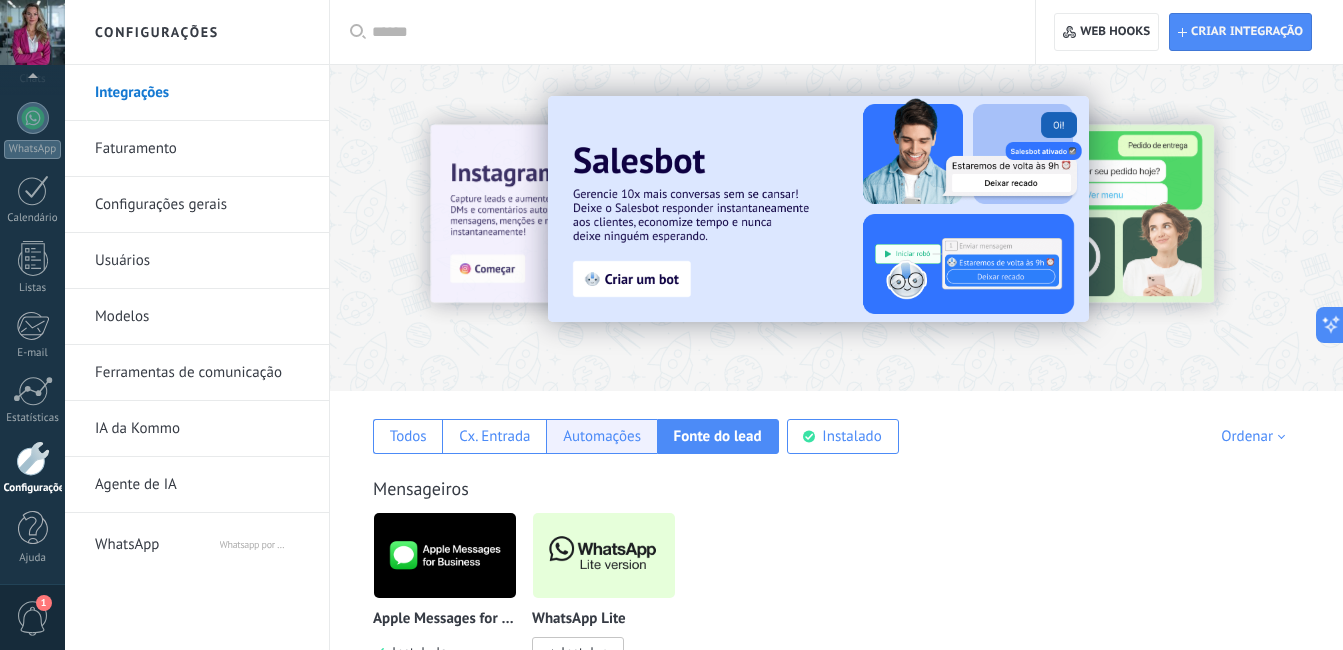 click on "Automações" at bounding box center [602, 436] 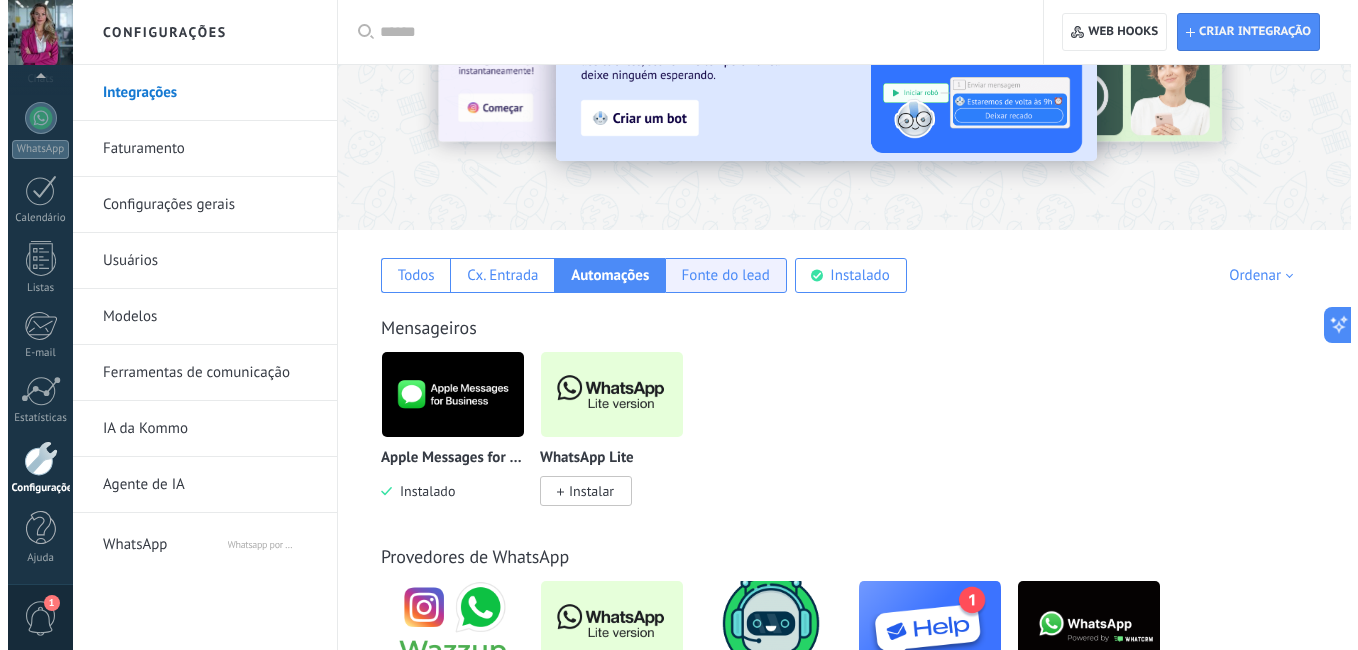 scroll, scrollTop: 200, scrollLeft: 0, axis: vertical 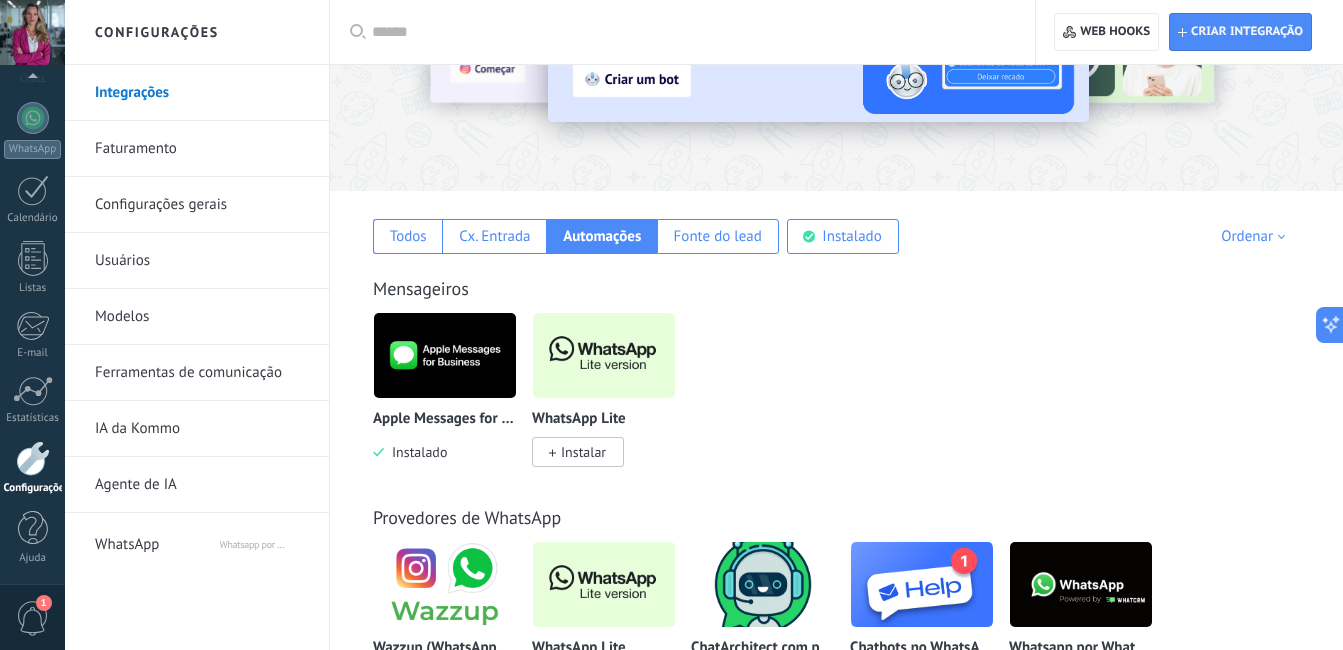click on "Instalar" at bounding box center (583, 452) 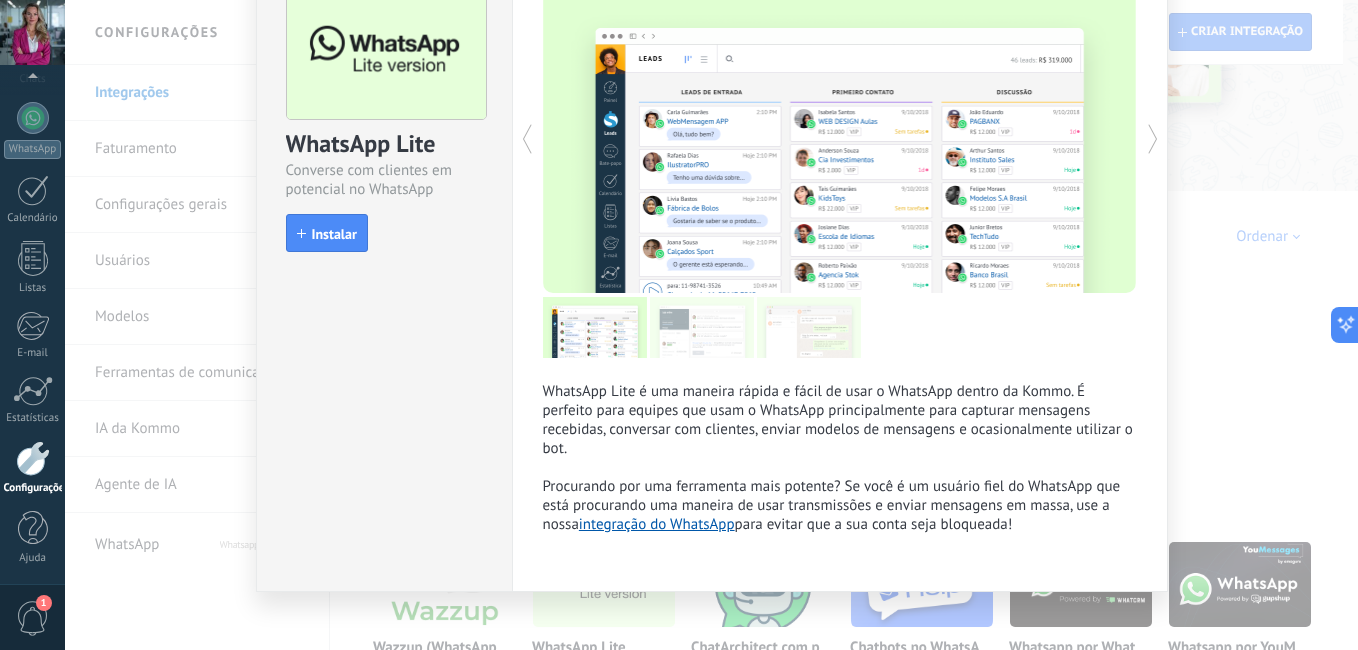scroll, scrollTop: 133, scrollLeft: 0, axis: vertical 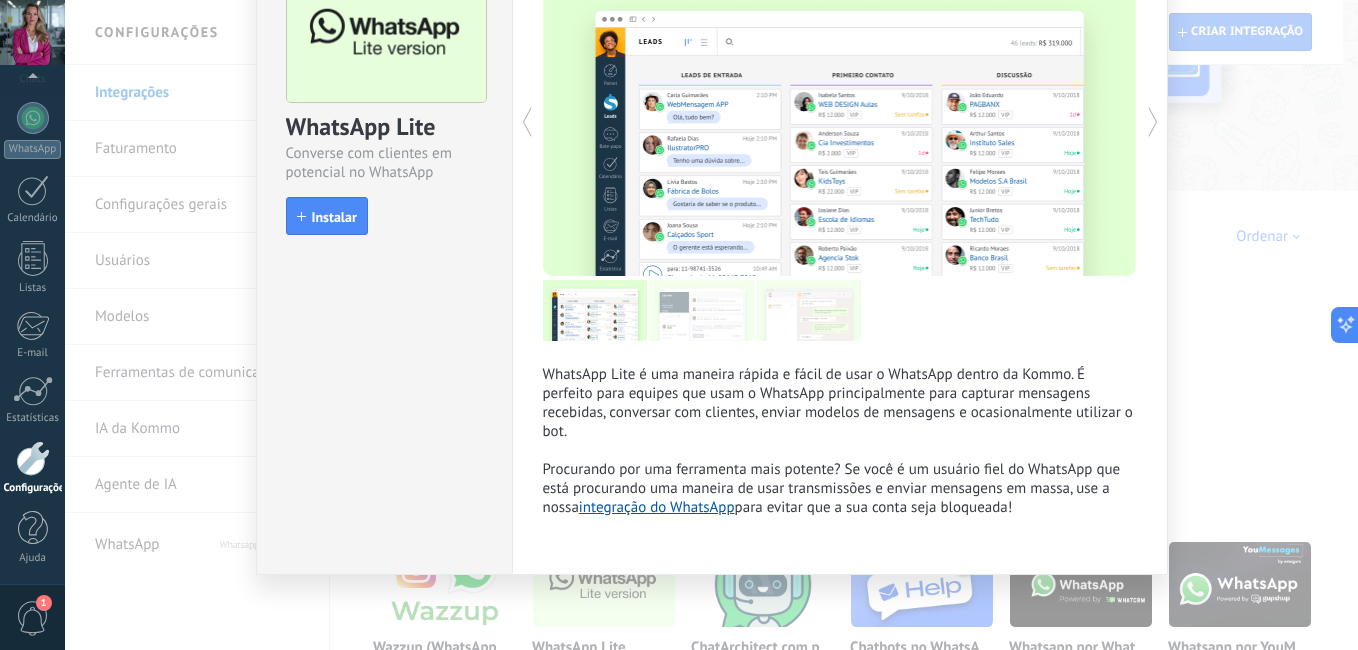 click on "integração do WhatsApp" at bounding box center [657, 507] 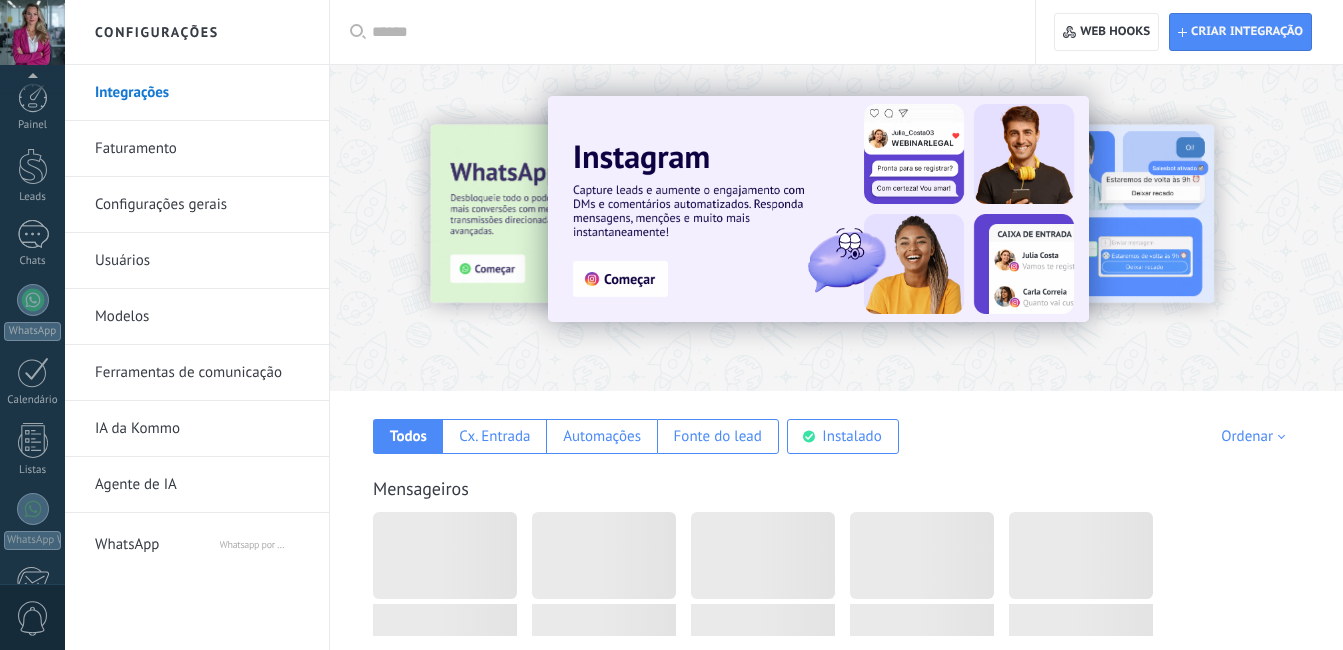 scroll, scrollTop: 0, scrollLeft: 0, axis: both 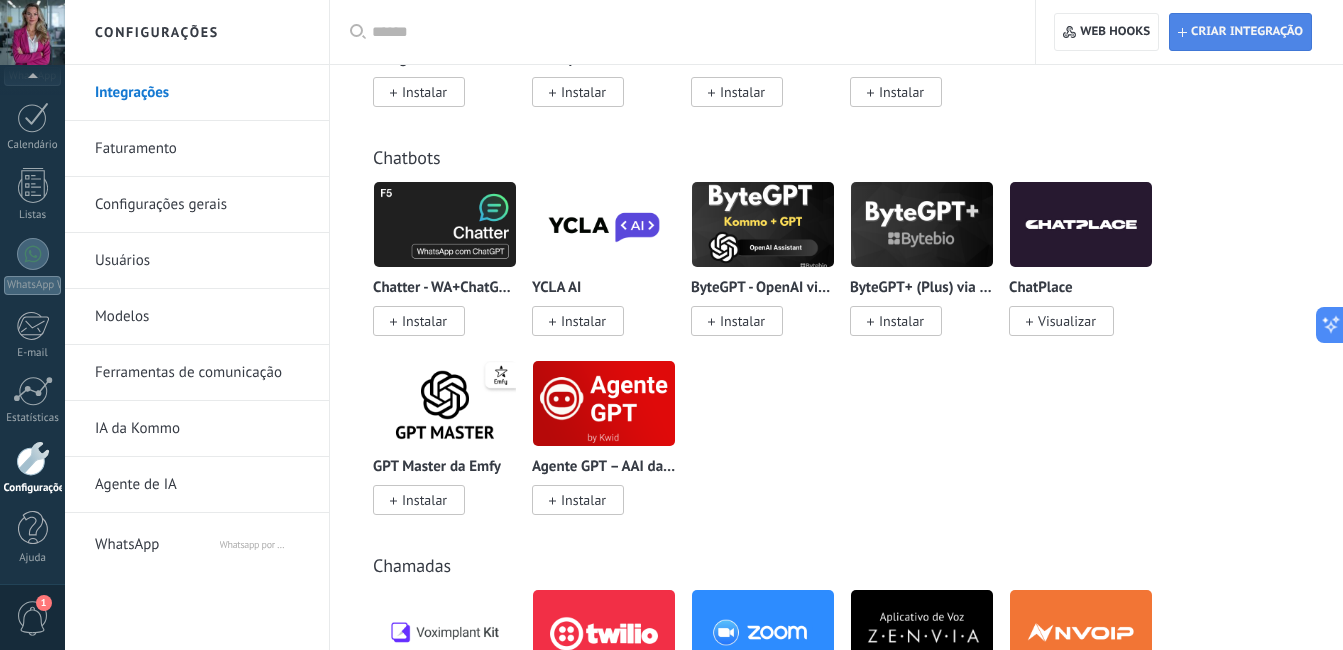 click on "Criar integração" at bounding box center (1247, 32) 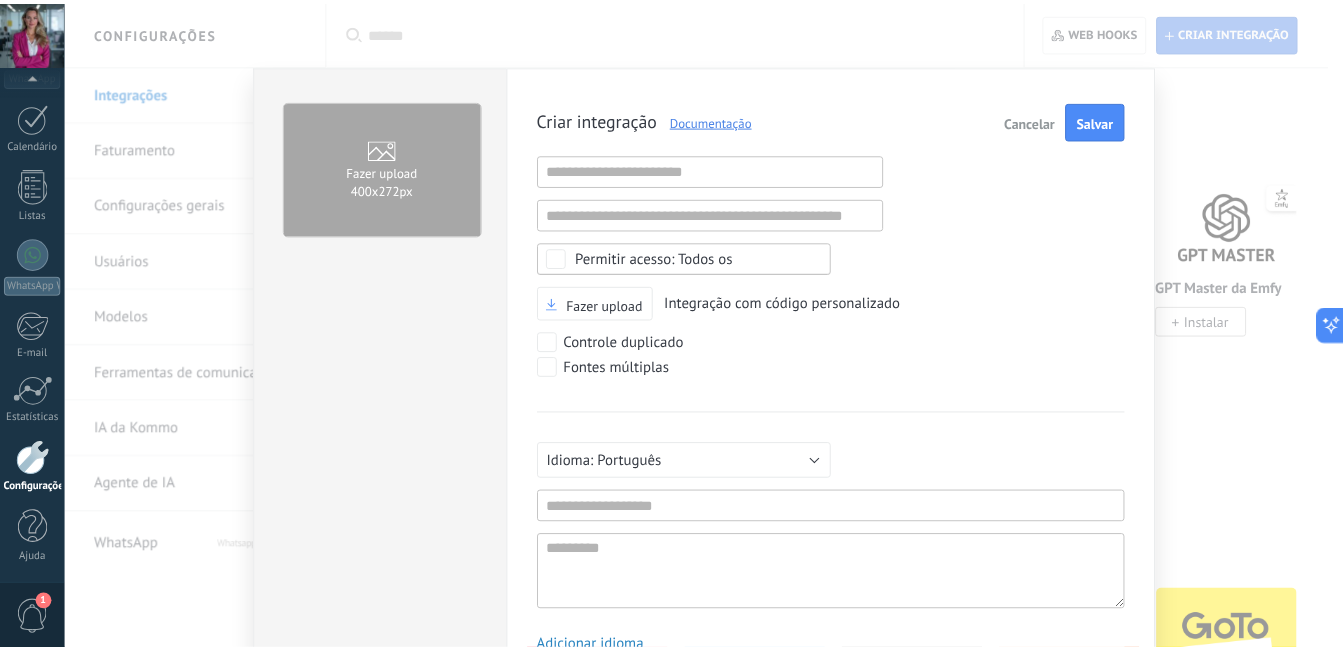 scroll, scrollTop: 19, scrollLeft: 0, axis: vertical 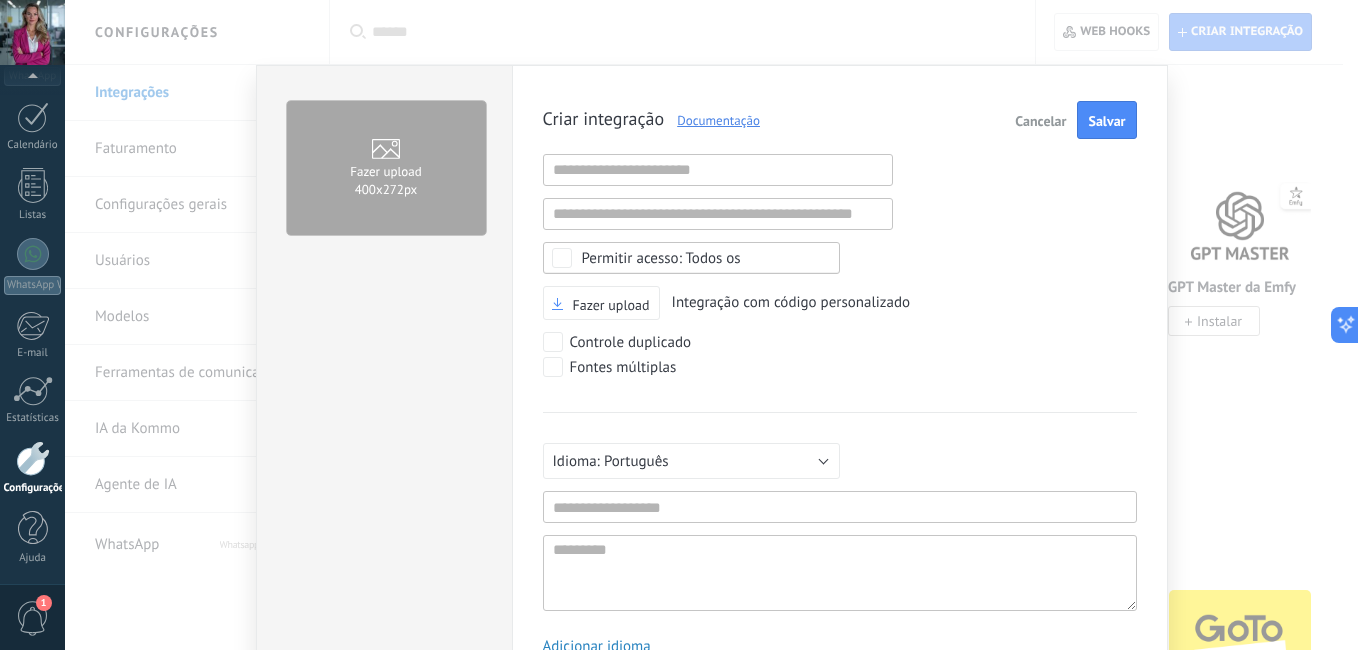 click on "Fazer upload 400х272px Criar integração Documentação Cancelar Salvar URL inválida URL inválida Selecionar tudo Acesso aos dados da conta Centro de Notificação Acesso aos arquivos Excluindo arquivos Todos os Fazer upload Integração com código personalizado Controle duplicado Fontes múltiplas Русский English Español Português Indonesia Türkçe Português Pelo menos 3 caracteres No mínimo 5 caractéres Adicionar idioma" at bounding box center (711, 325) 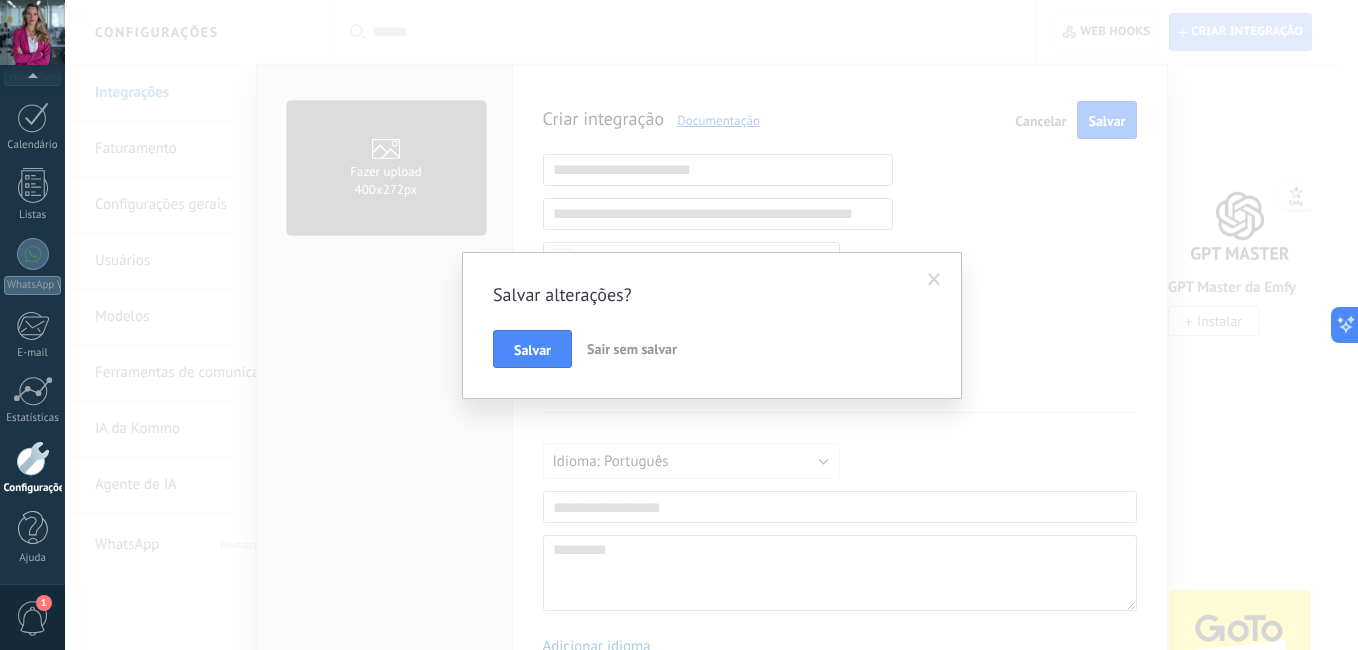 click on "Sair sem salvar" at bounding box center [632, 349] 